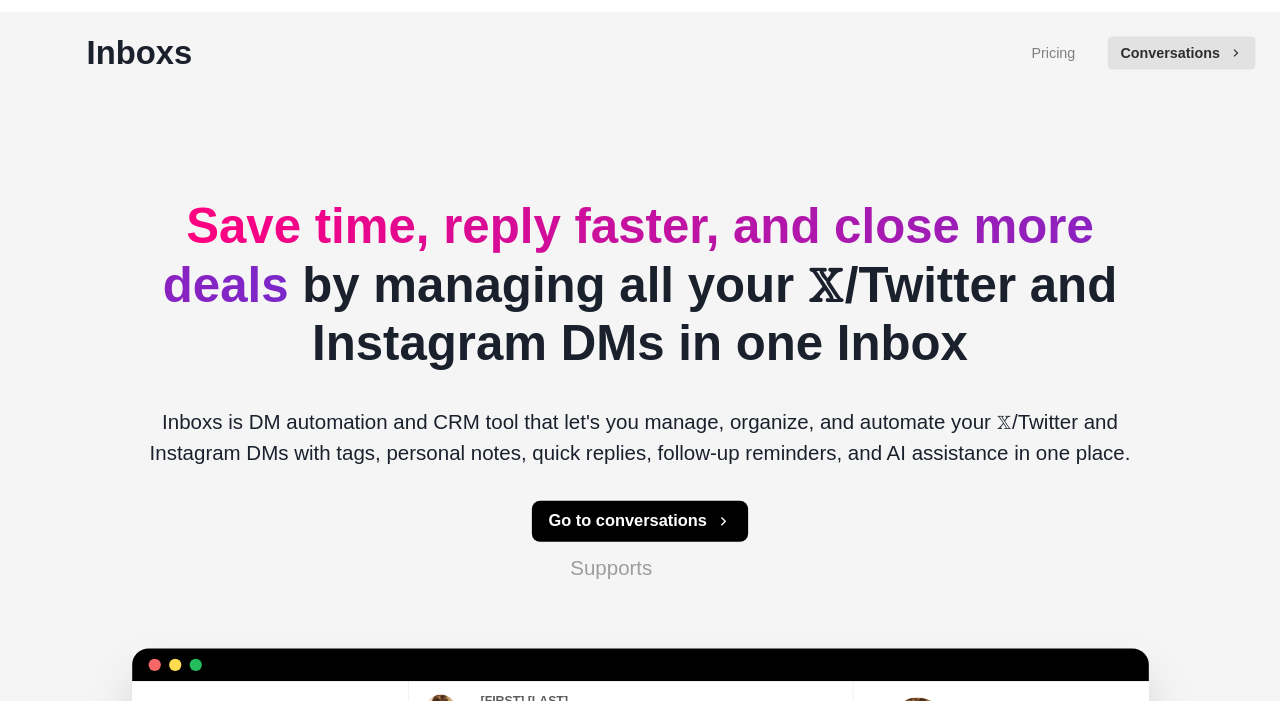 scroll, scrollTop: 0, scrollLeft: 0, axis: both 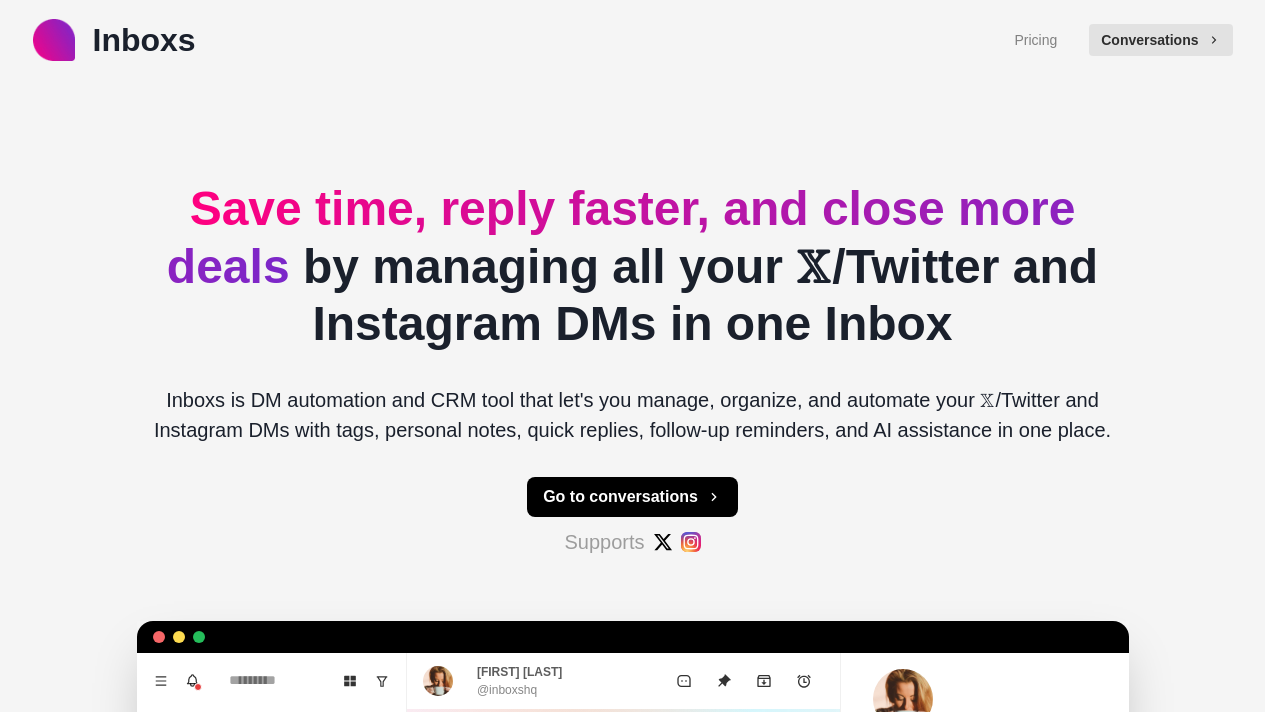 click on "Pricing Conversations" at bounding box center (1123, 40) 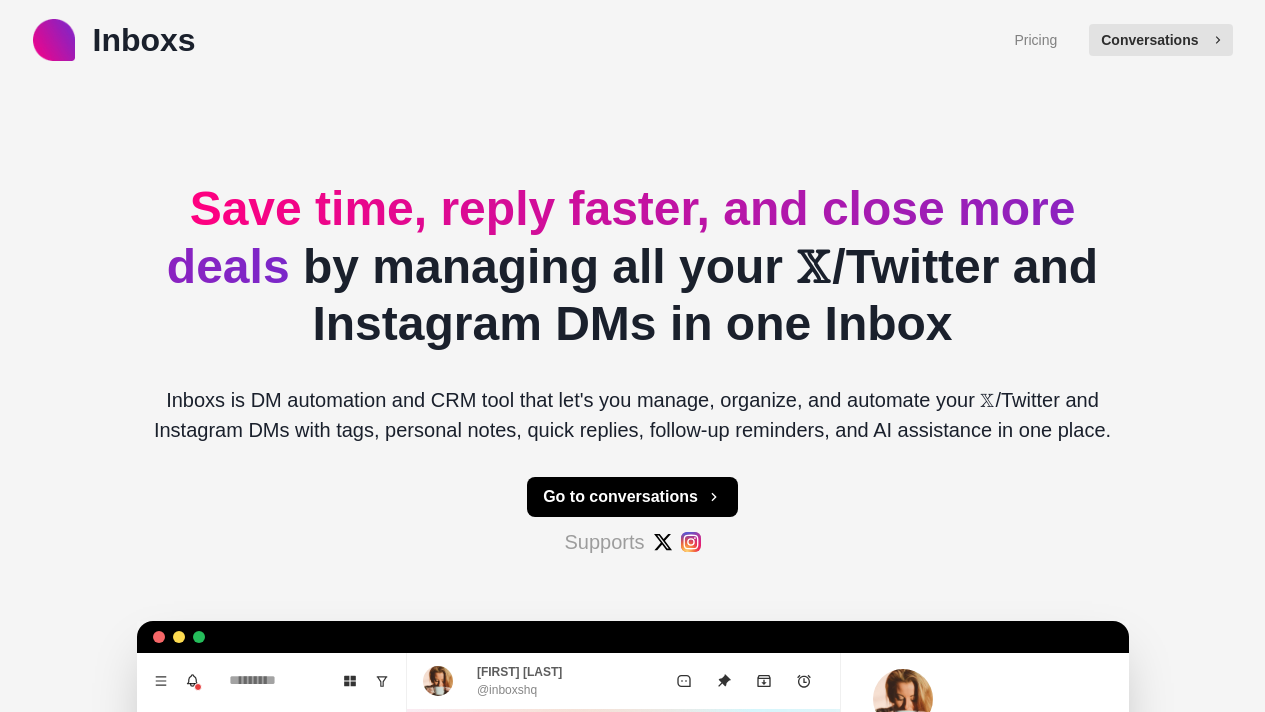 click on "Conversations" at bounding box center (1160, 40) 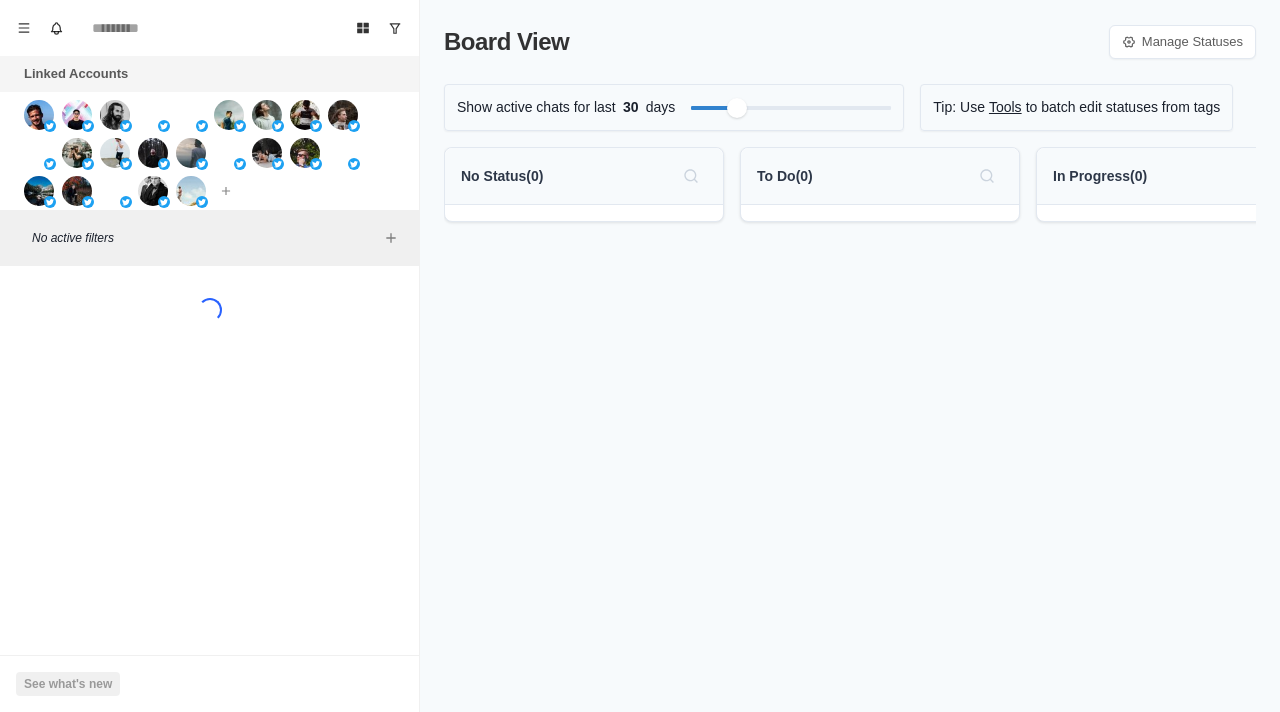 click on "Board View Tools Archived Chats Mark many as read Keyboard shortcuts Team Settings Upgrade Log out Past reminders No notifications Create a reminder in a conversation  to be notified" at bounding box center (209, 28) 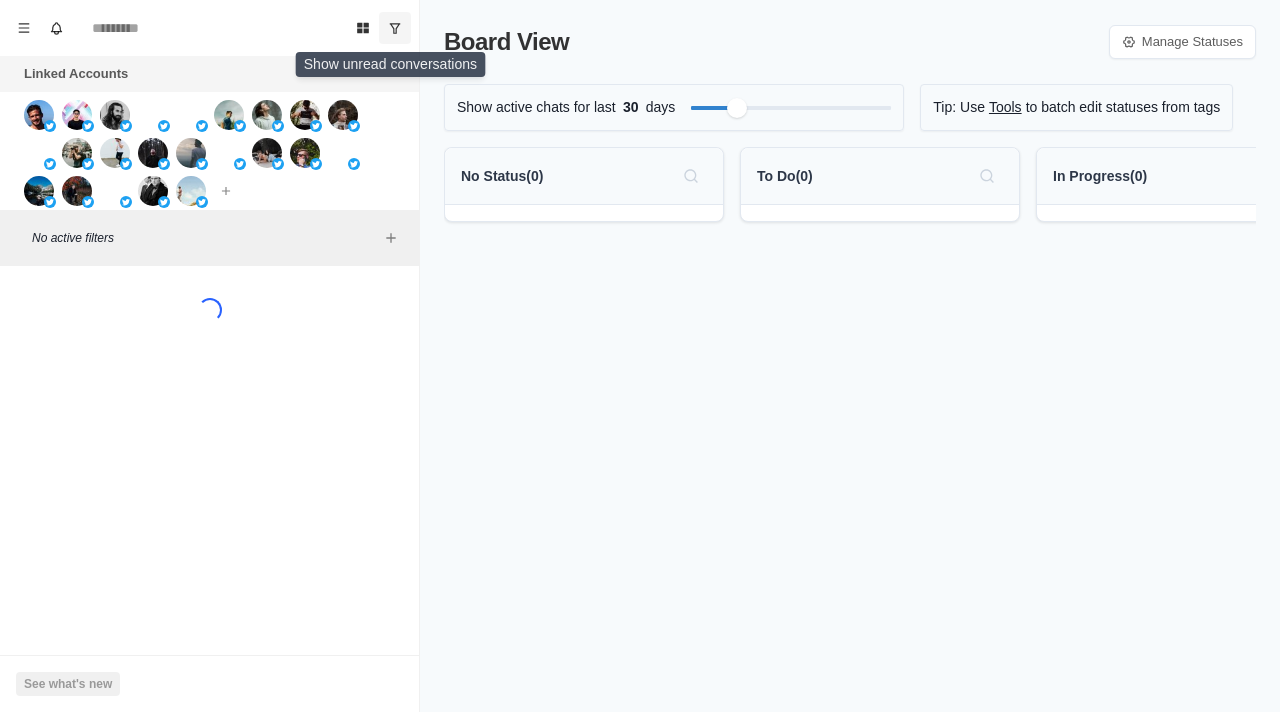 click at bounding box center [395, 28] 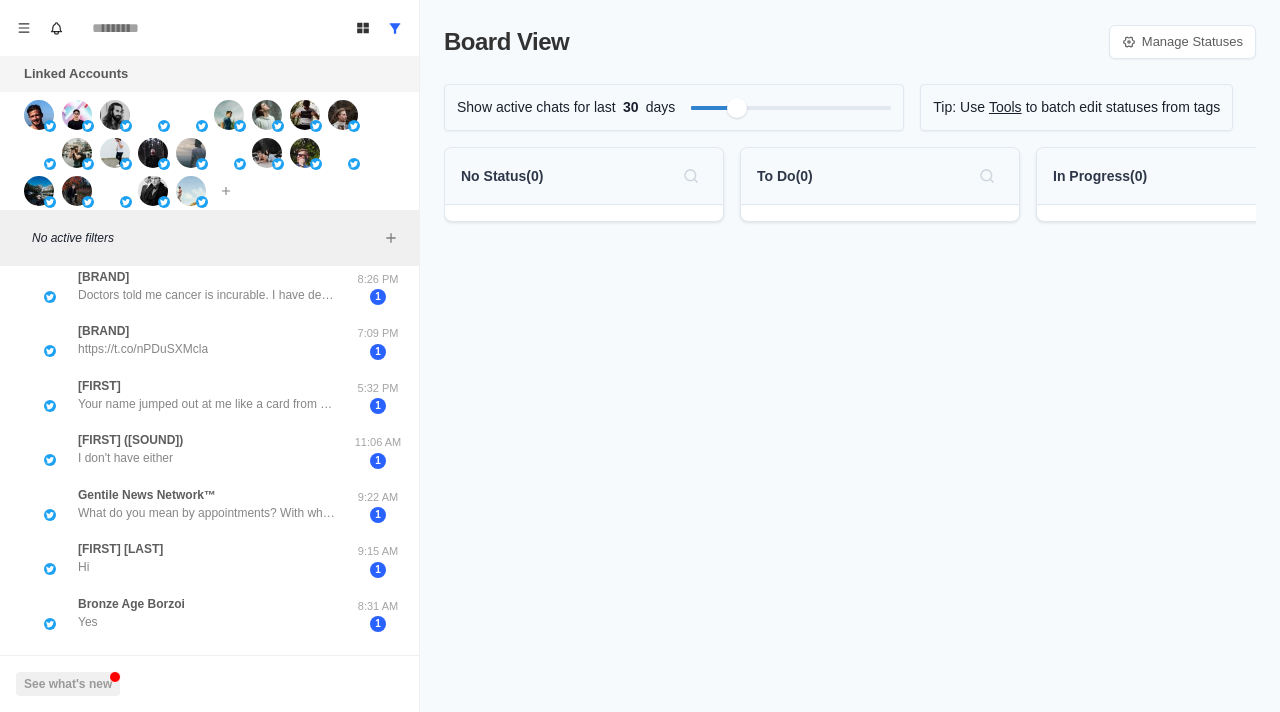 scroll, scrollTop: 804, scrollLeft: 0, axis: vertical 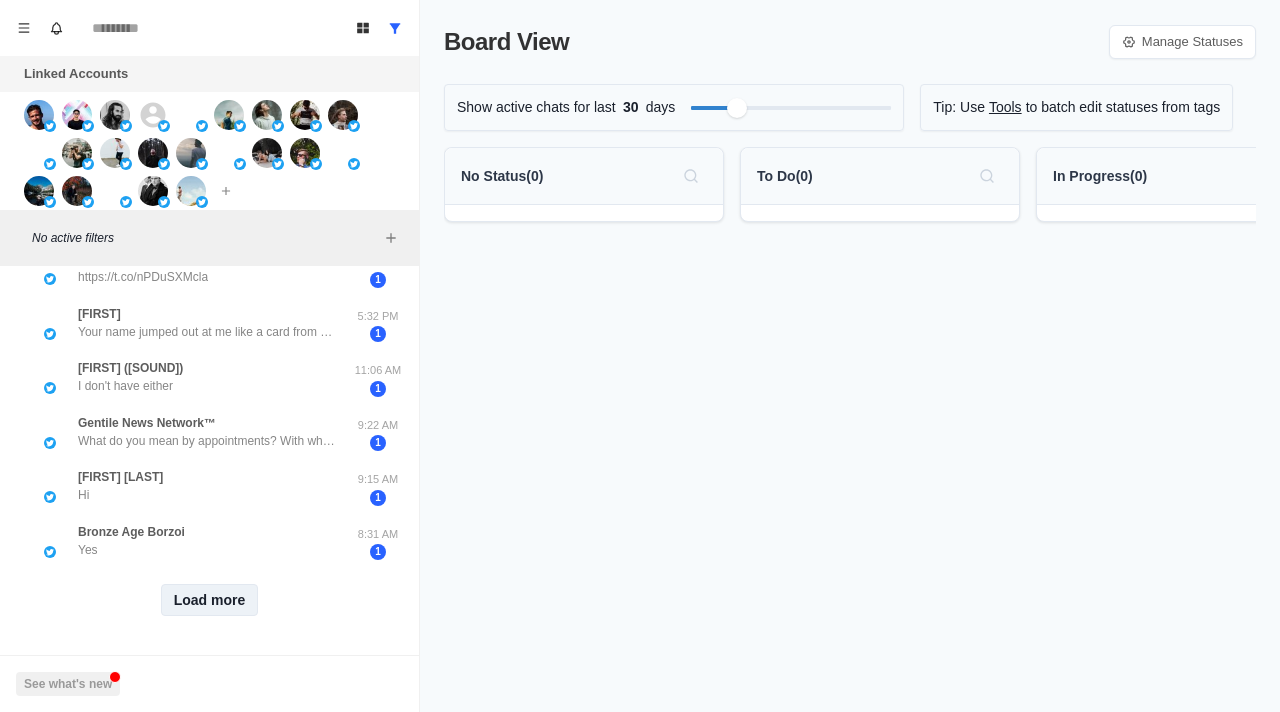 click on "Load more" at bounding box center [210, 600] 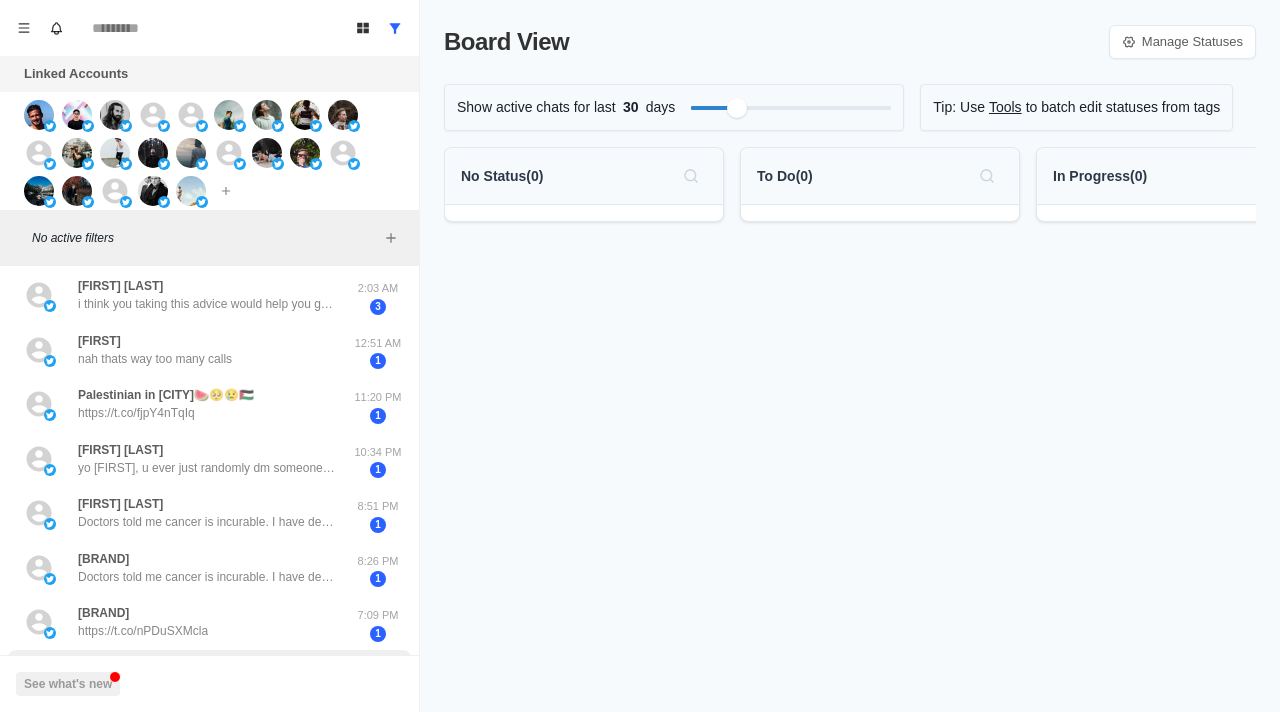scroll, scrollTop: 0, scrollLeft: 0, axis: both 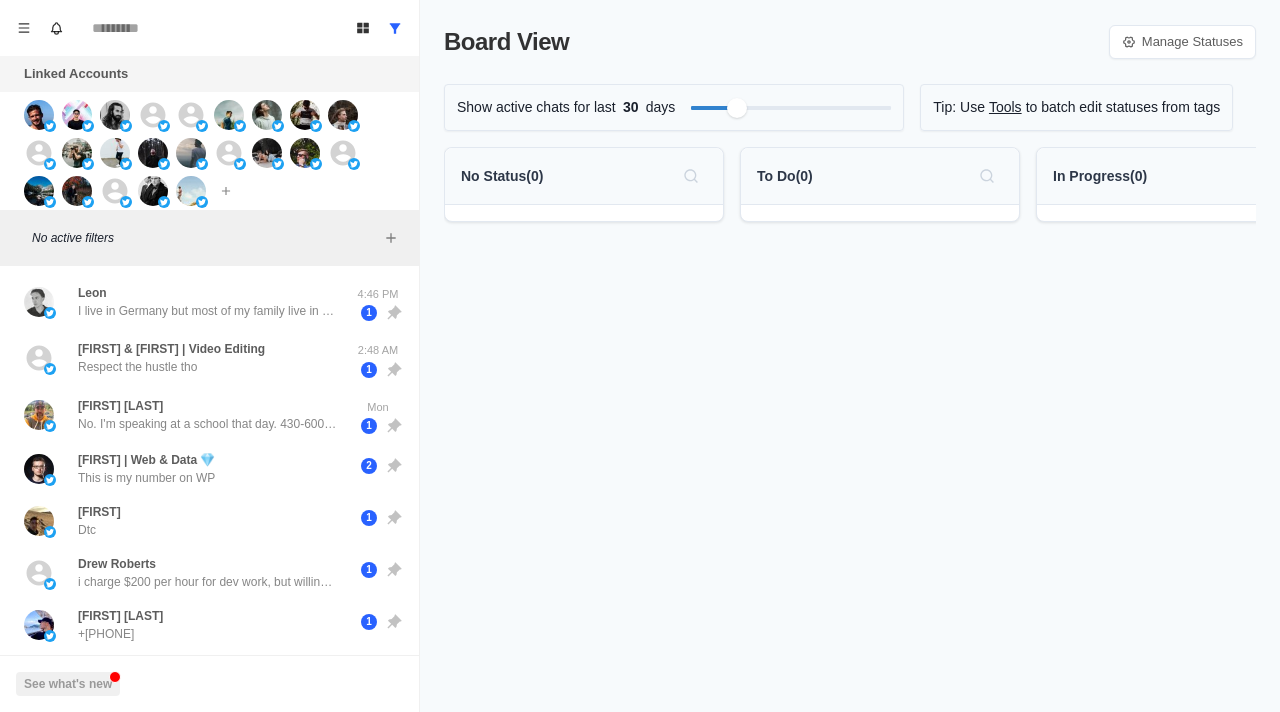 click on "No active filters" at bounding box center [209, 238] 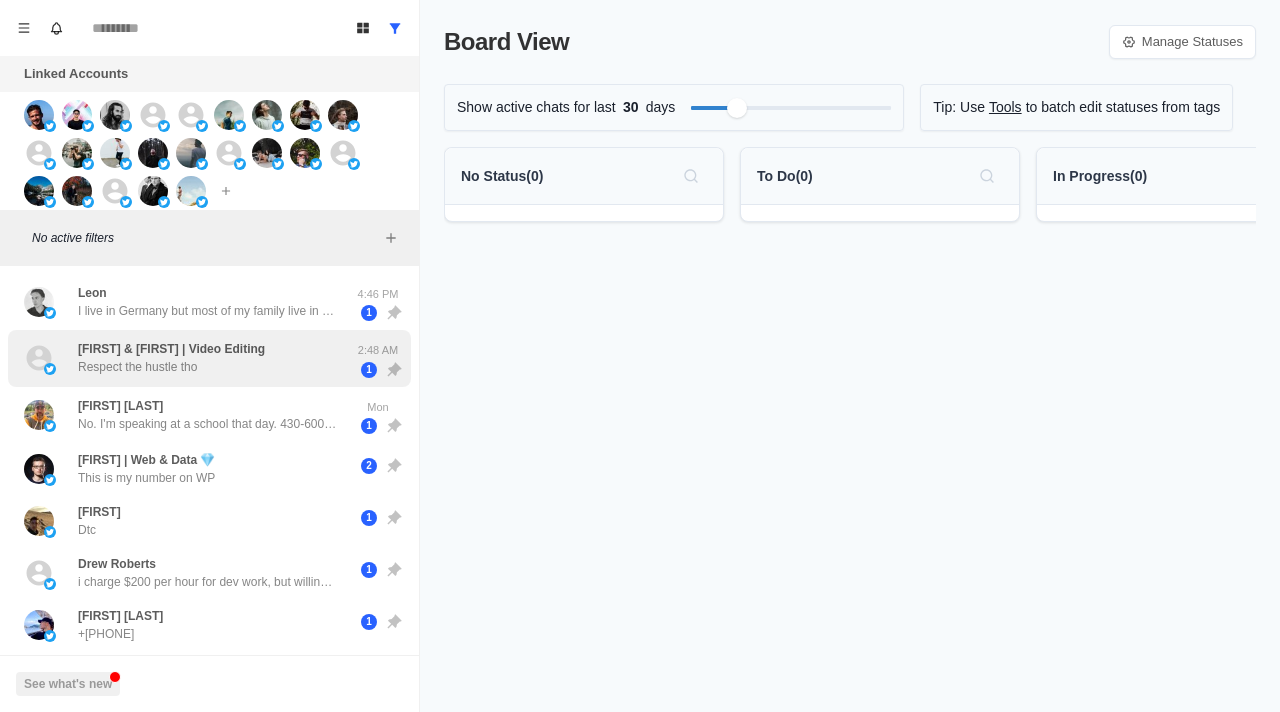 click on "Respect the hustle tho" at bounding box center [137, 367] 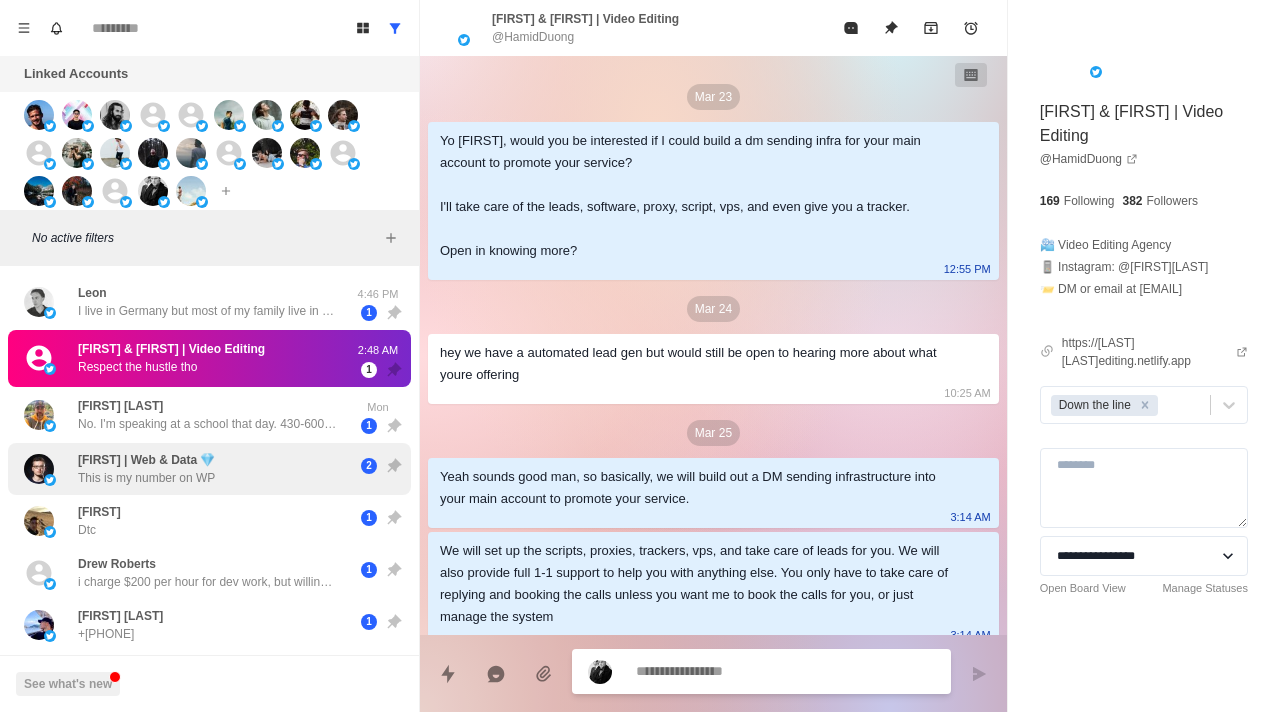 scroll, scrollTop: 554, scrollLeft: 0, axis: vertical 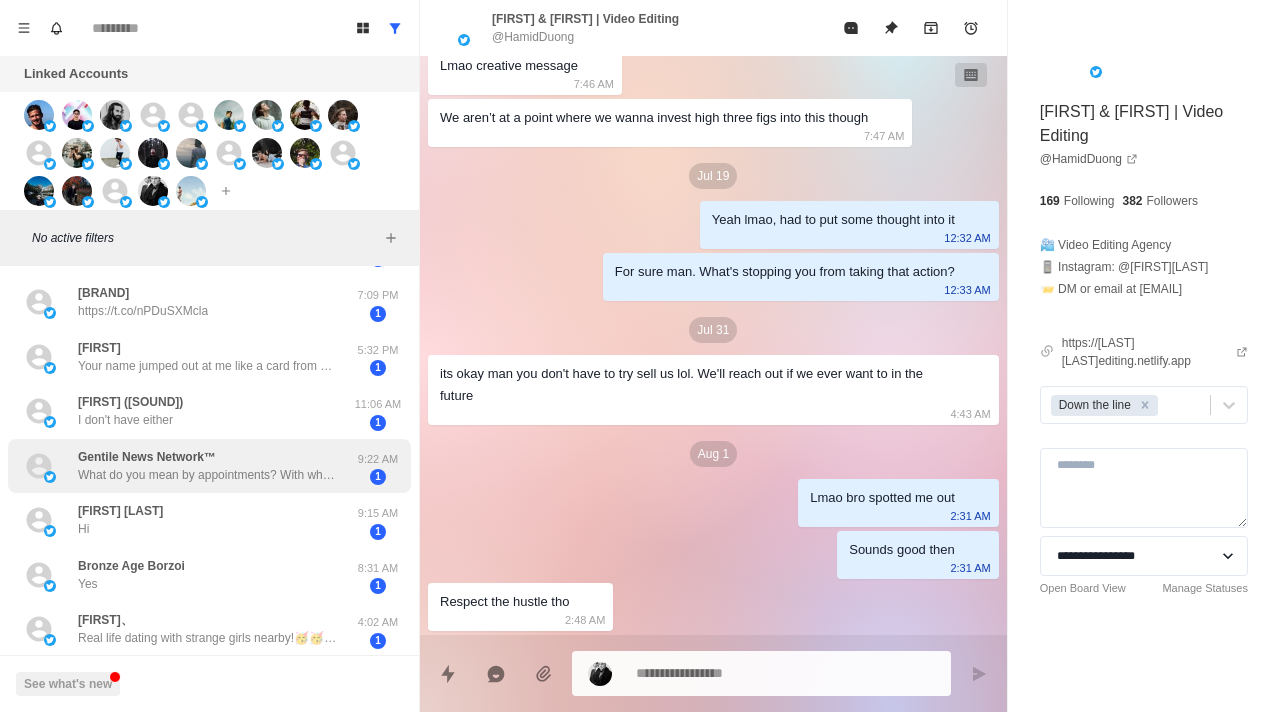 click on "Gentile News Network™" at bounding box center (147, 457) 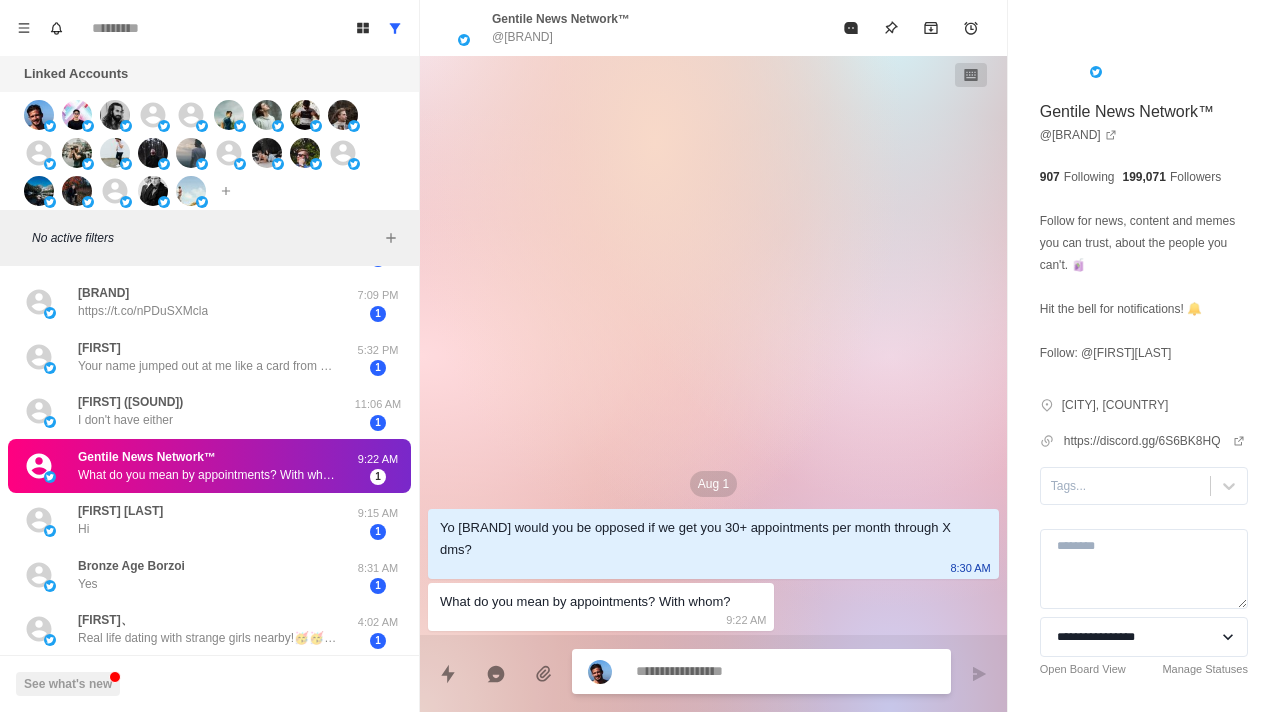 click at bounding box center (785, 671) 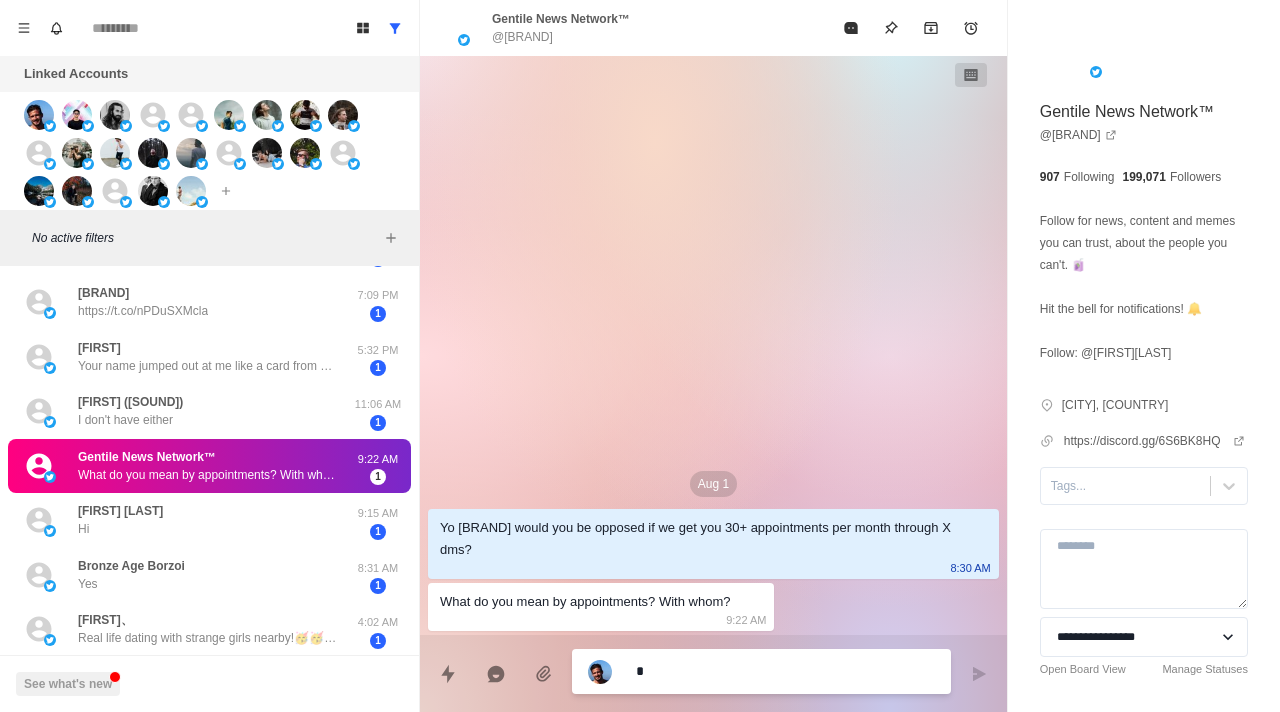 type on "*" 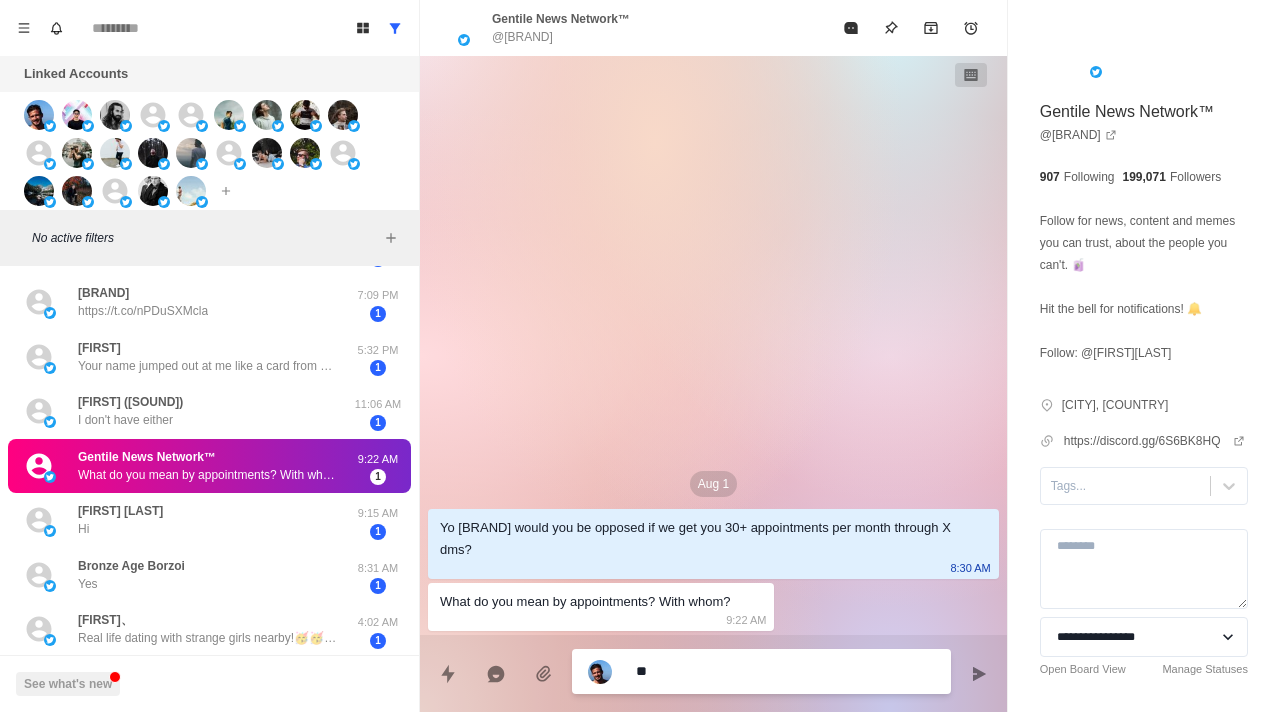 type on "*" 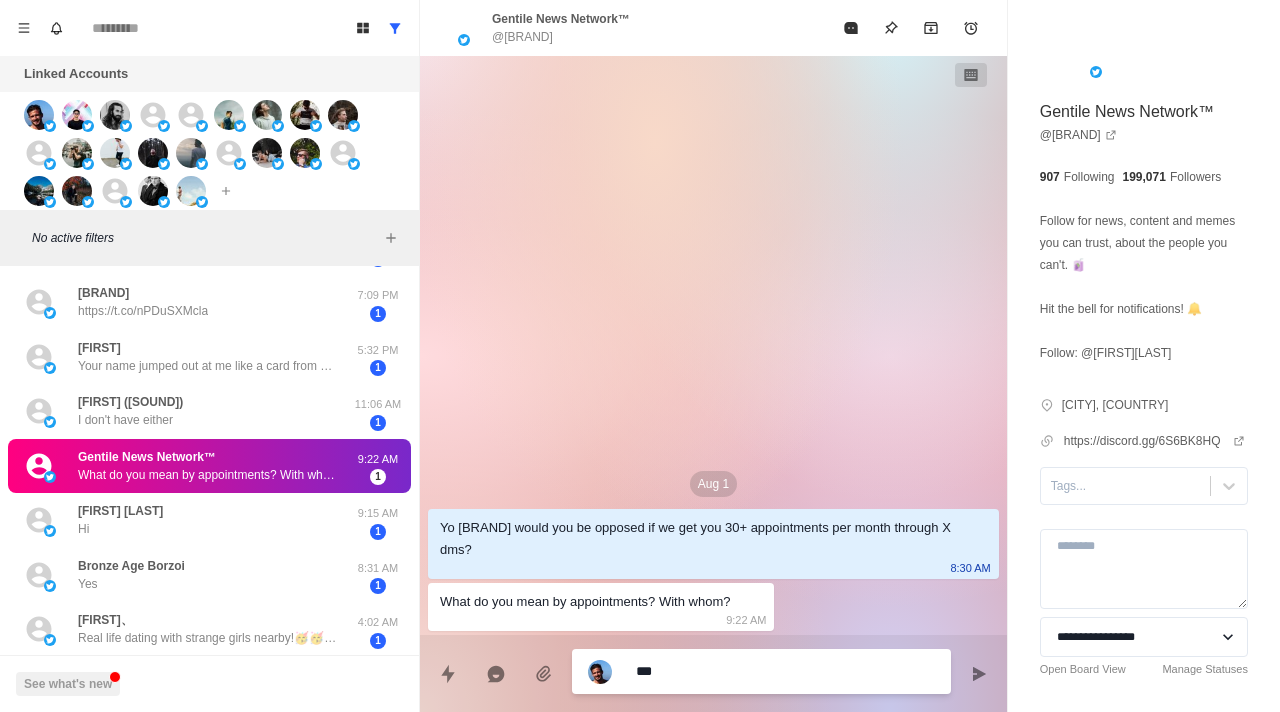 type on "*" 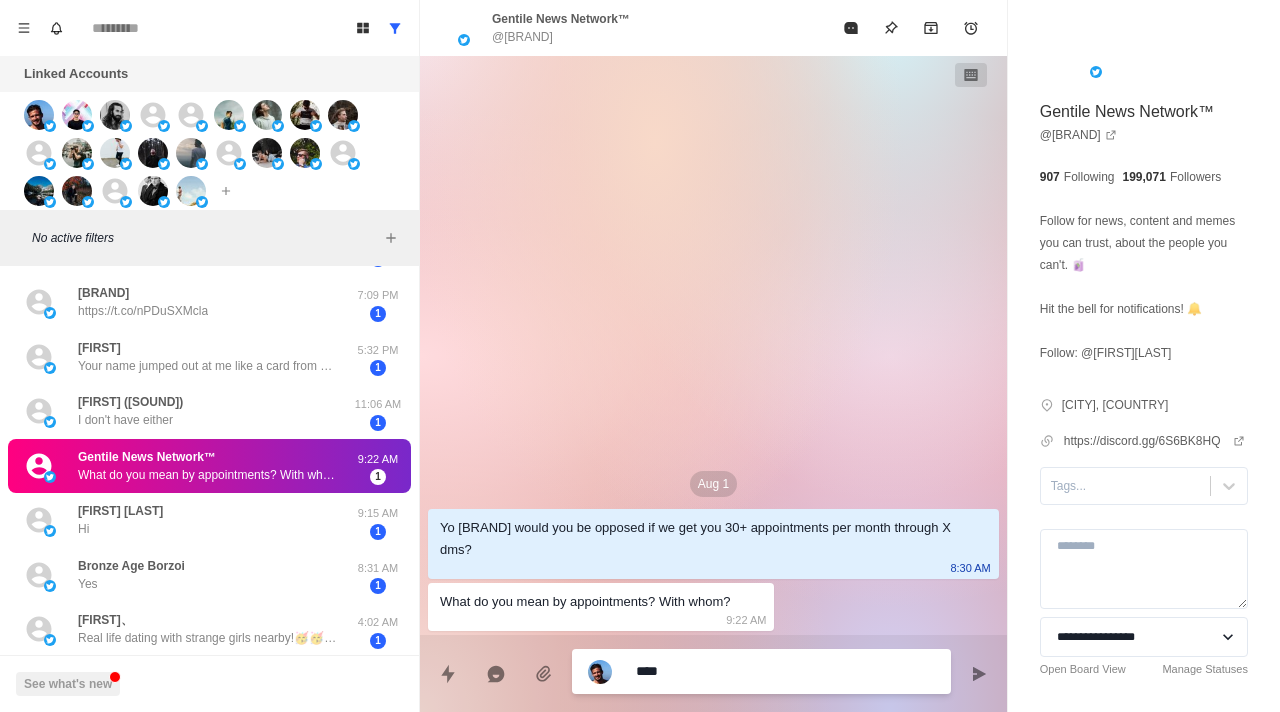 type on "*" 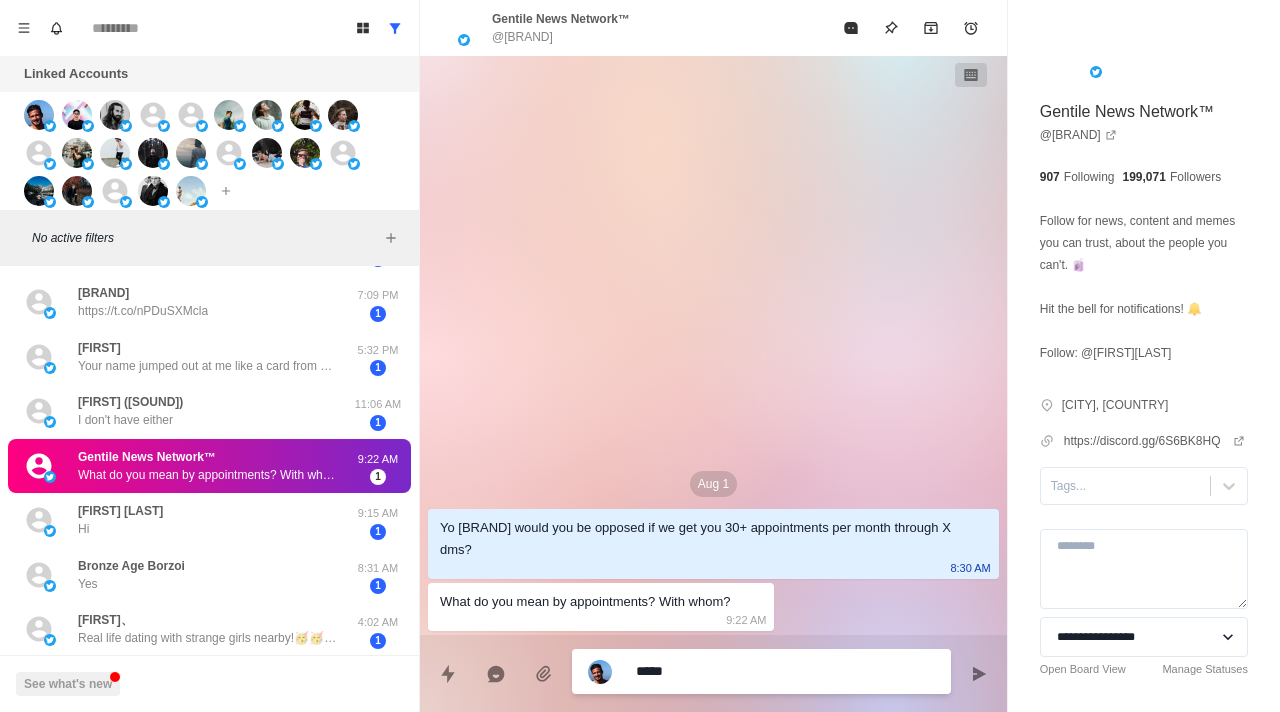 type on "*" 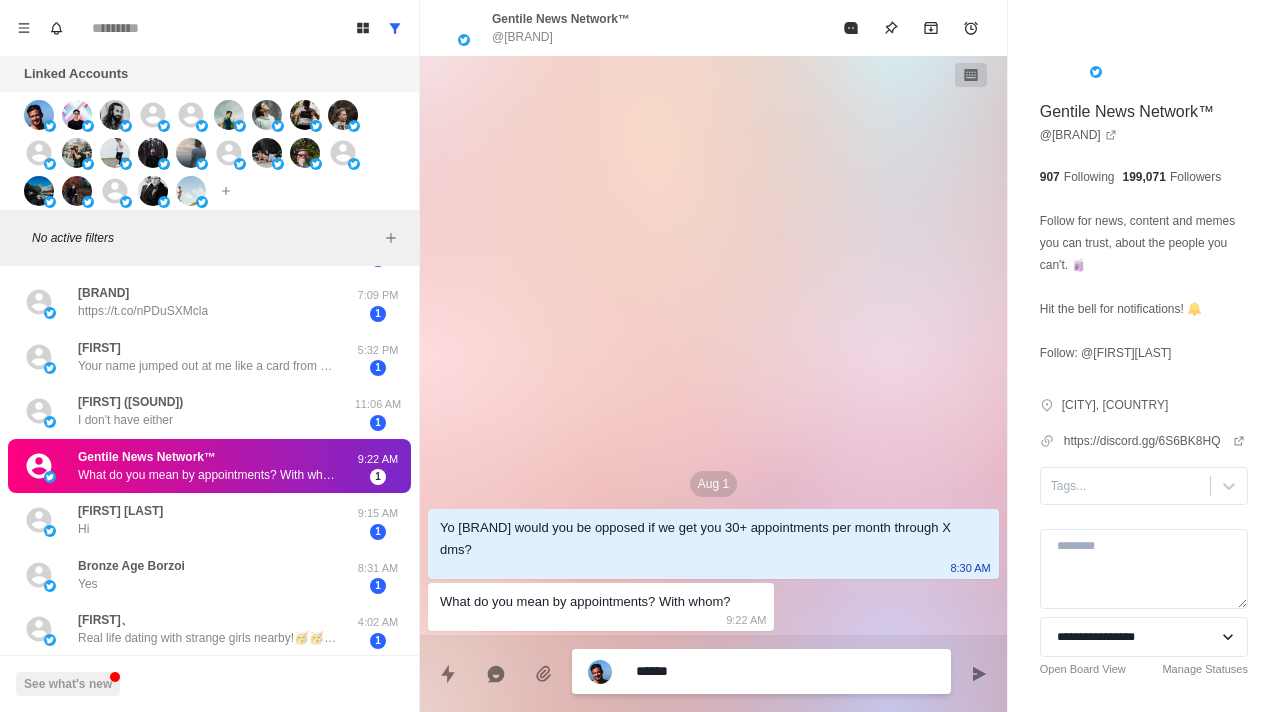 type on "*" 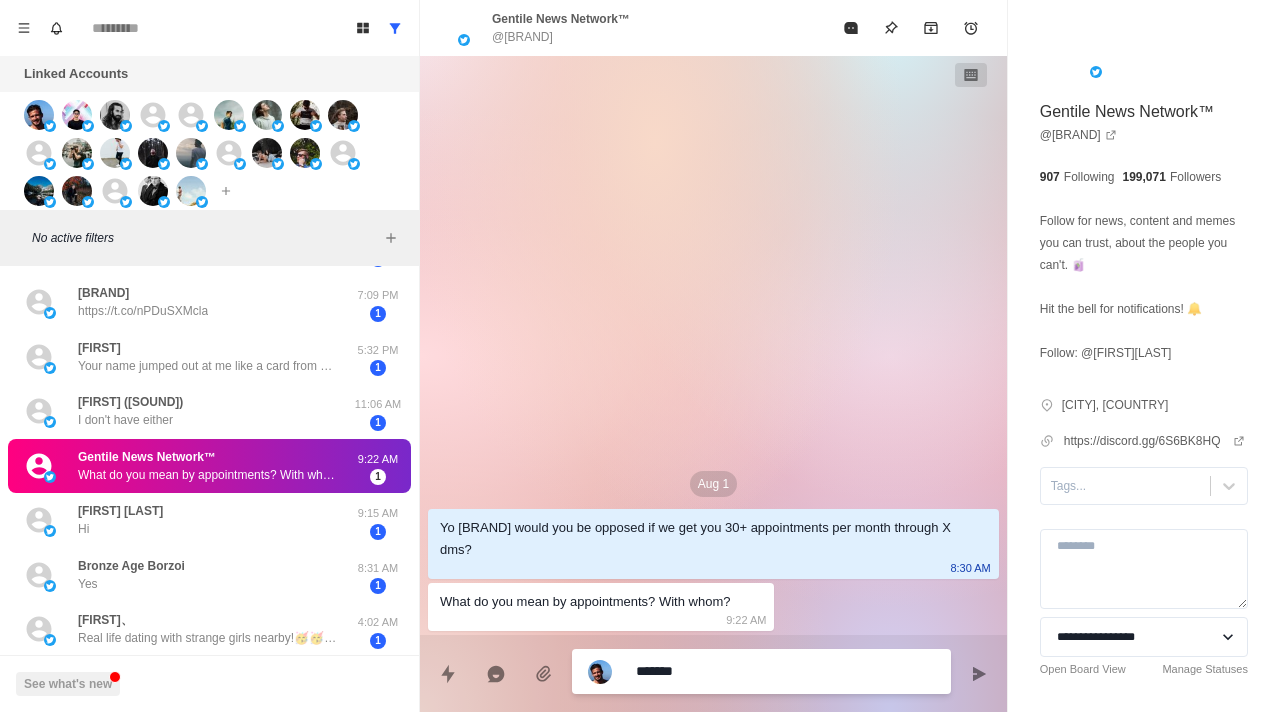 type on "*" 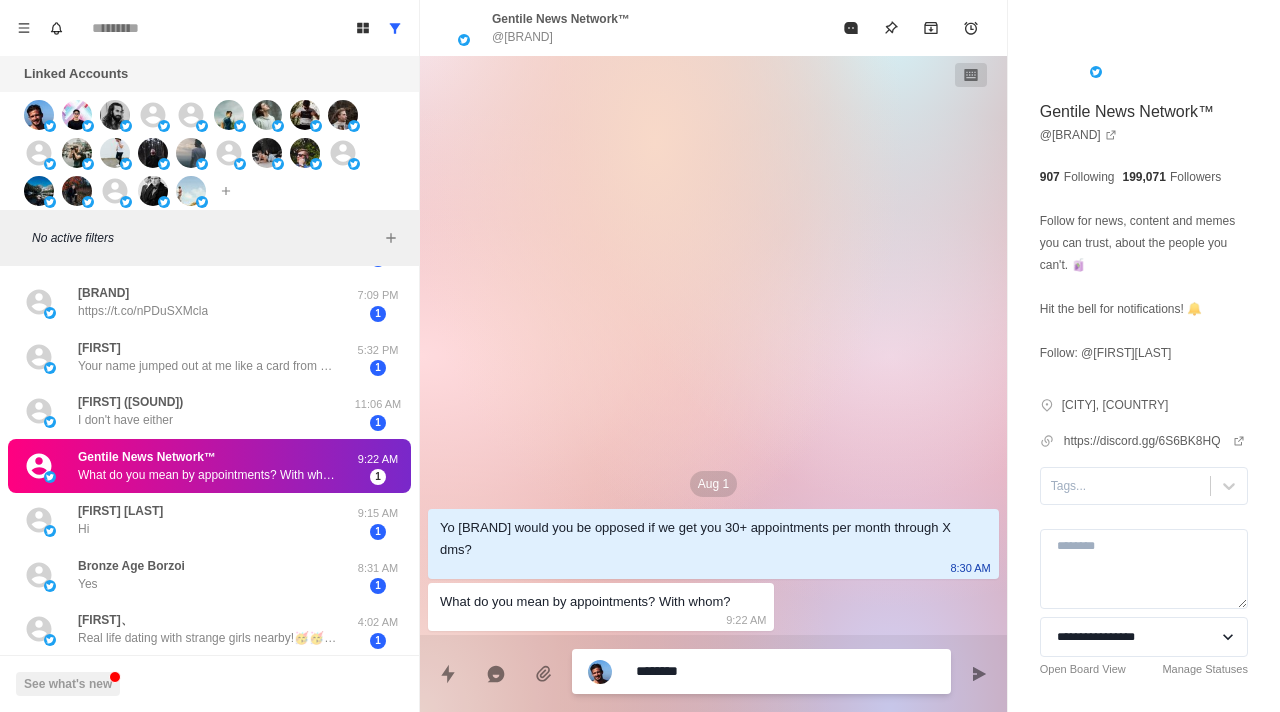 type on "*" 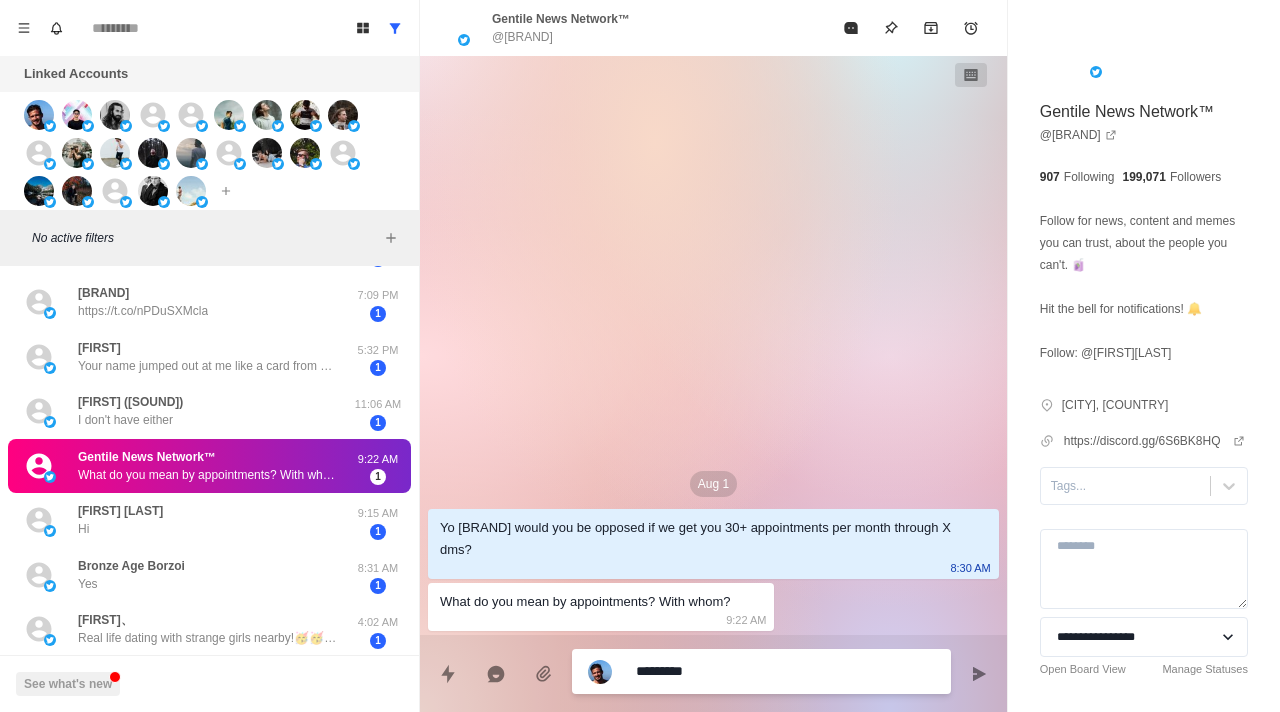 type on "*" 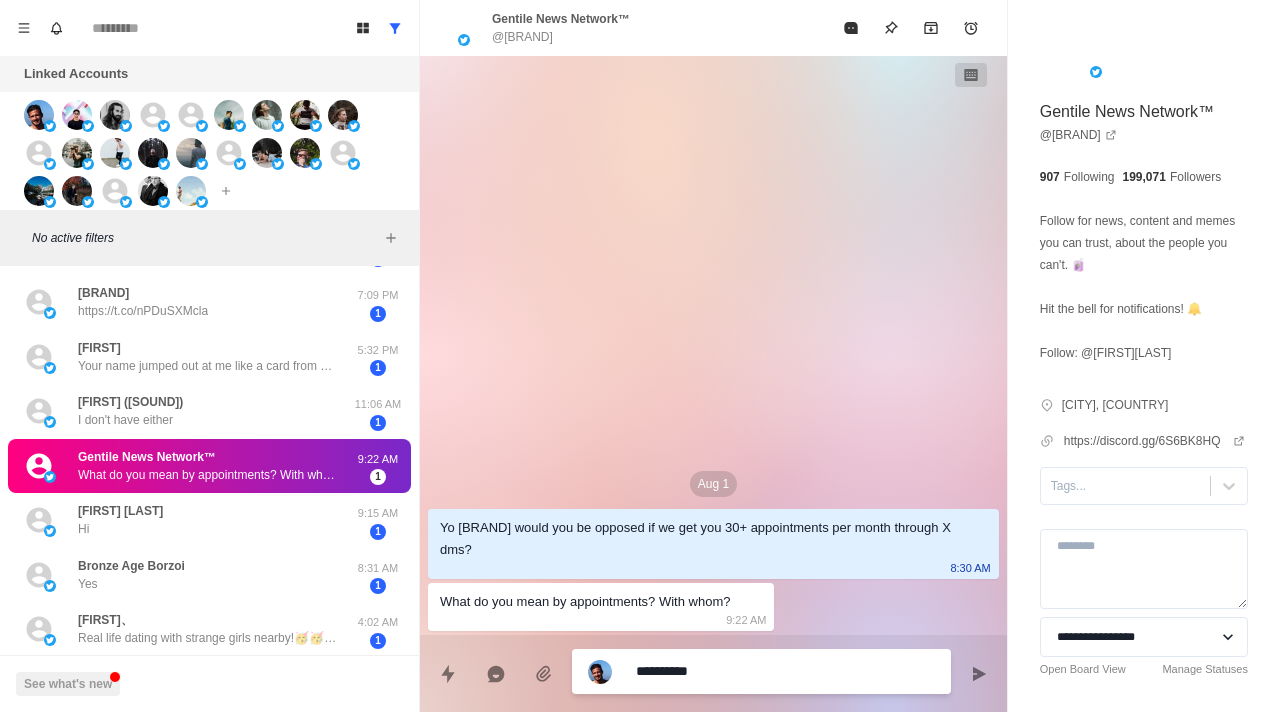 type on "*" 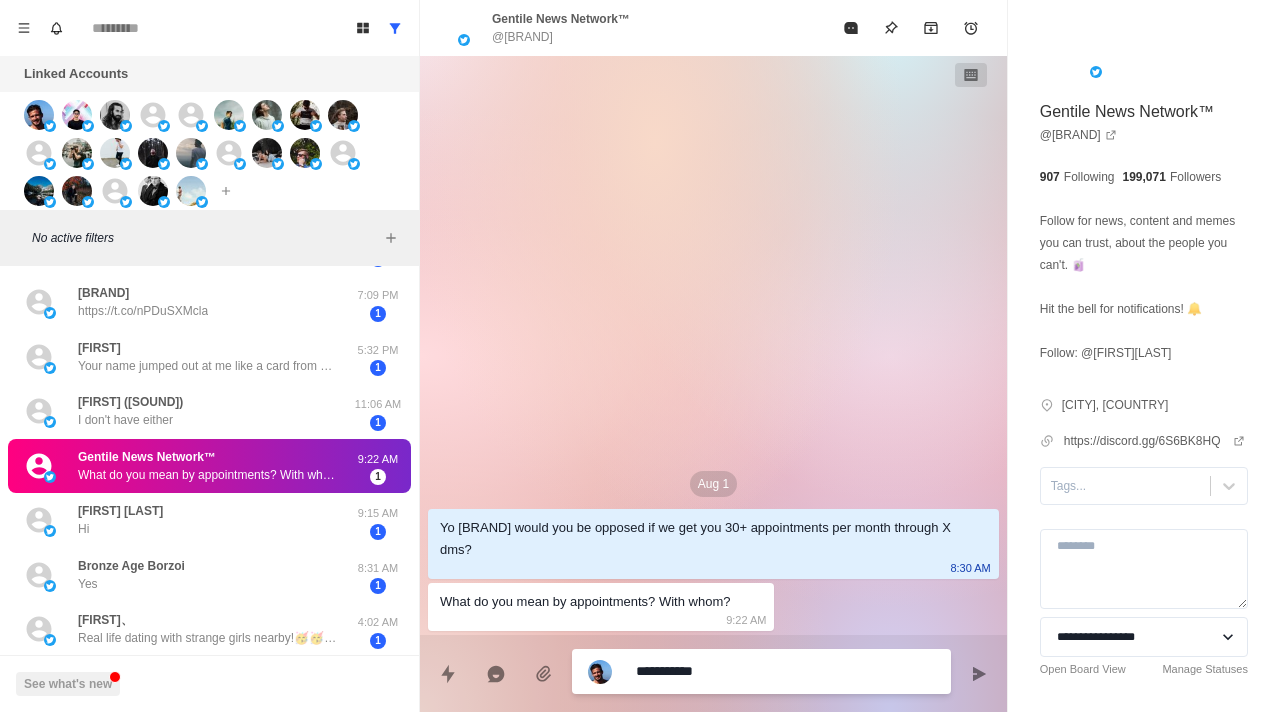 type on "*" 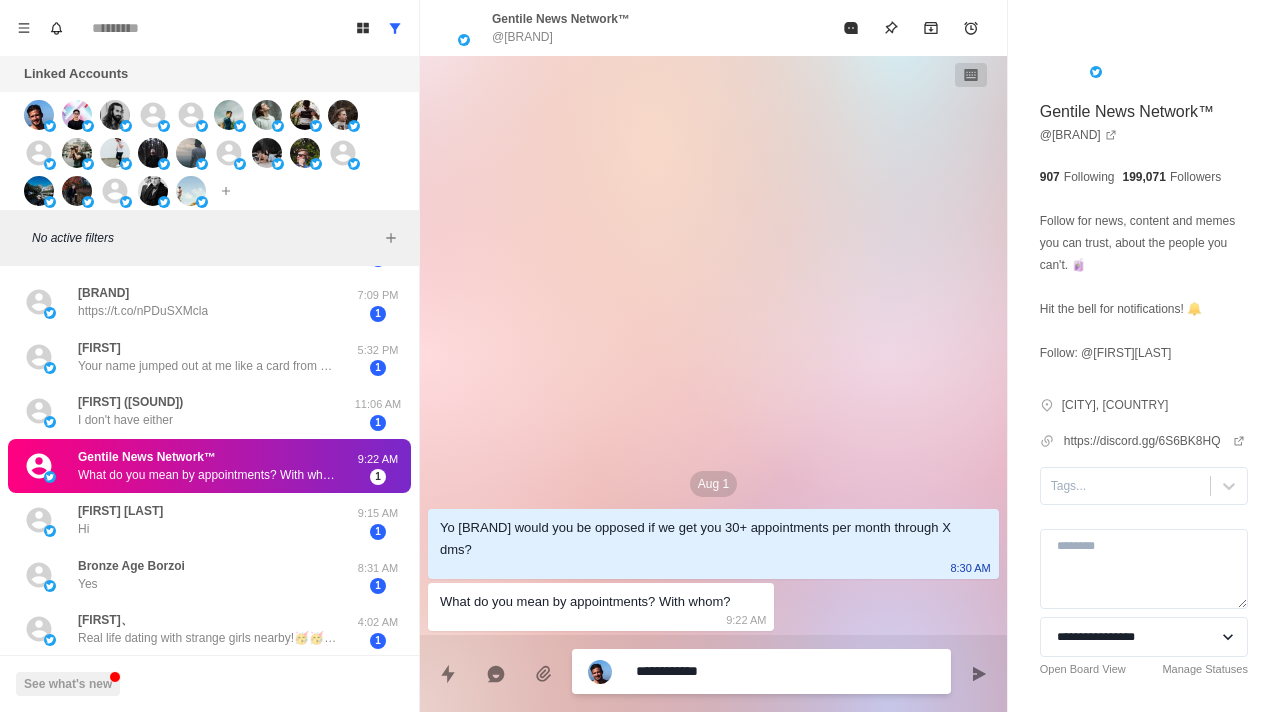 type on "*" 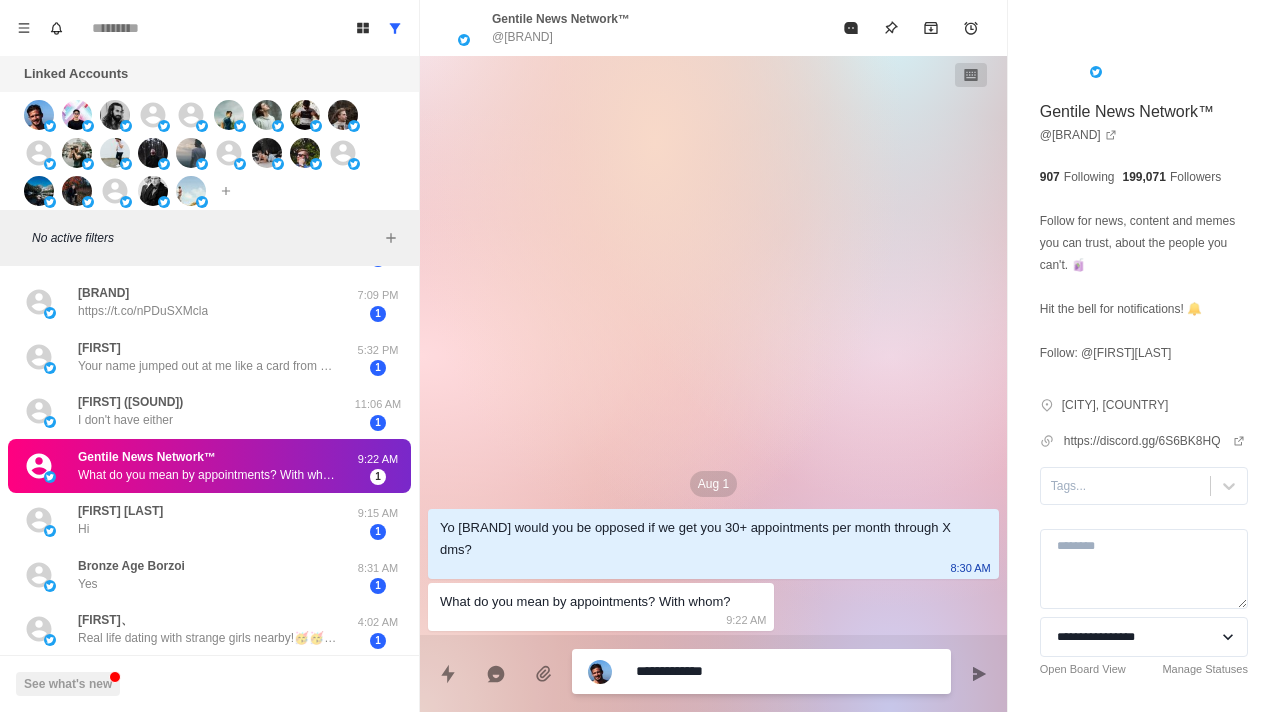 type on "*" 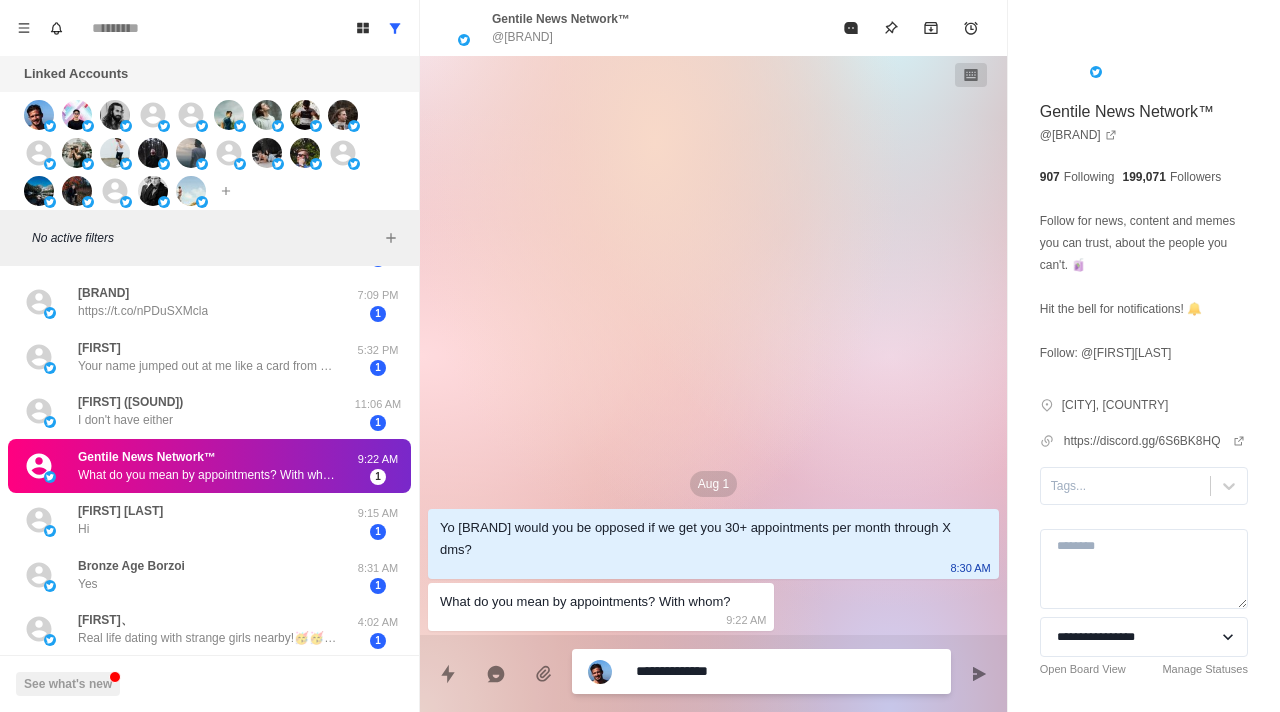 type on "*" 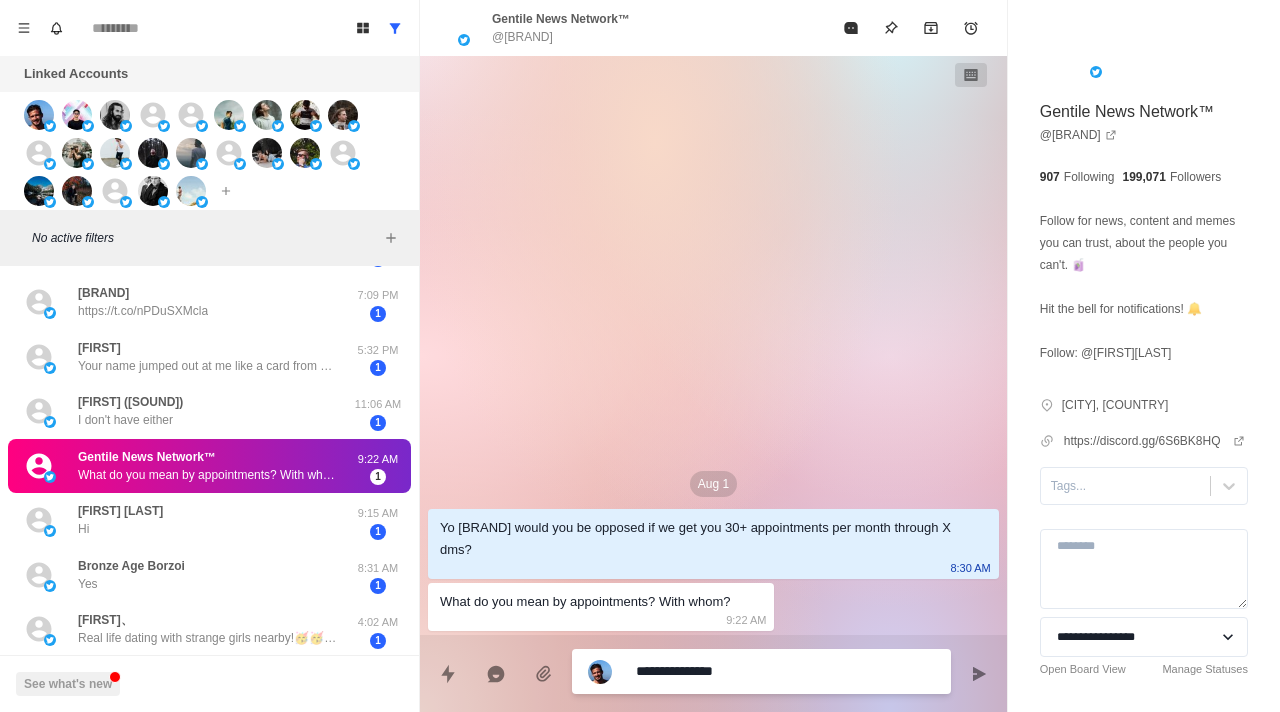 type on "*" 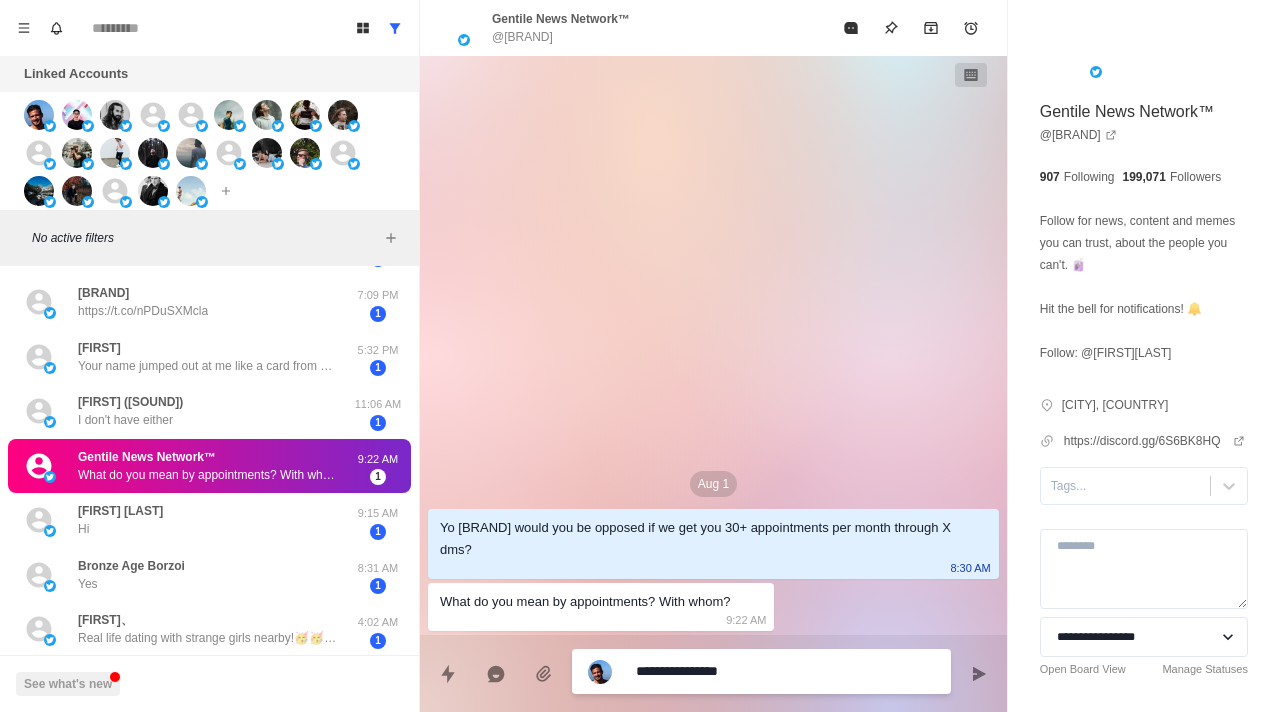 type on "*" 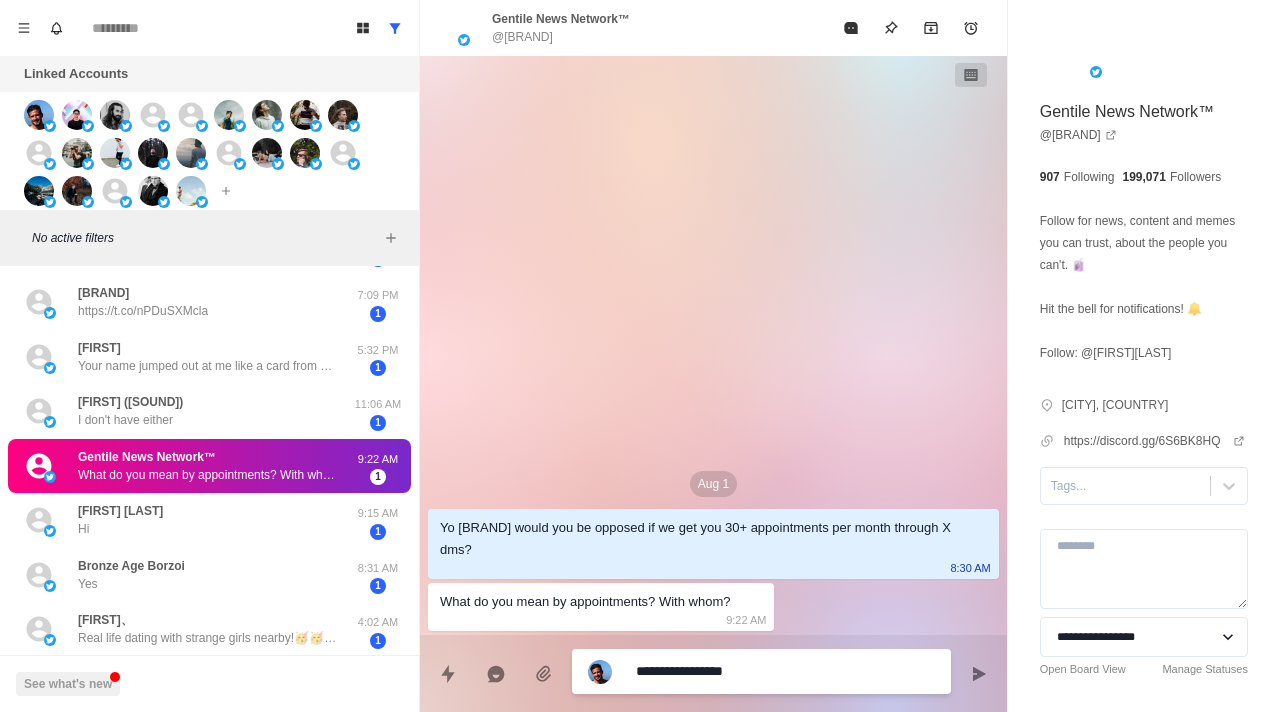 type on "*" 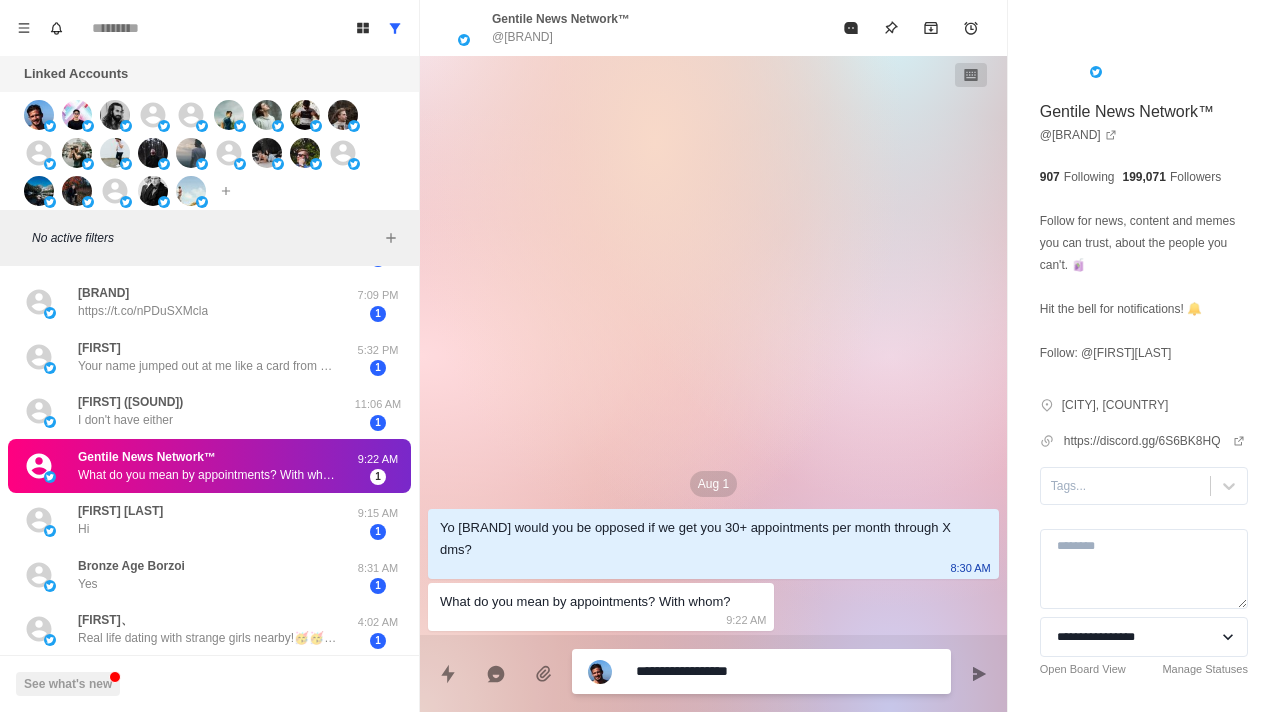 type on "*" 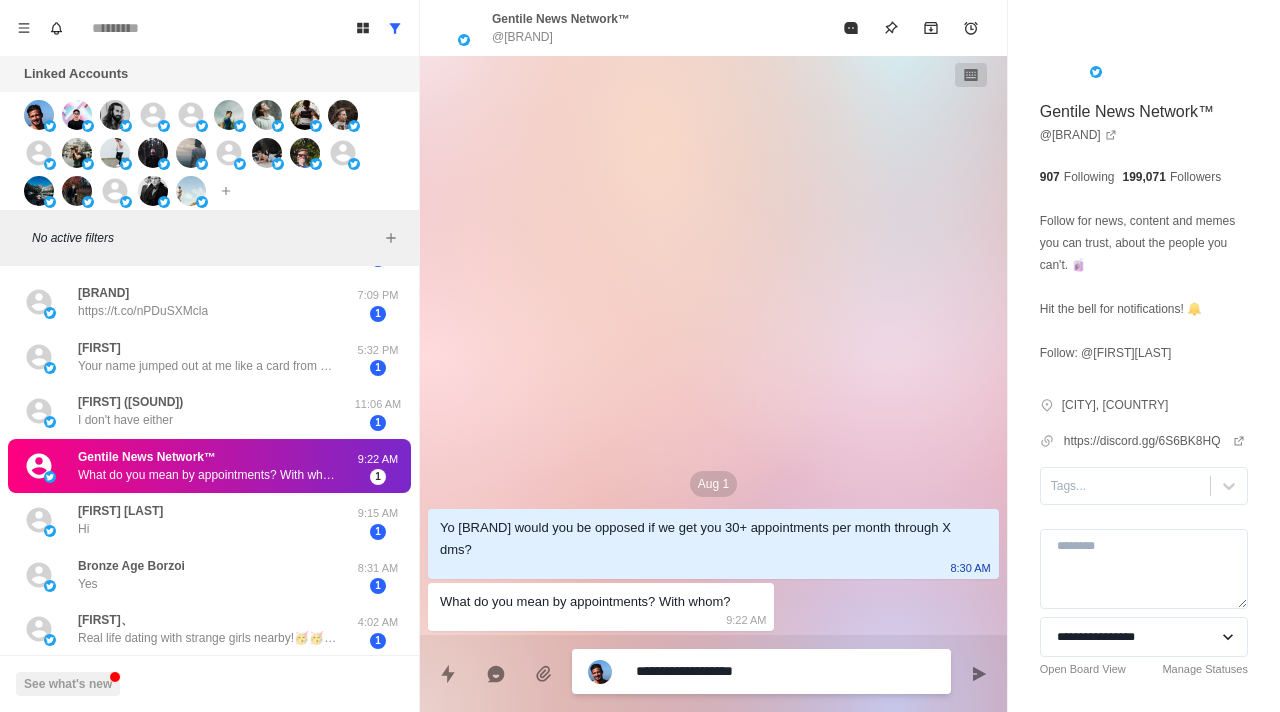 type on "*" 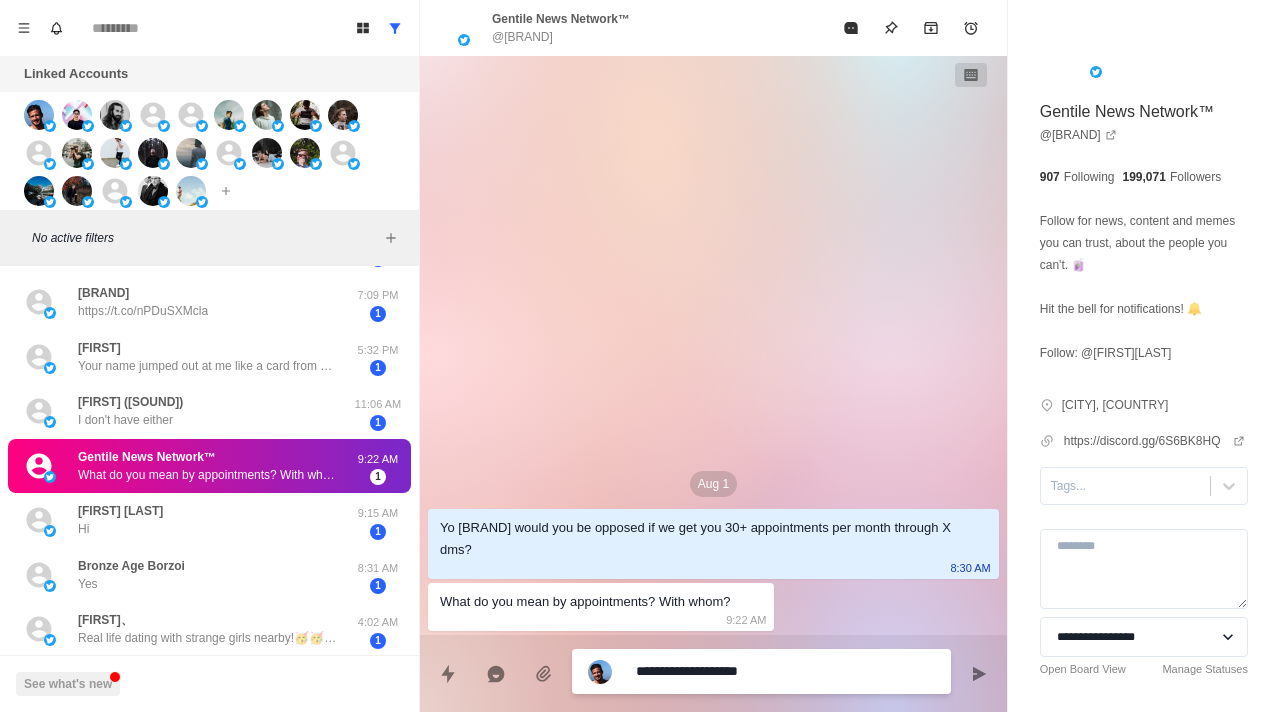 type on "*" 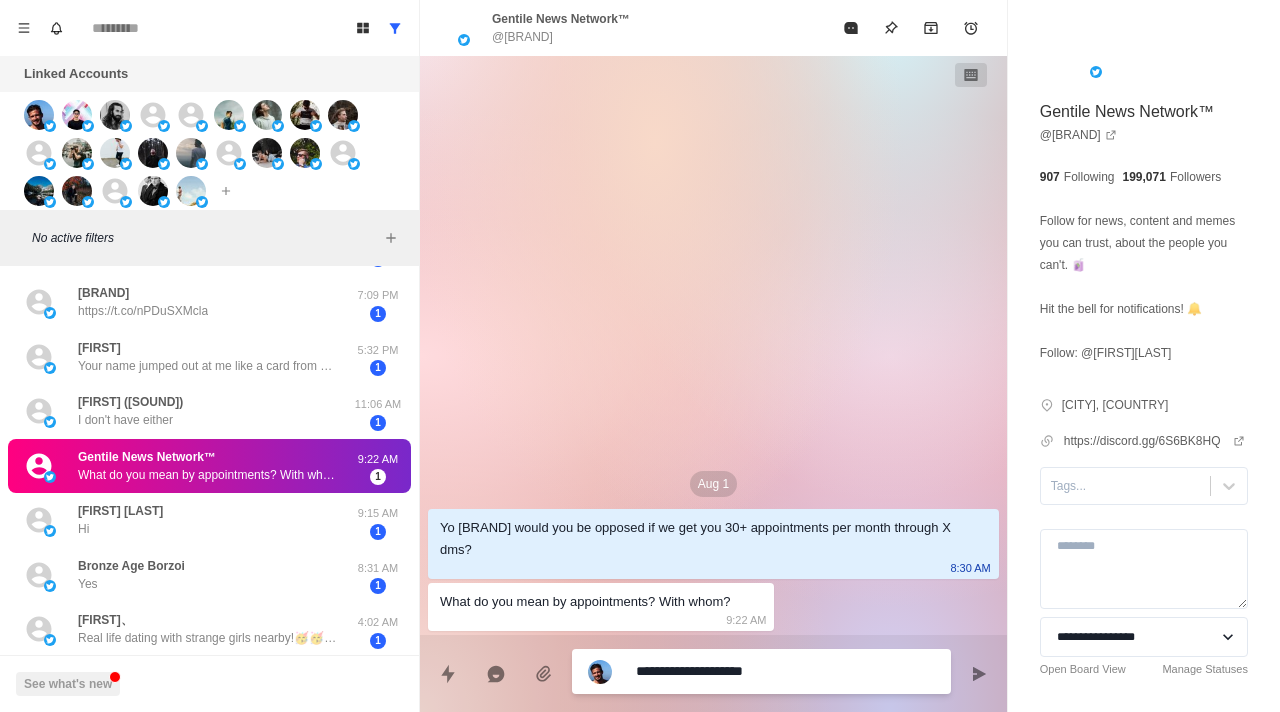 type on "*" 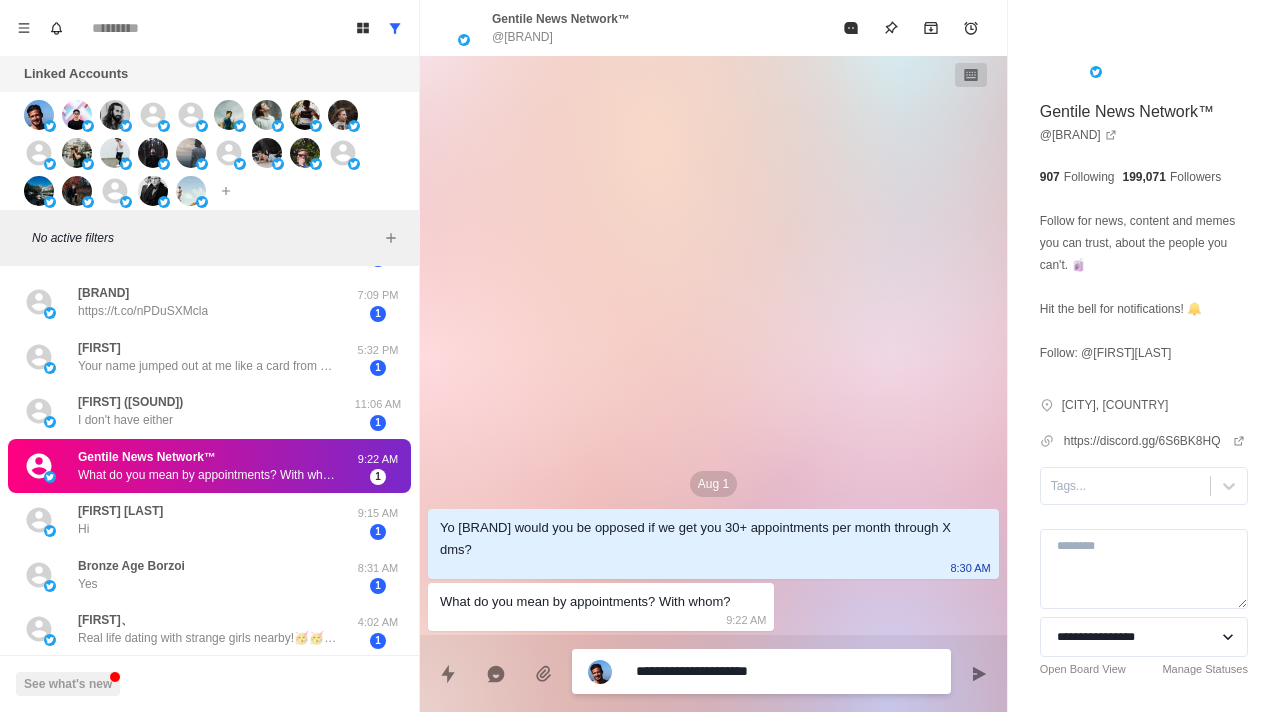 type on "*" 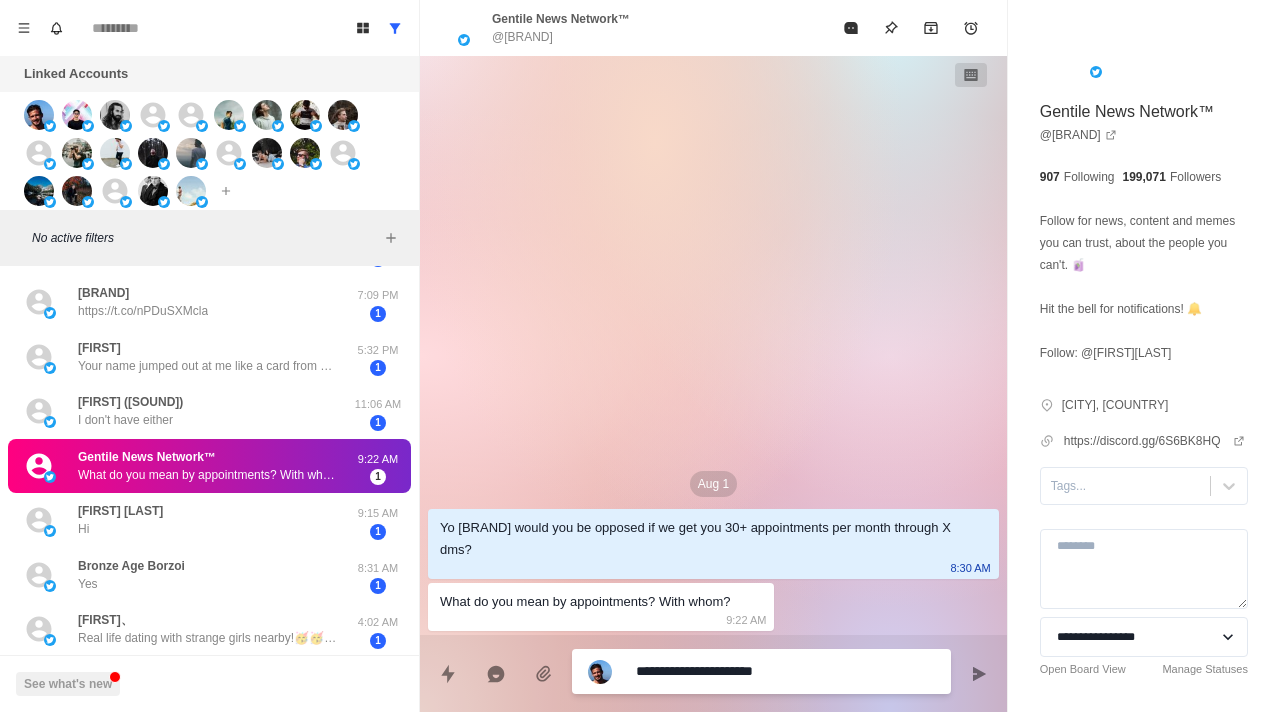 type on "*" 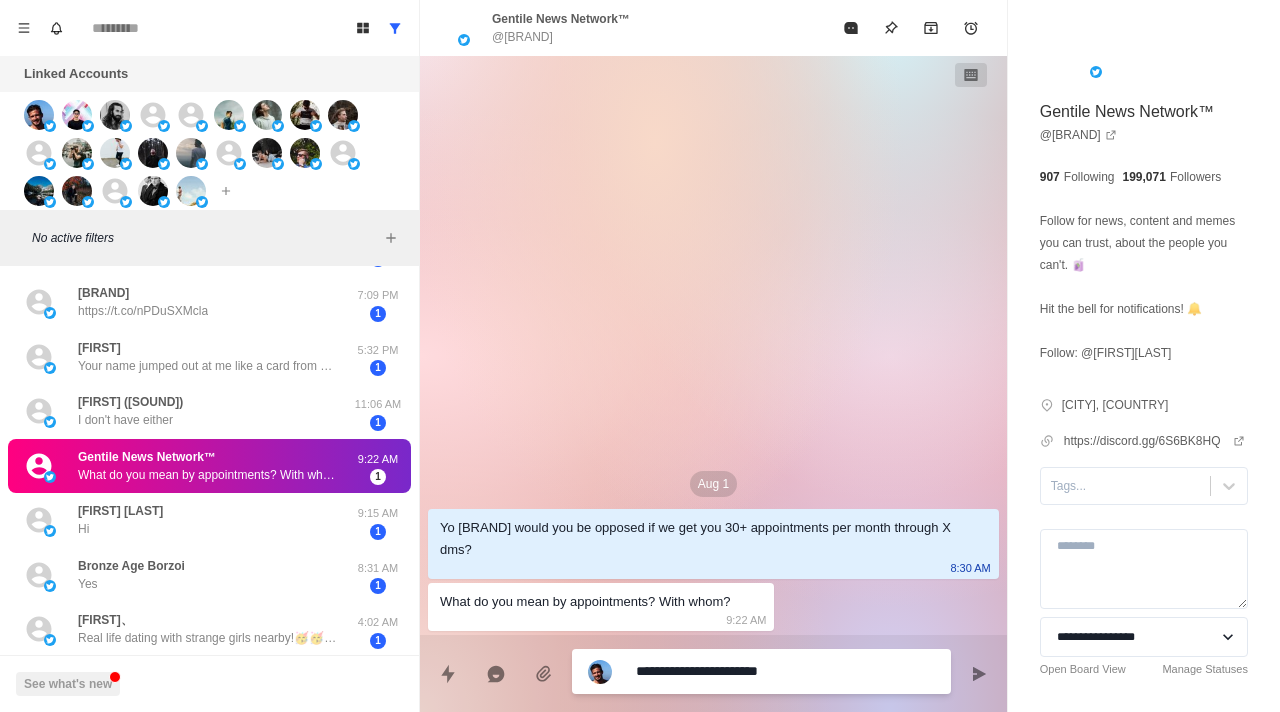 type on "*" 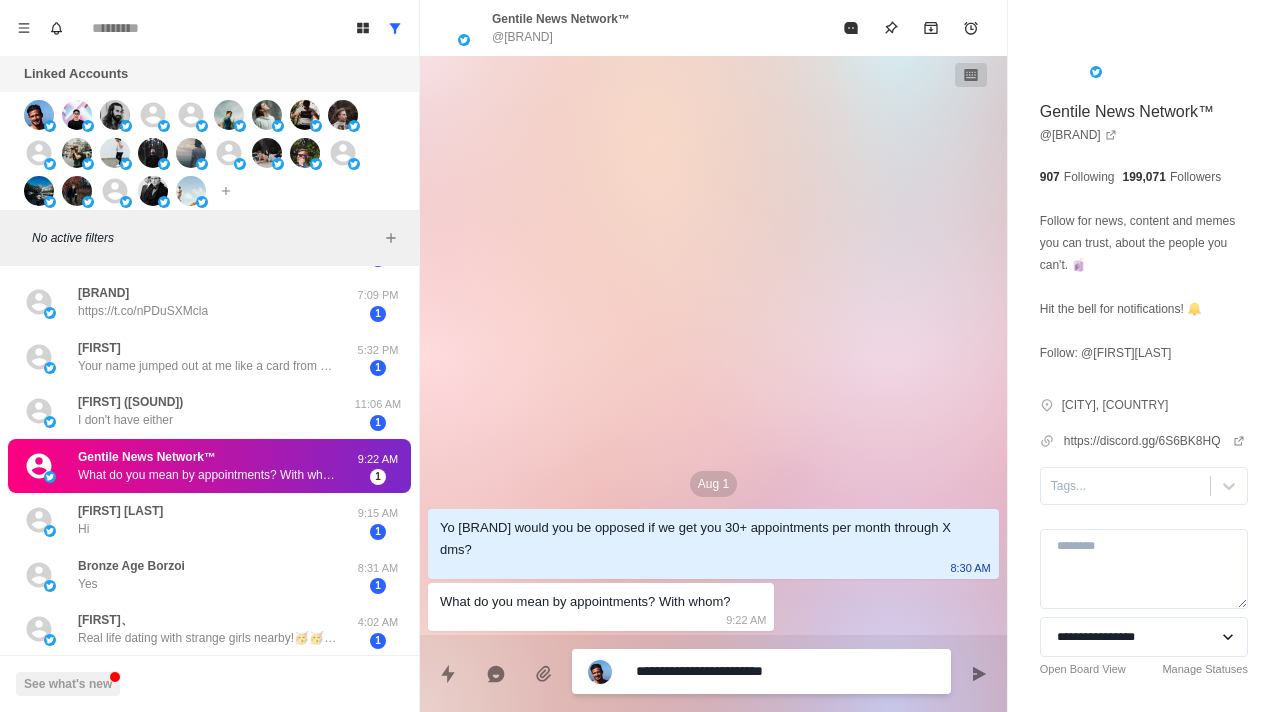 type on "*" 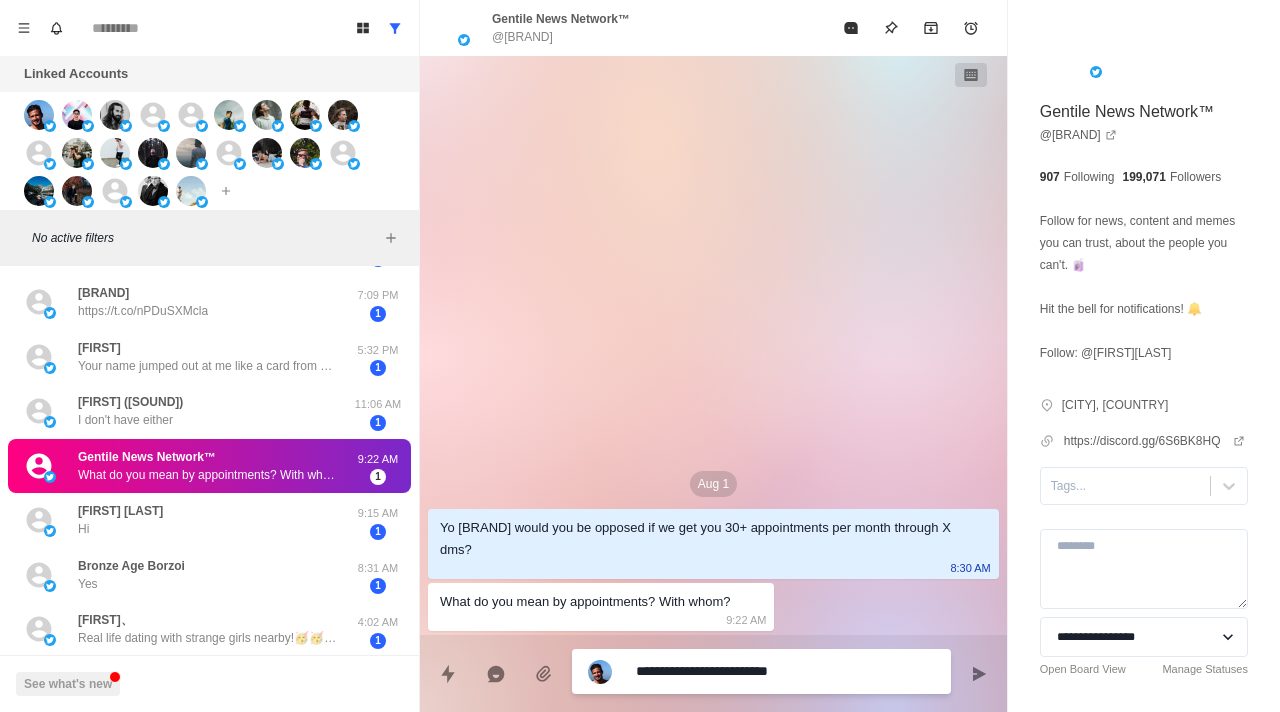 type on "*" 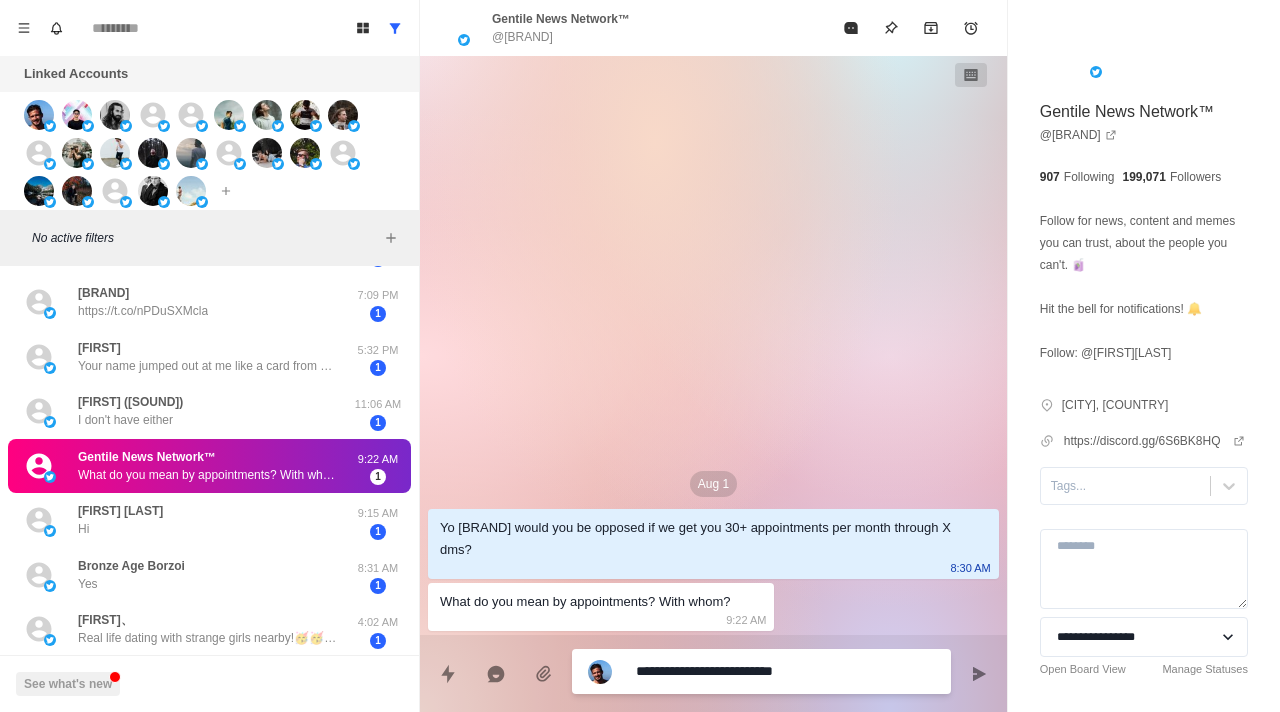 type on "*" 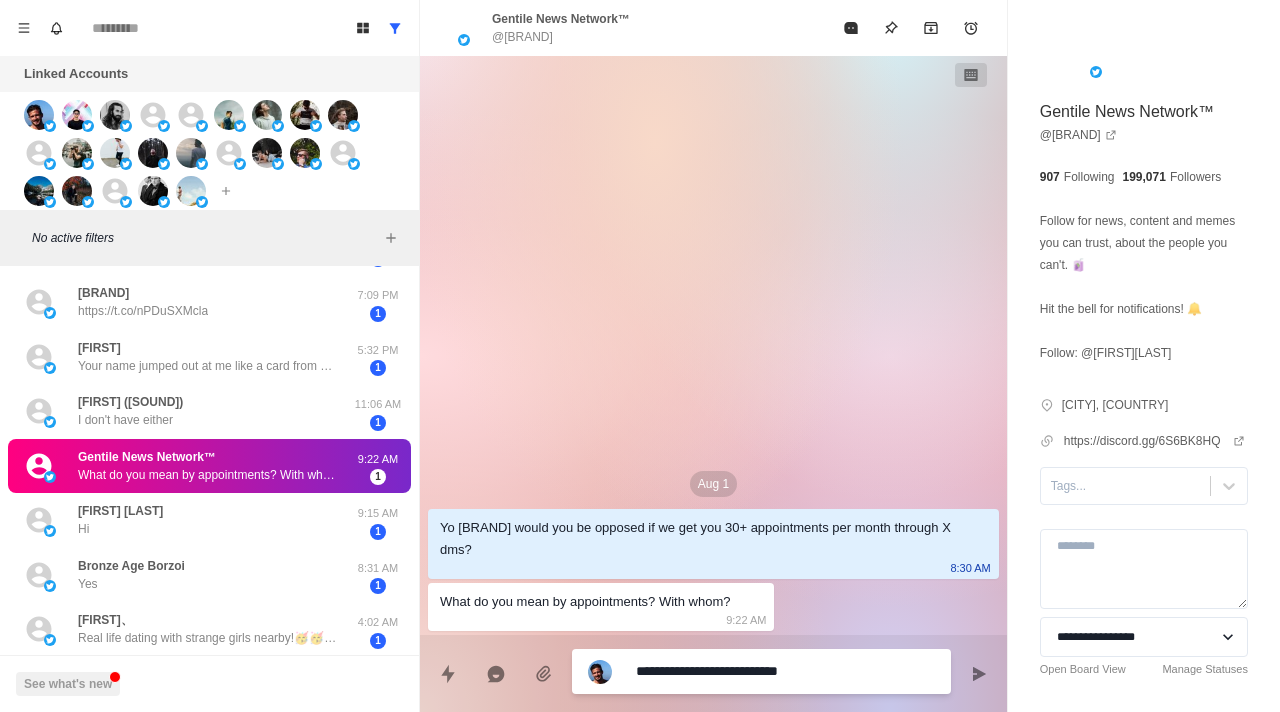 type on "*" 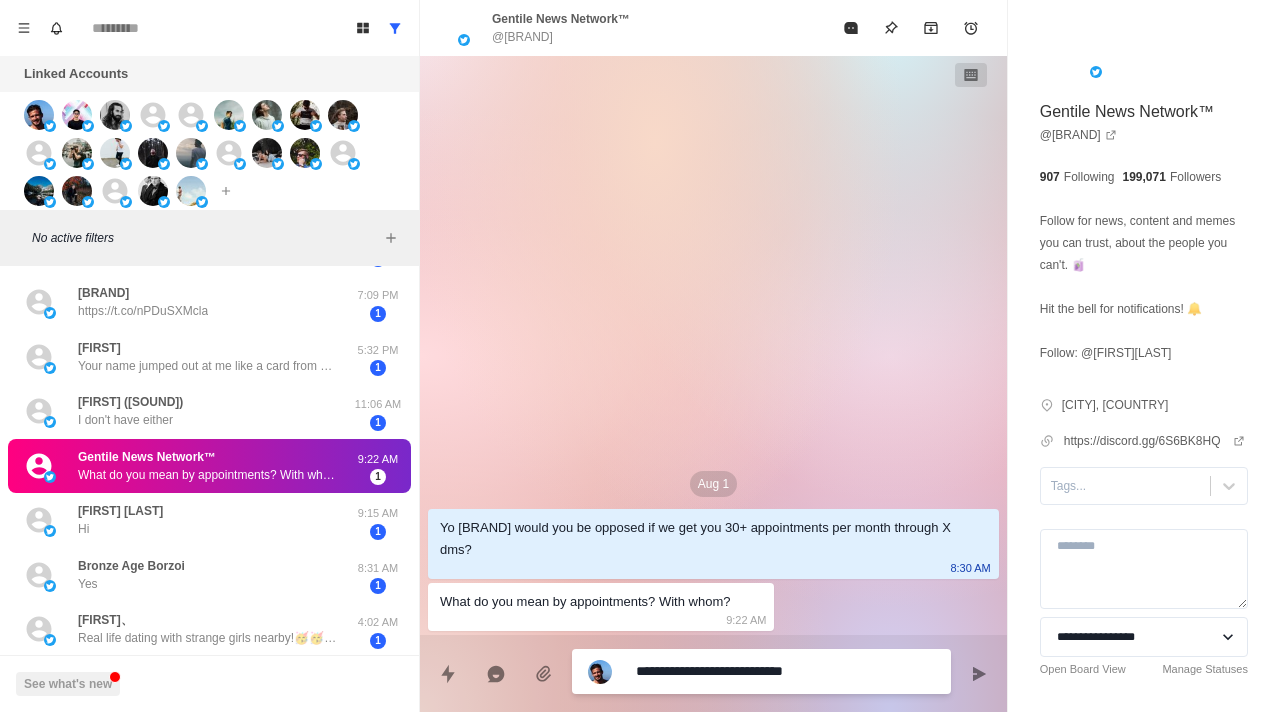 type on "*" 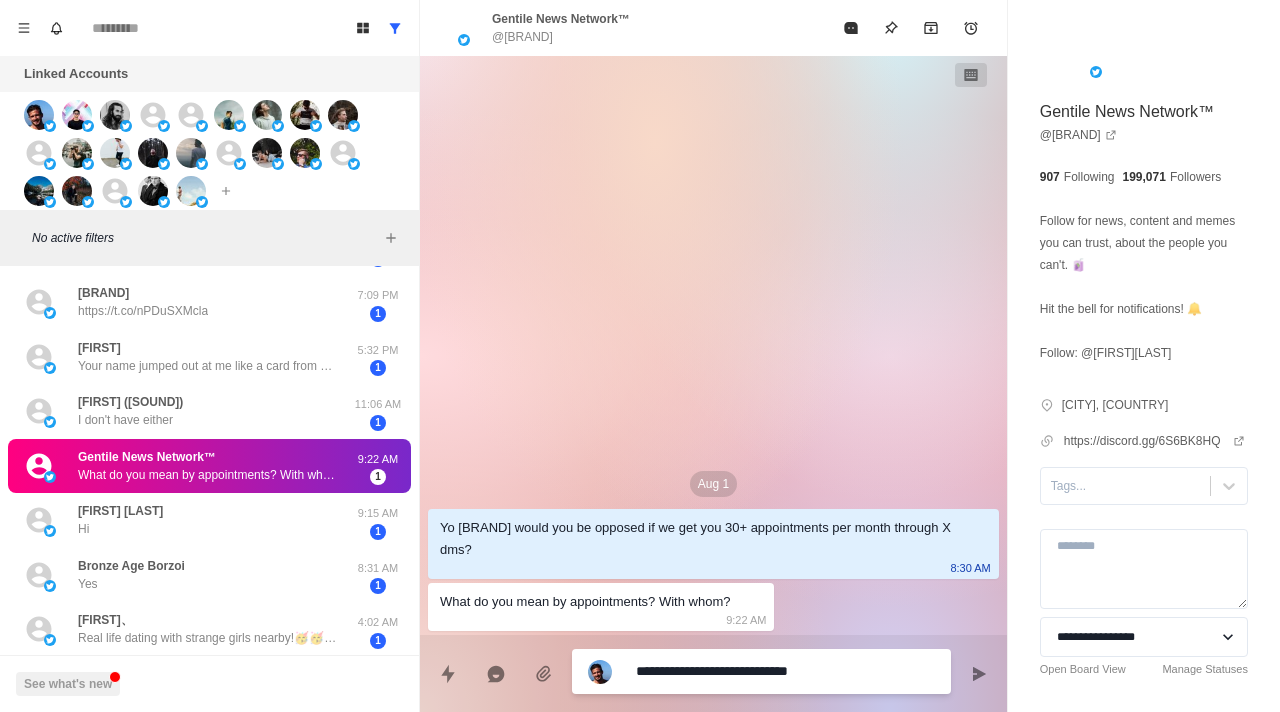 type on "*" 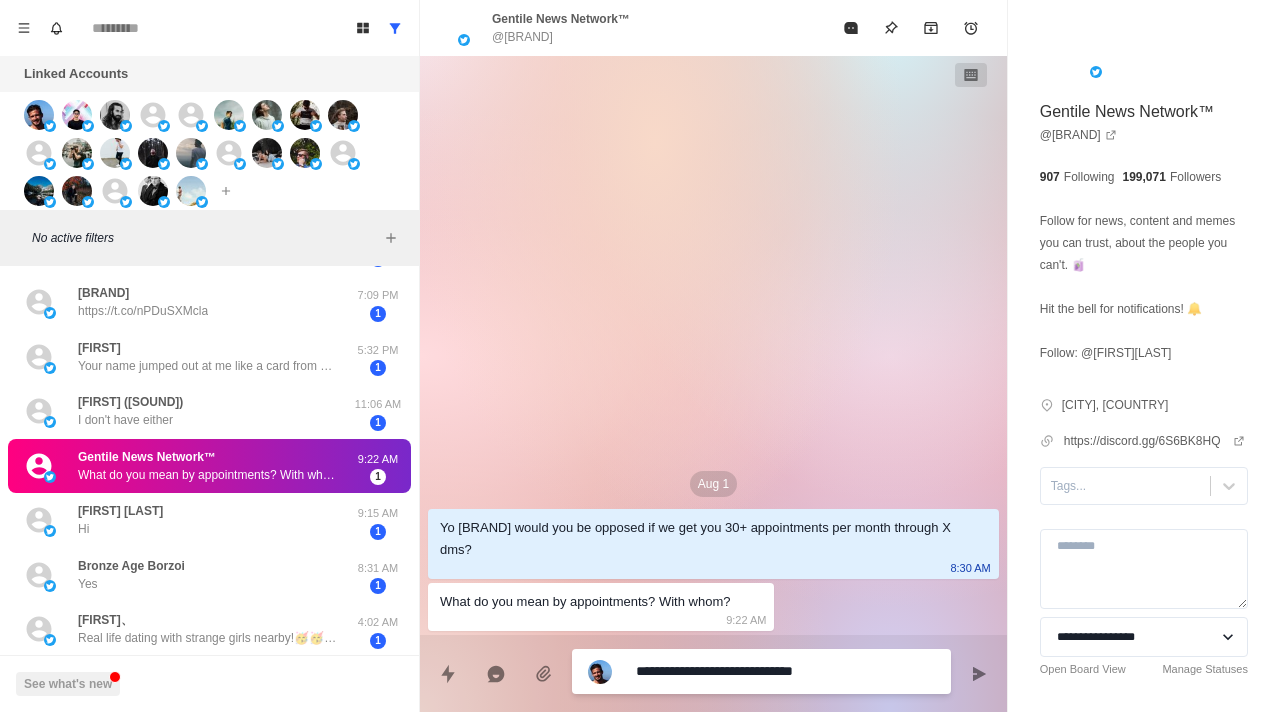 type on "*" 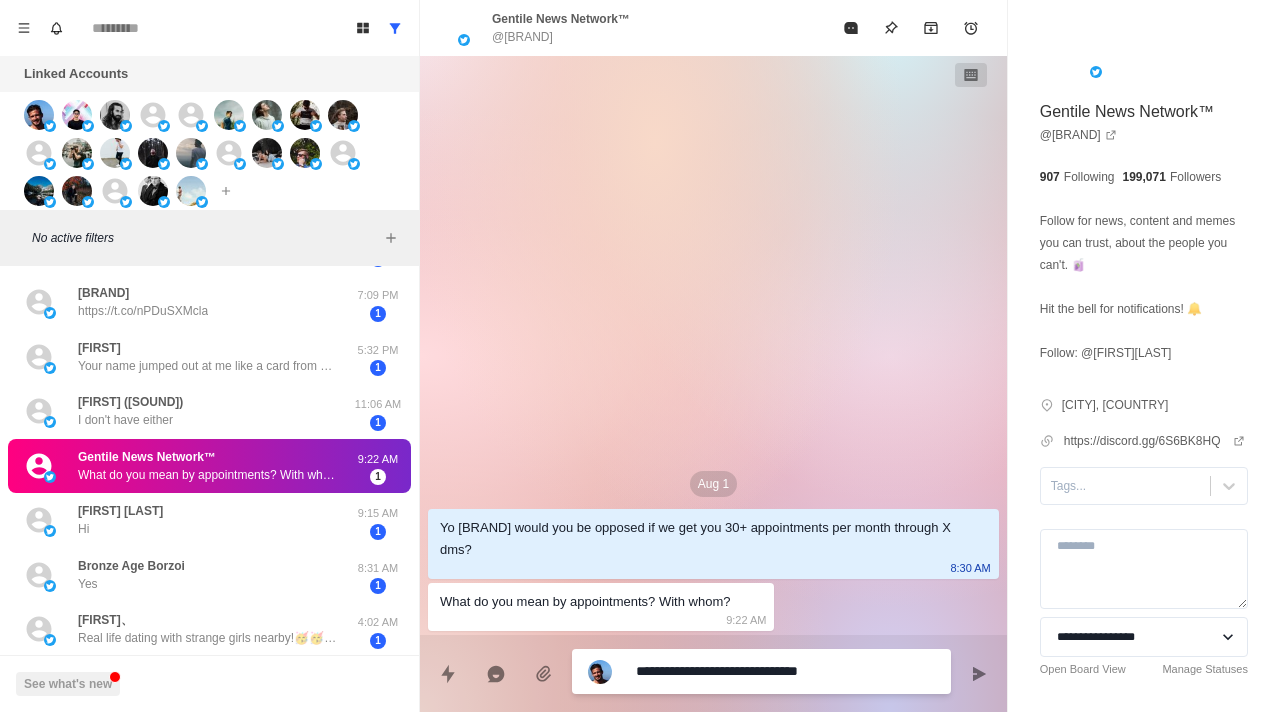 type on "*" 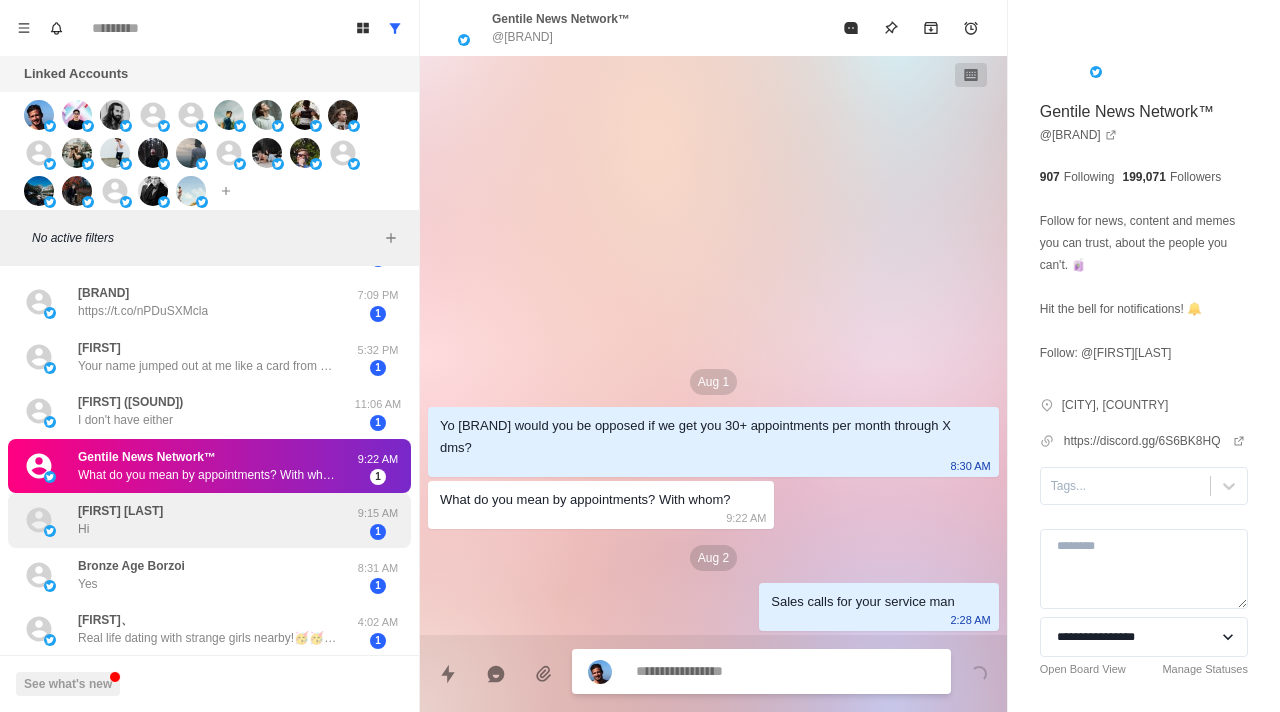 click on "[FIRST] [LAST] Hi" at bounding box center [188, 520] 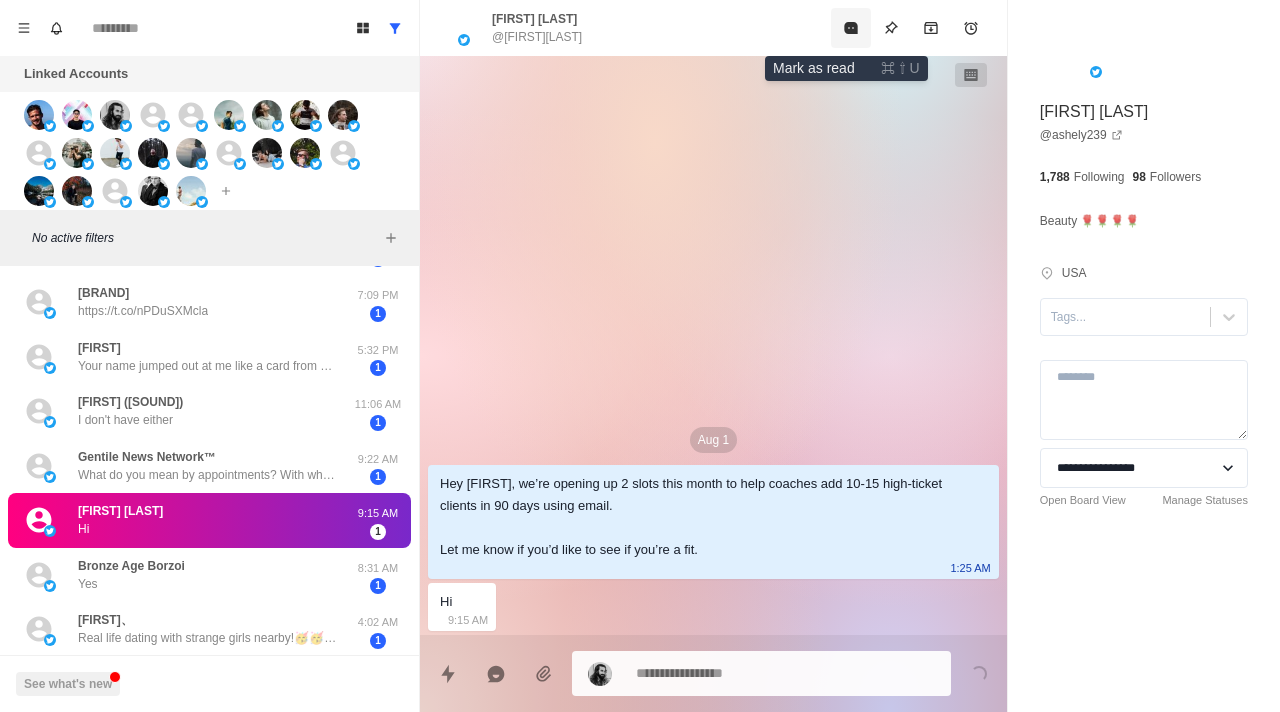click at bounding box center (851, 28) 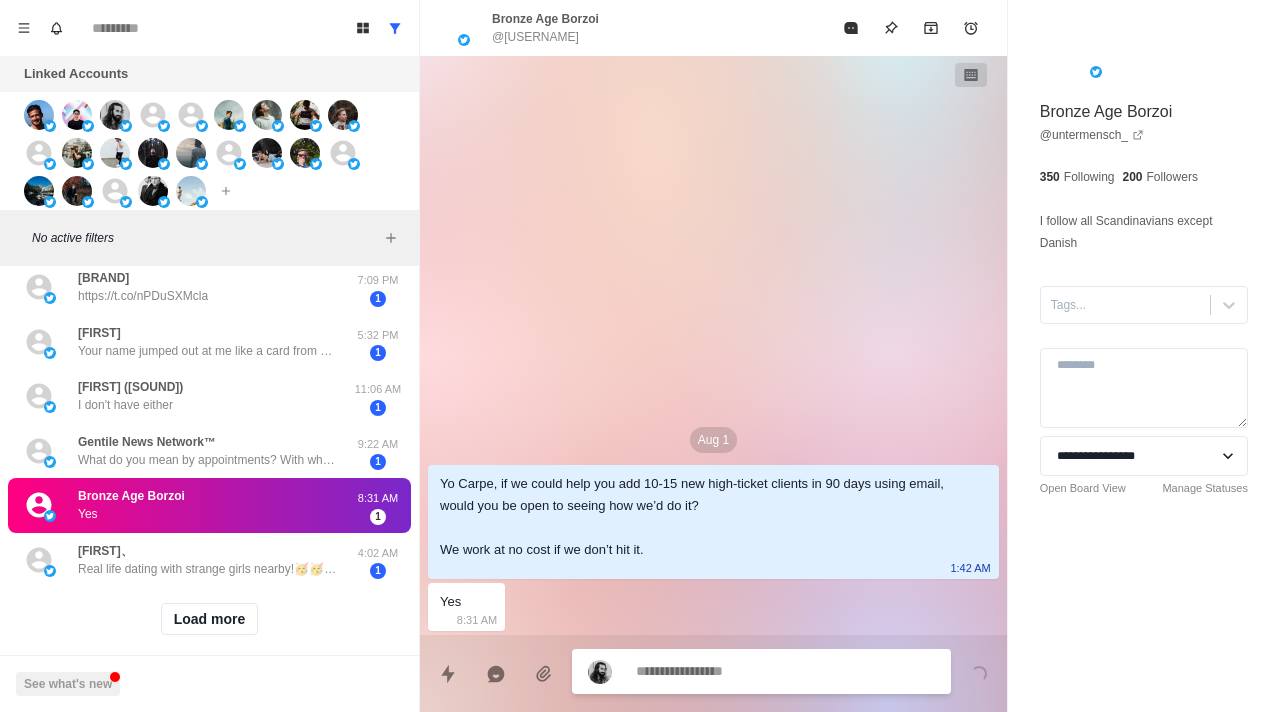 type on "*" 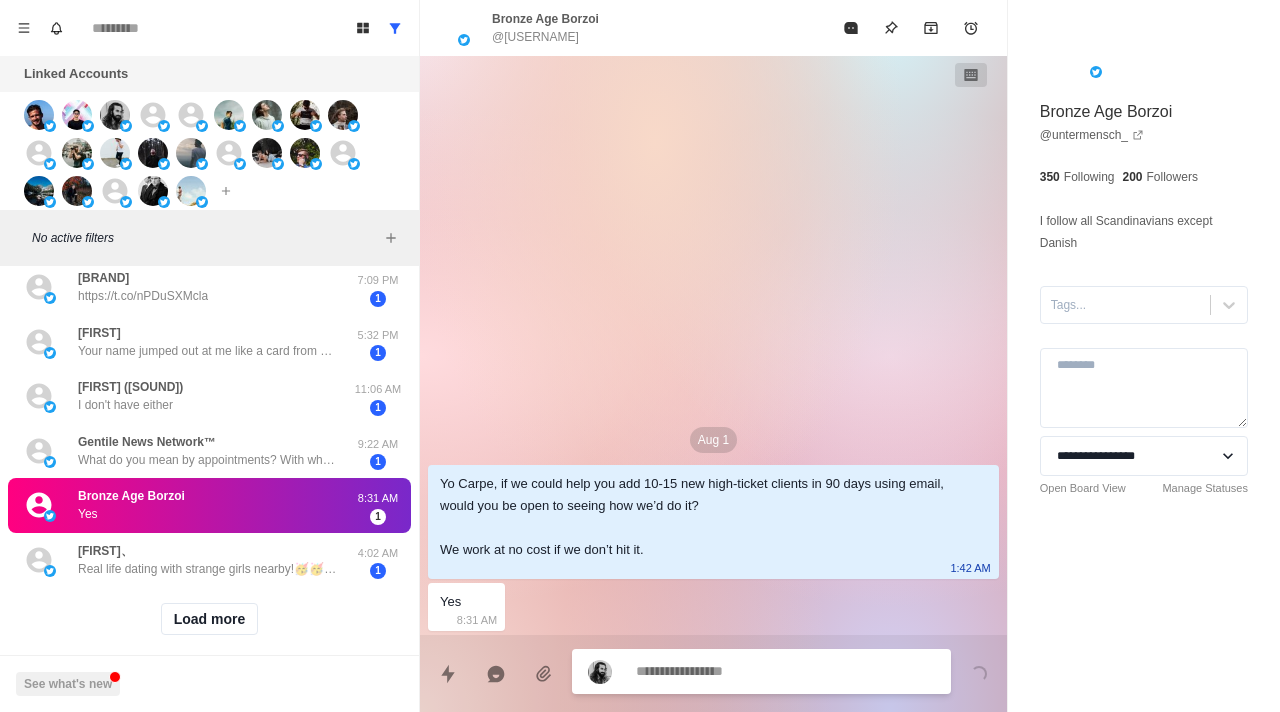 type on "*" 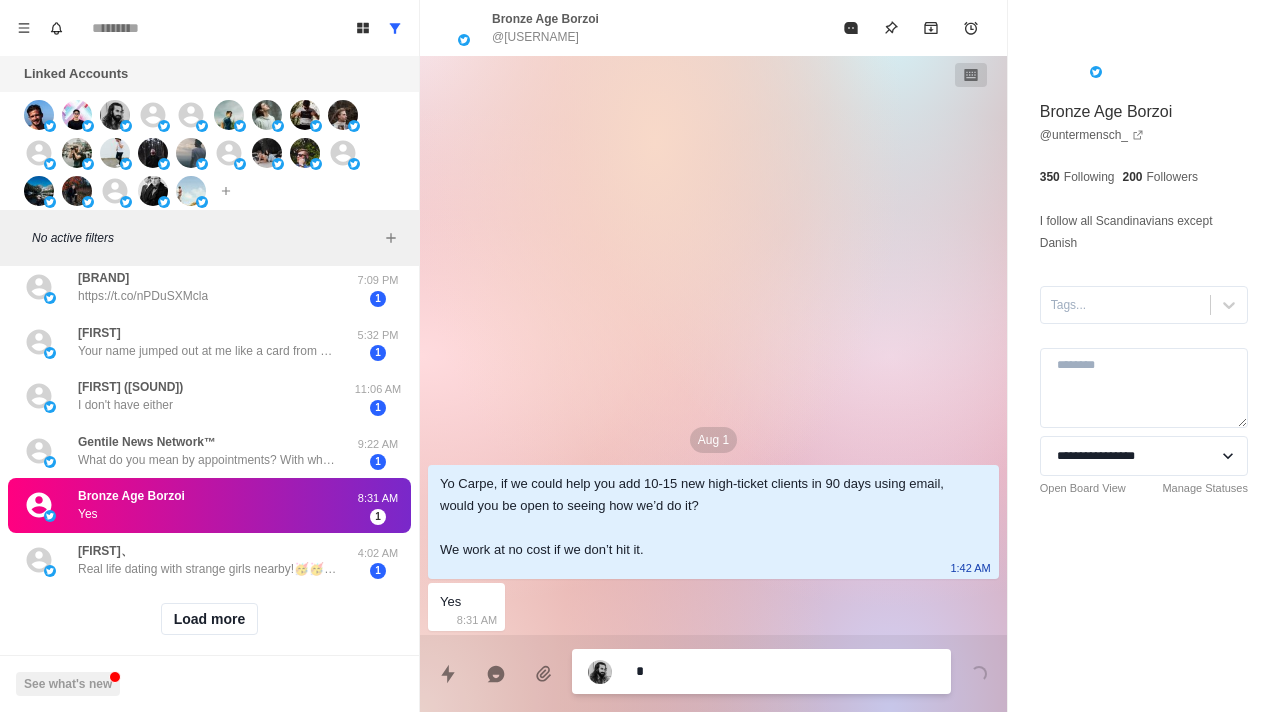 type on "*" 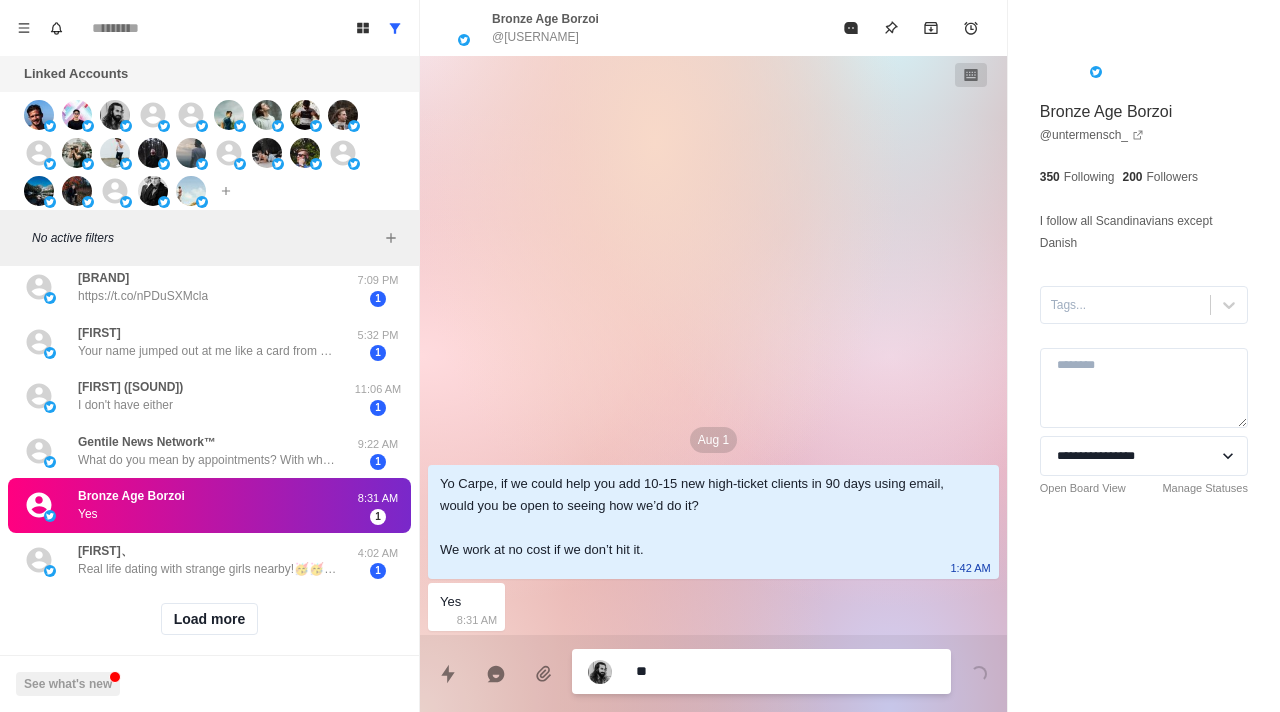 type on "*" 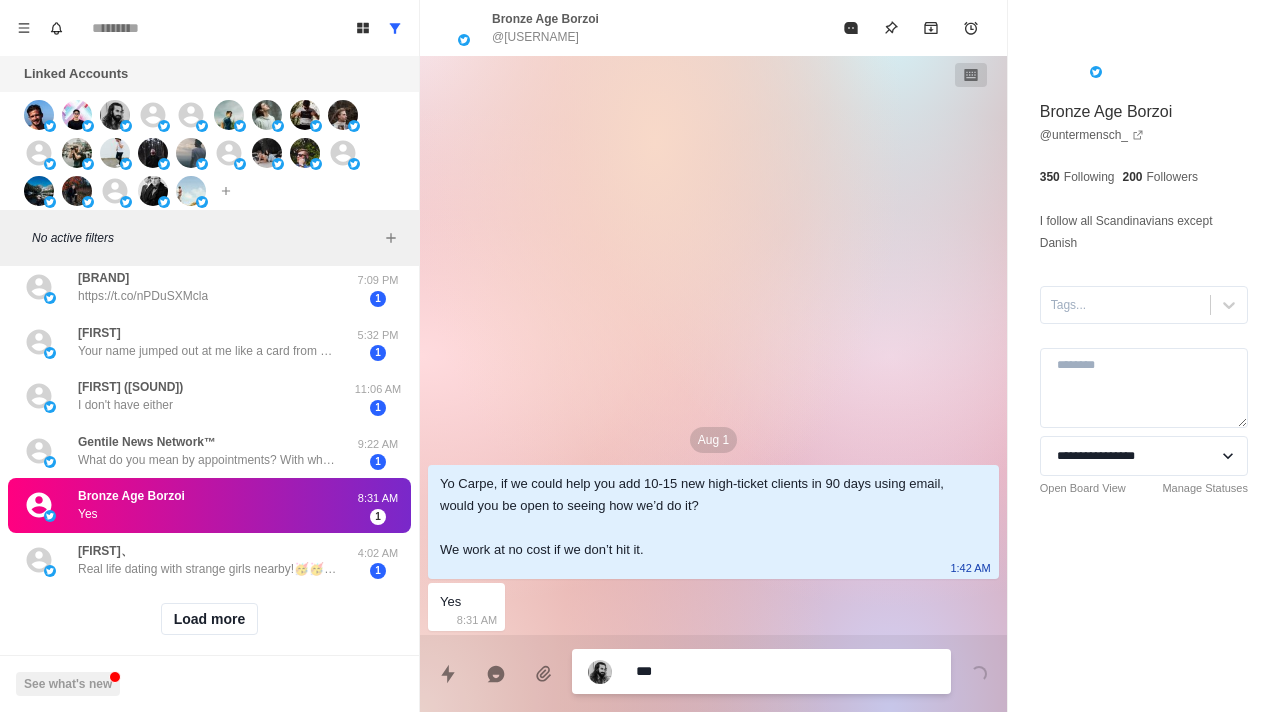 type on "*" 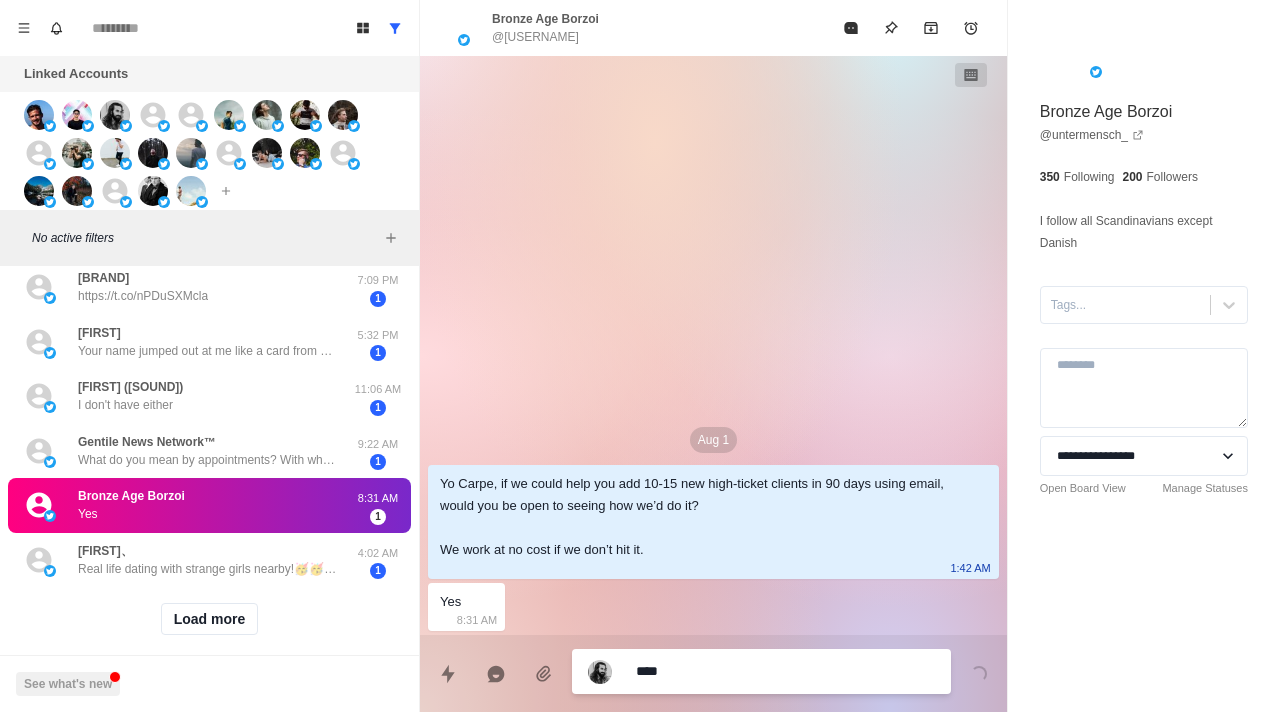 type on "*" 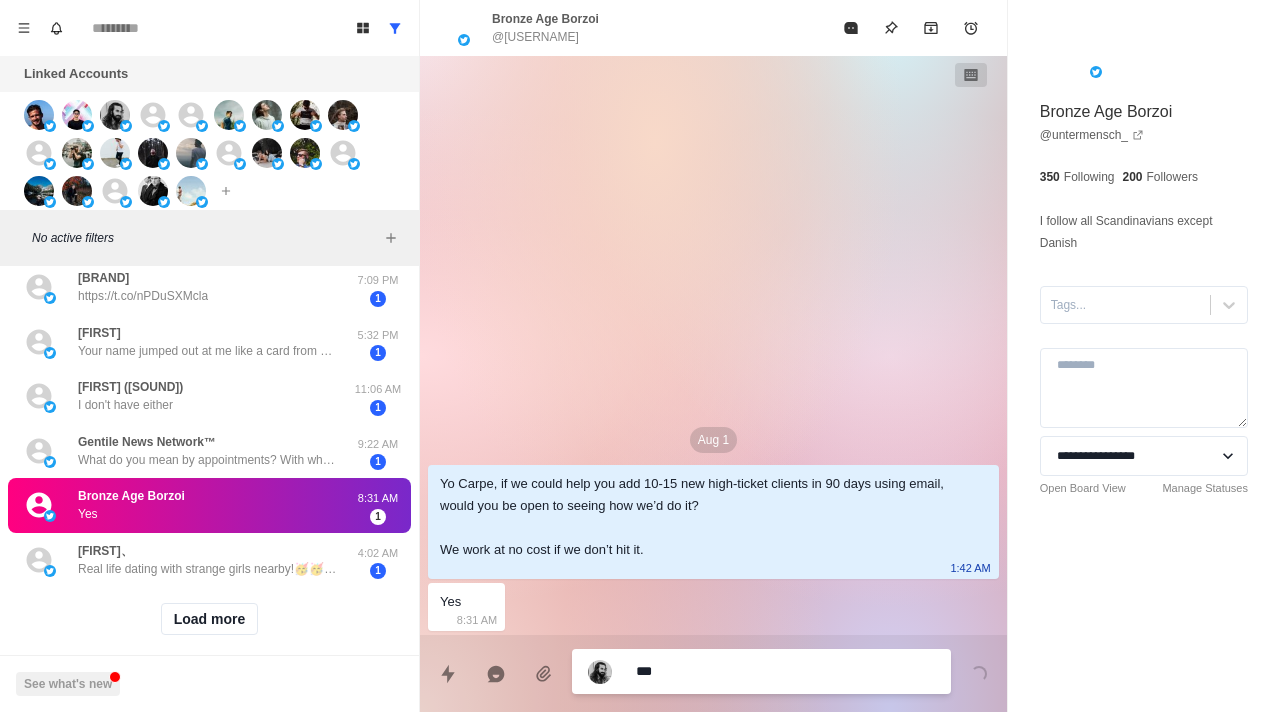 type on "*" 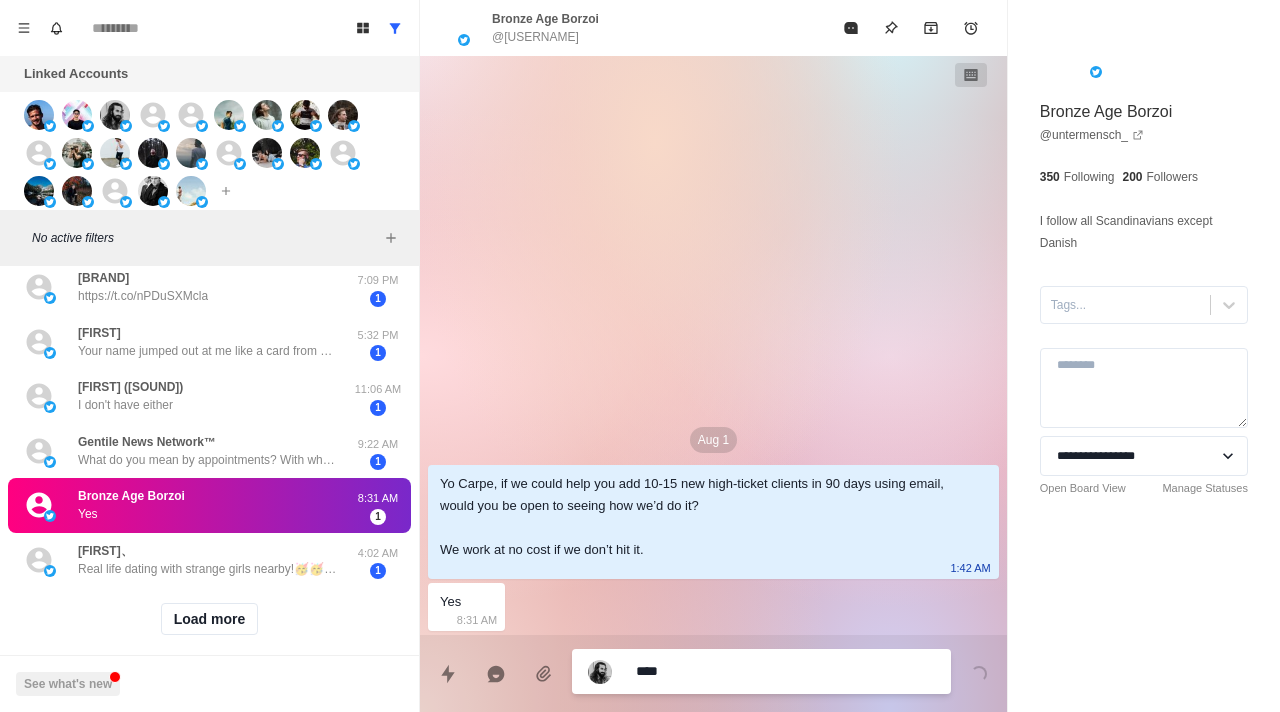 type on "*" 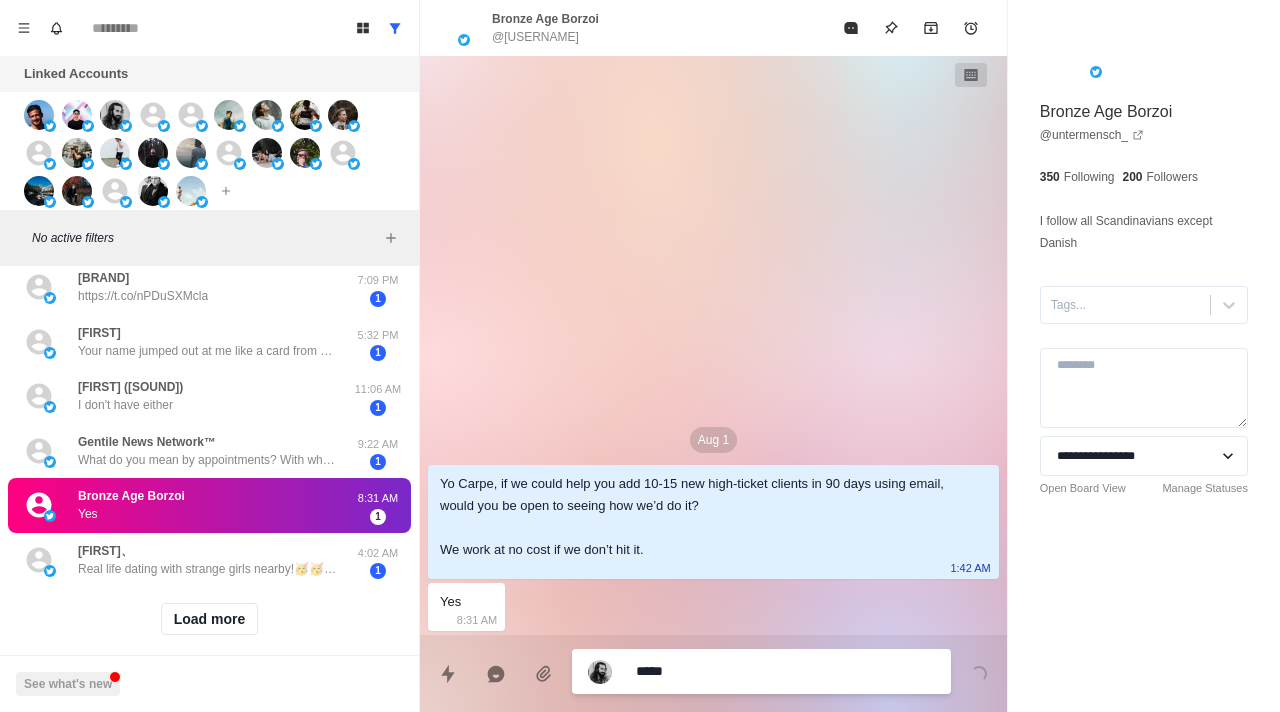 type on "*" 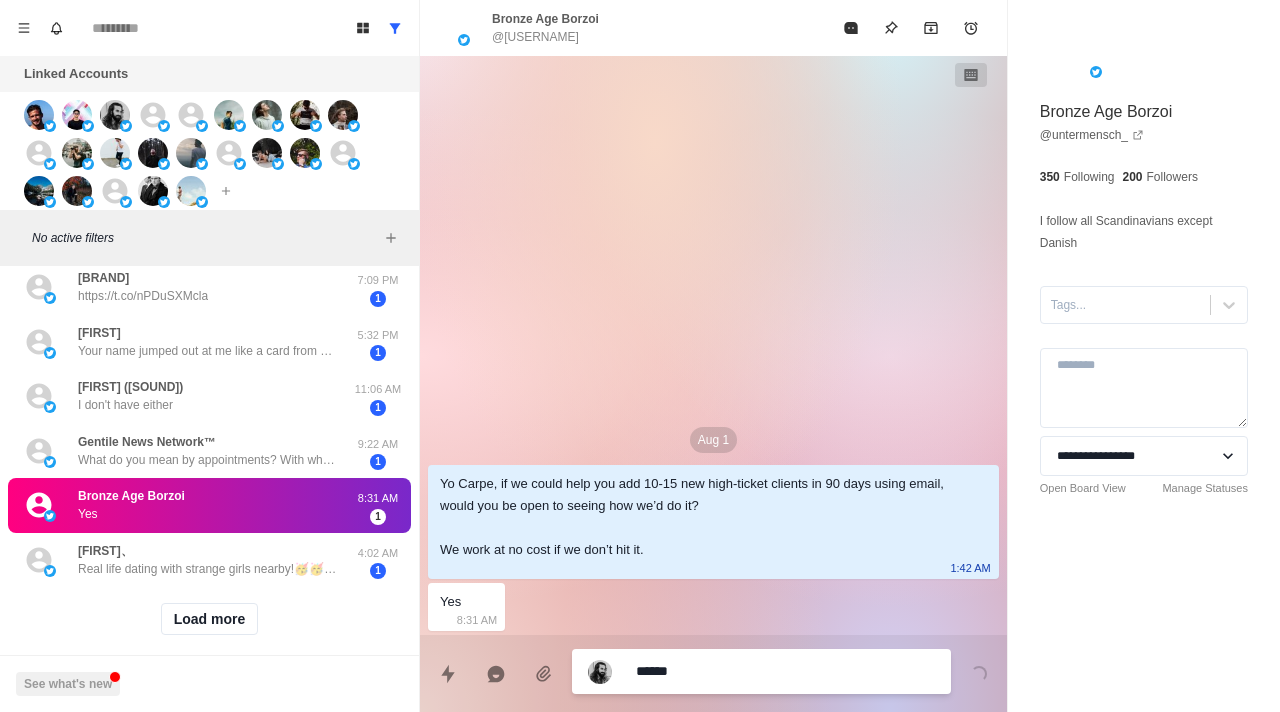 type on "*" 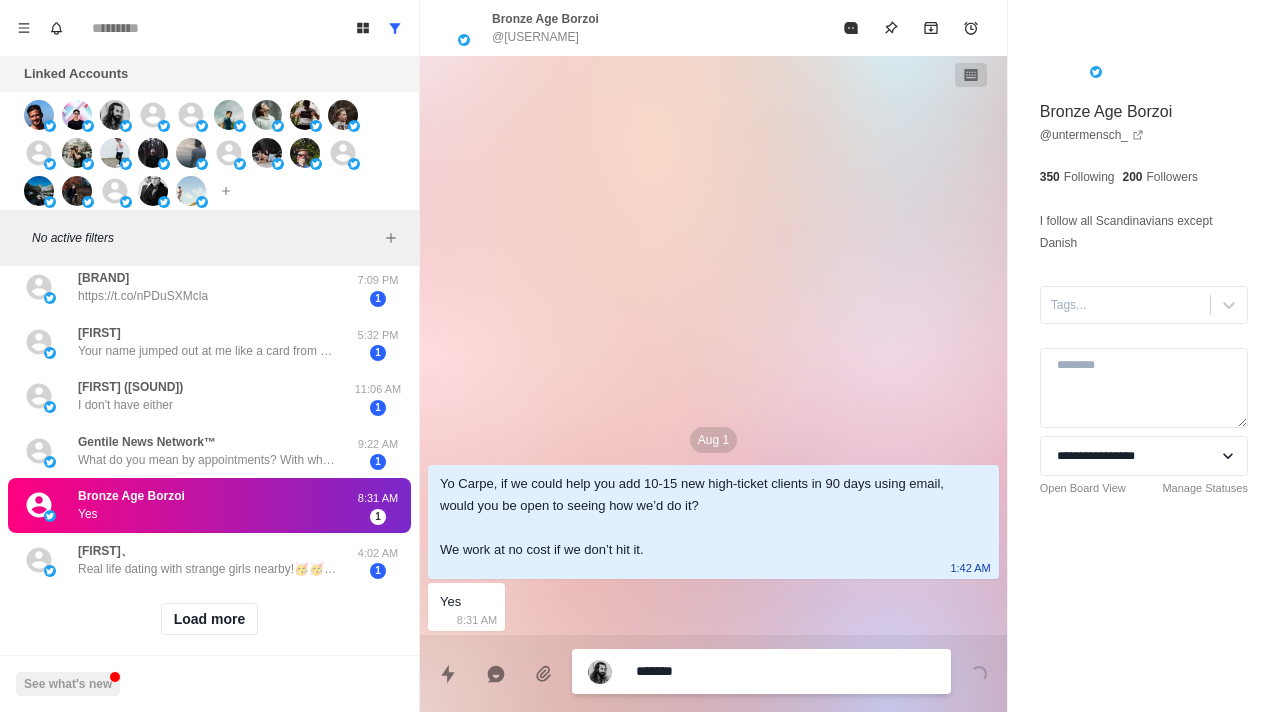 type on "*" 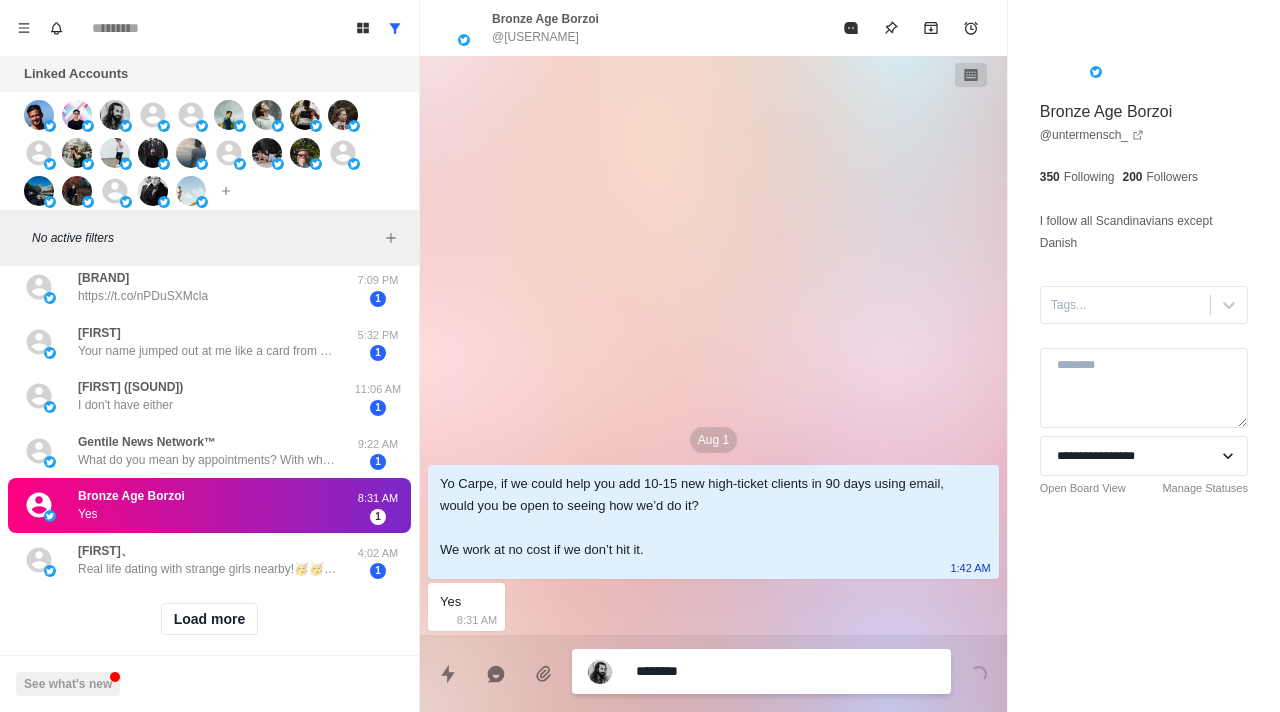 type on "*" 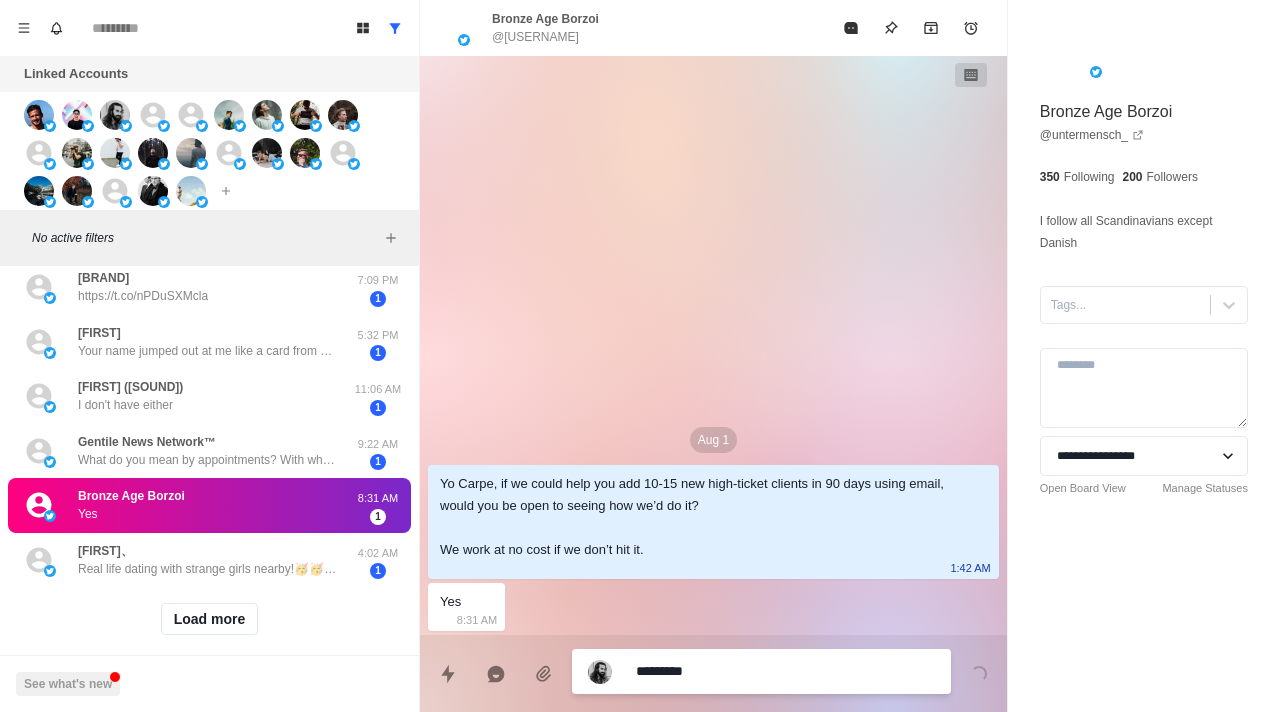 type on "*" 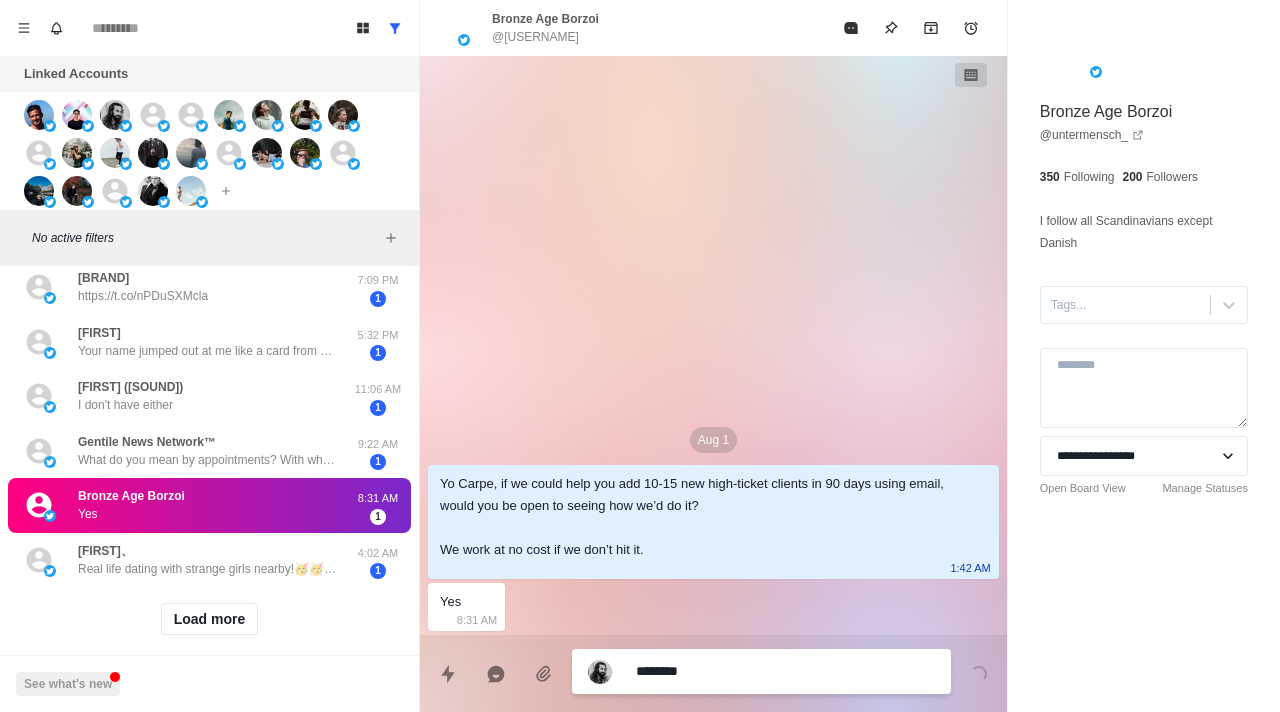 type on "*" 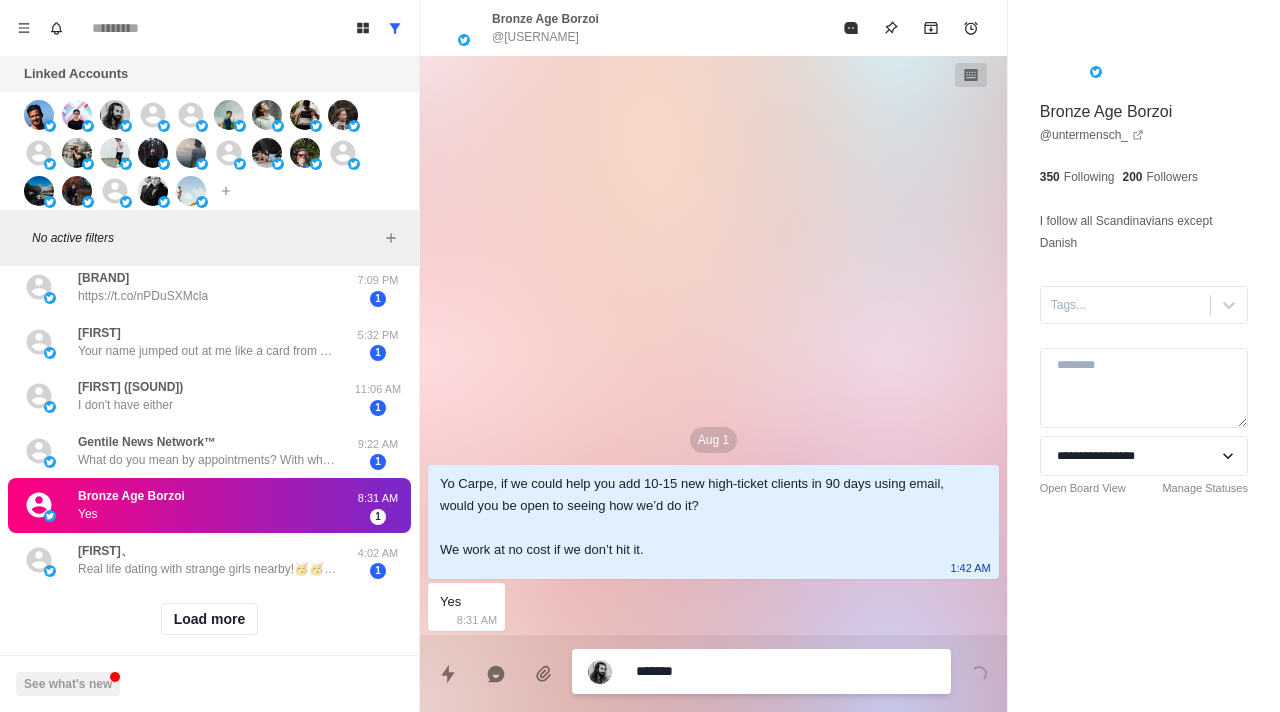 type on "*" 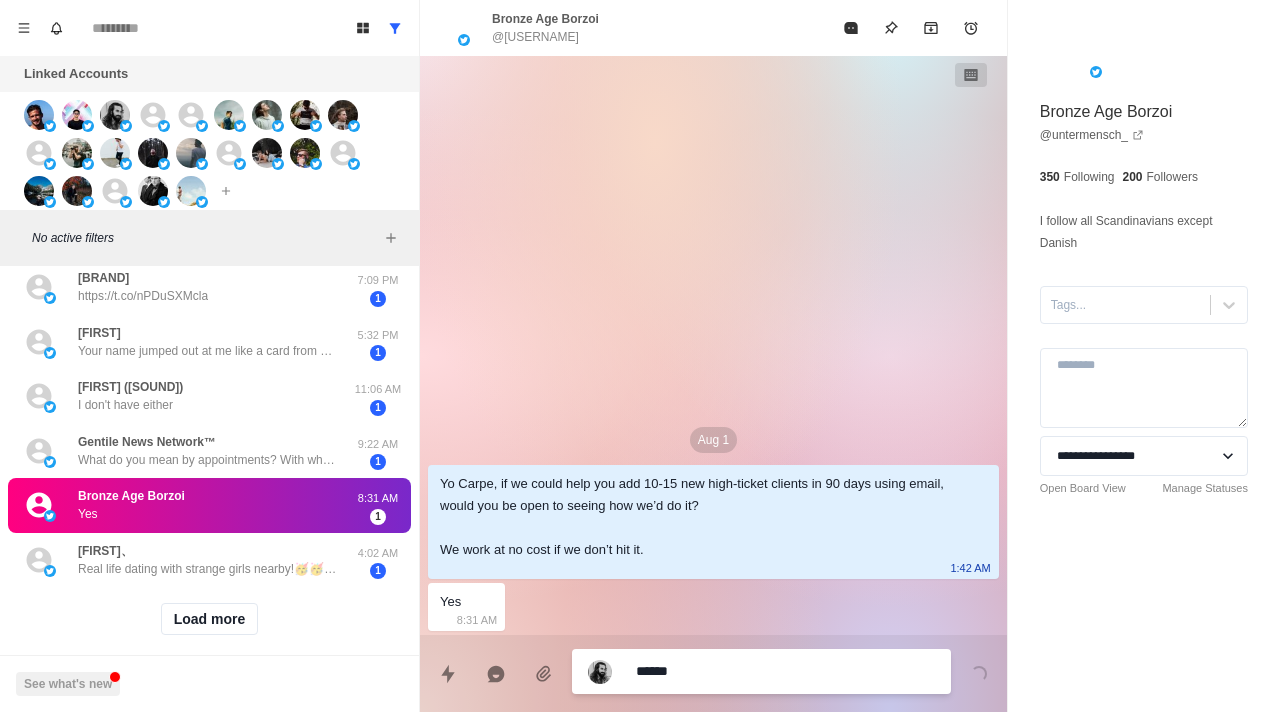 type on "*" 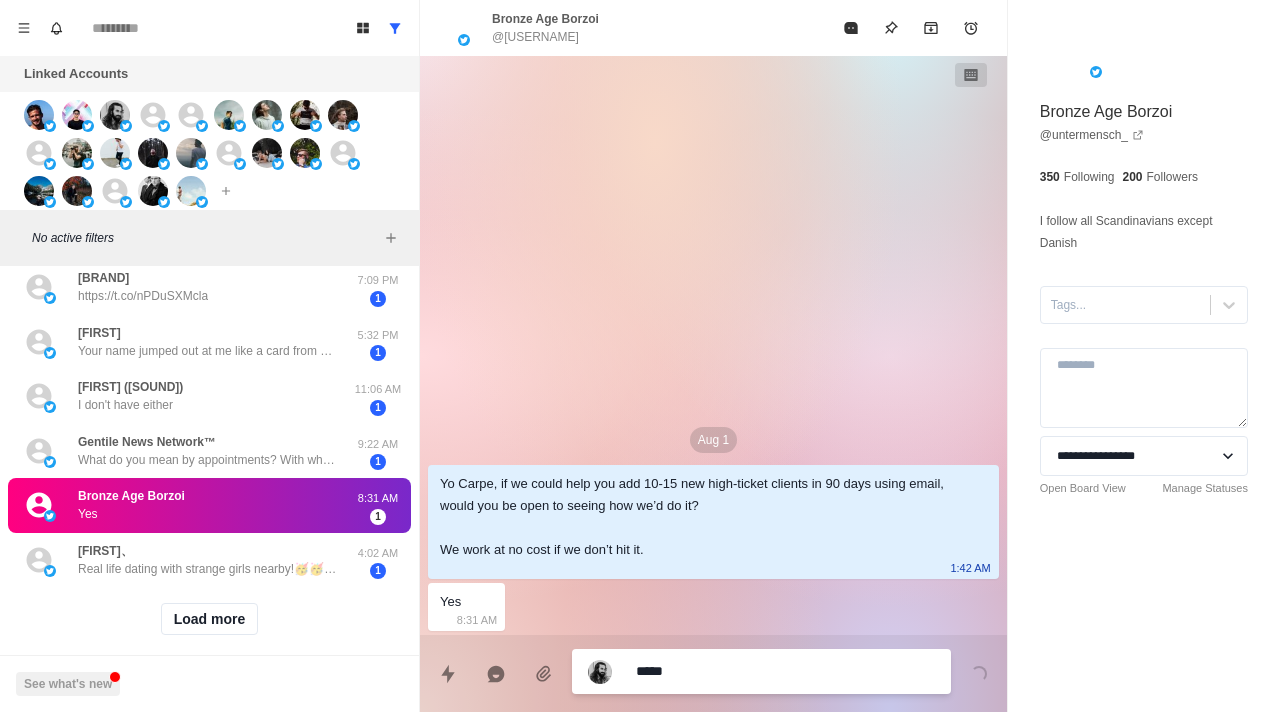 type on "*" 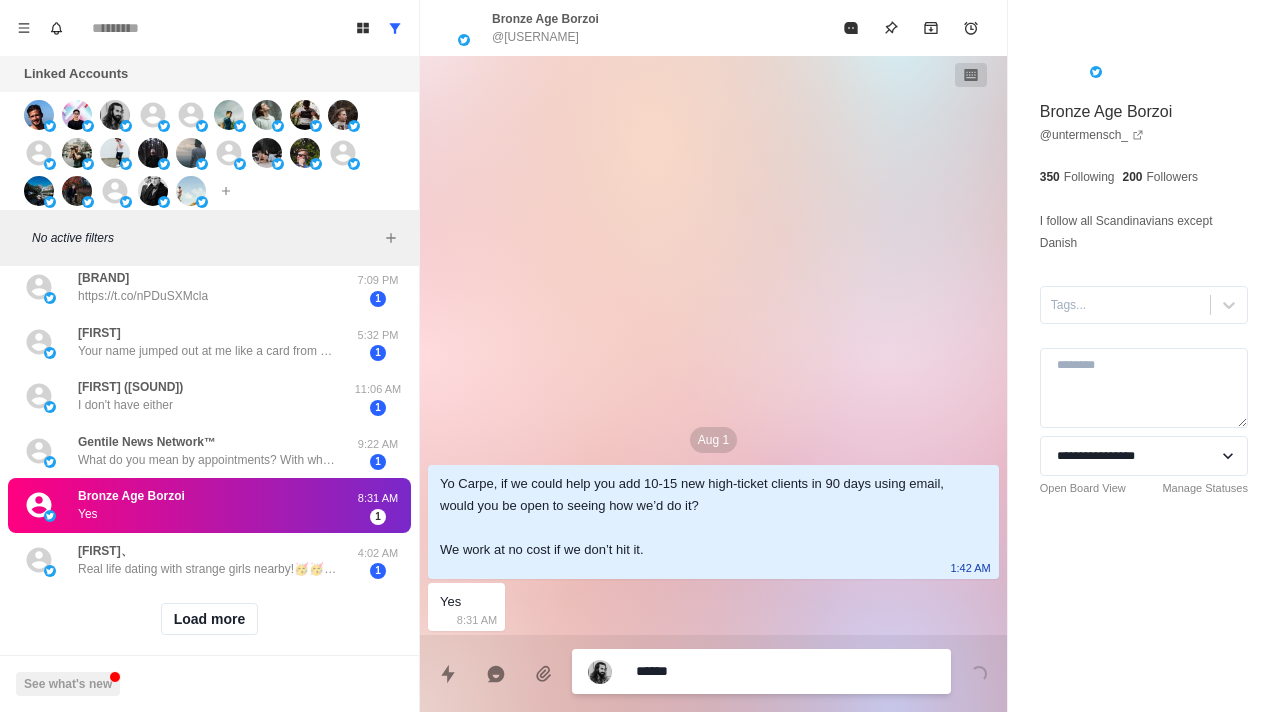 type on "*" 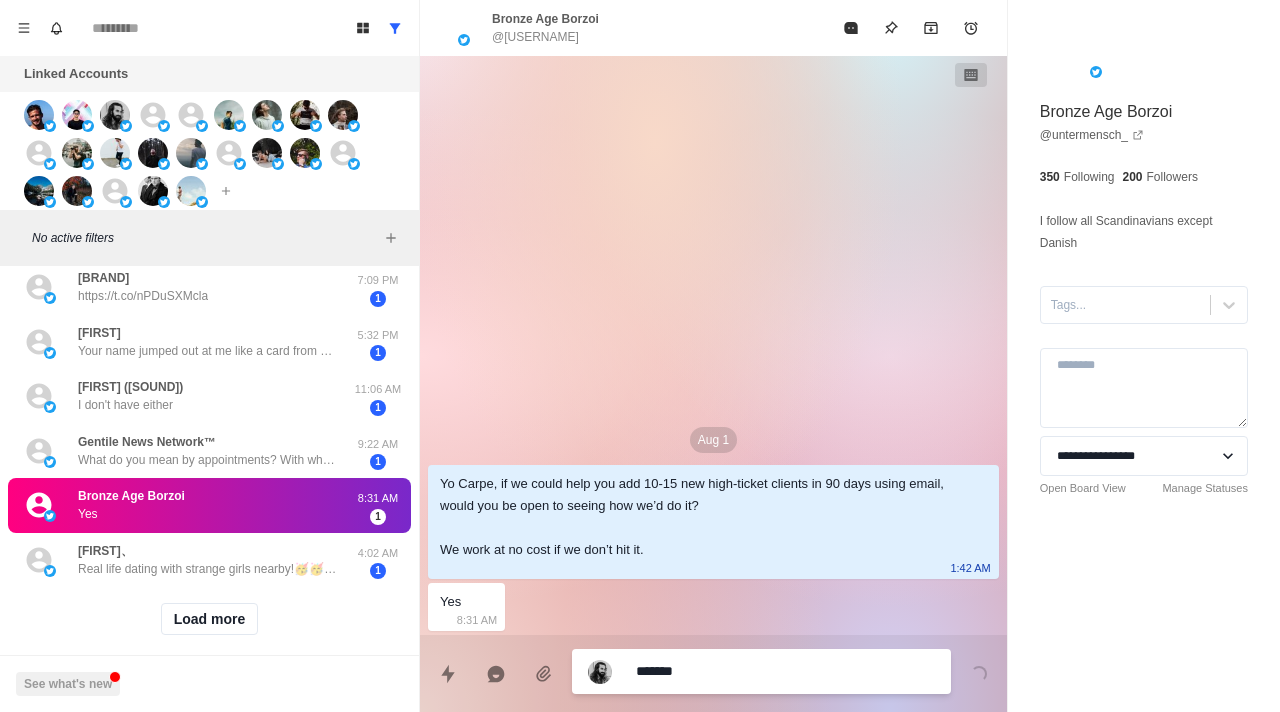 type on "*" 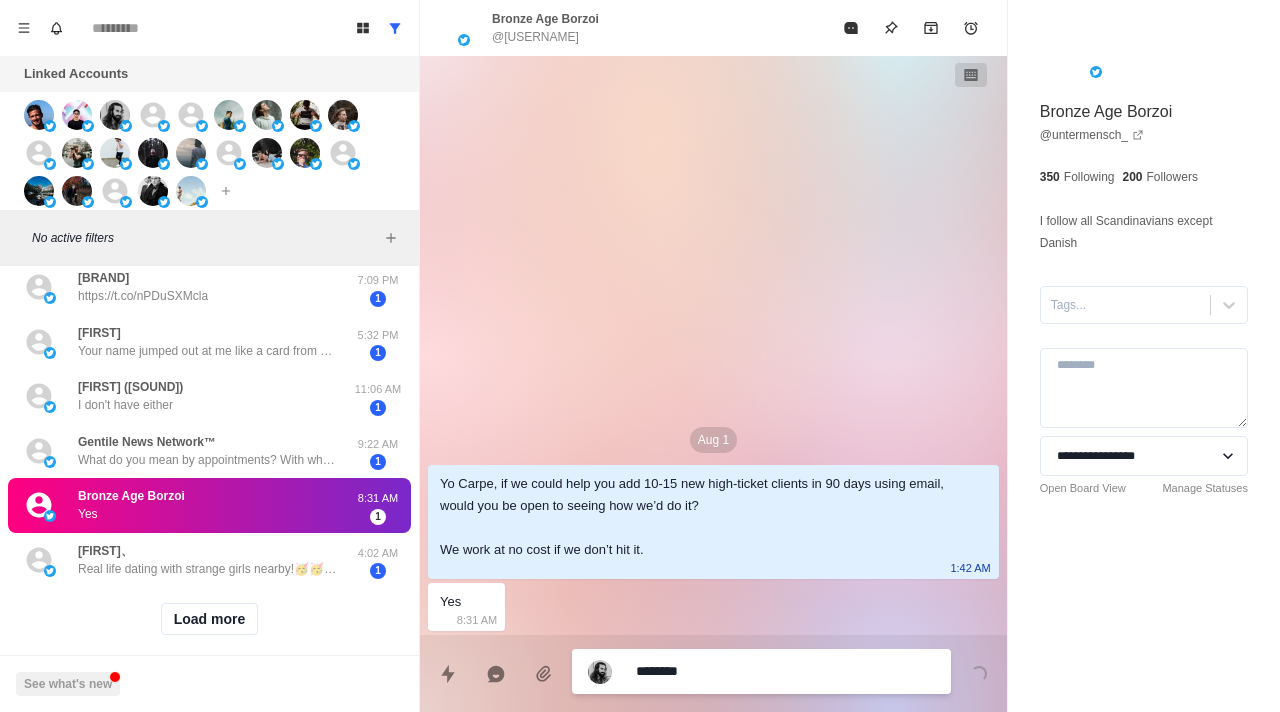 type on "*" 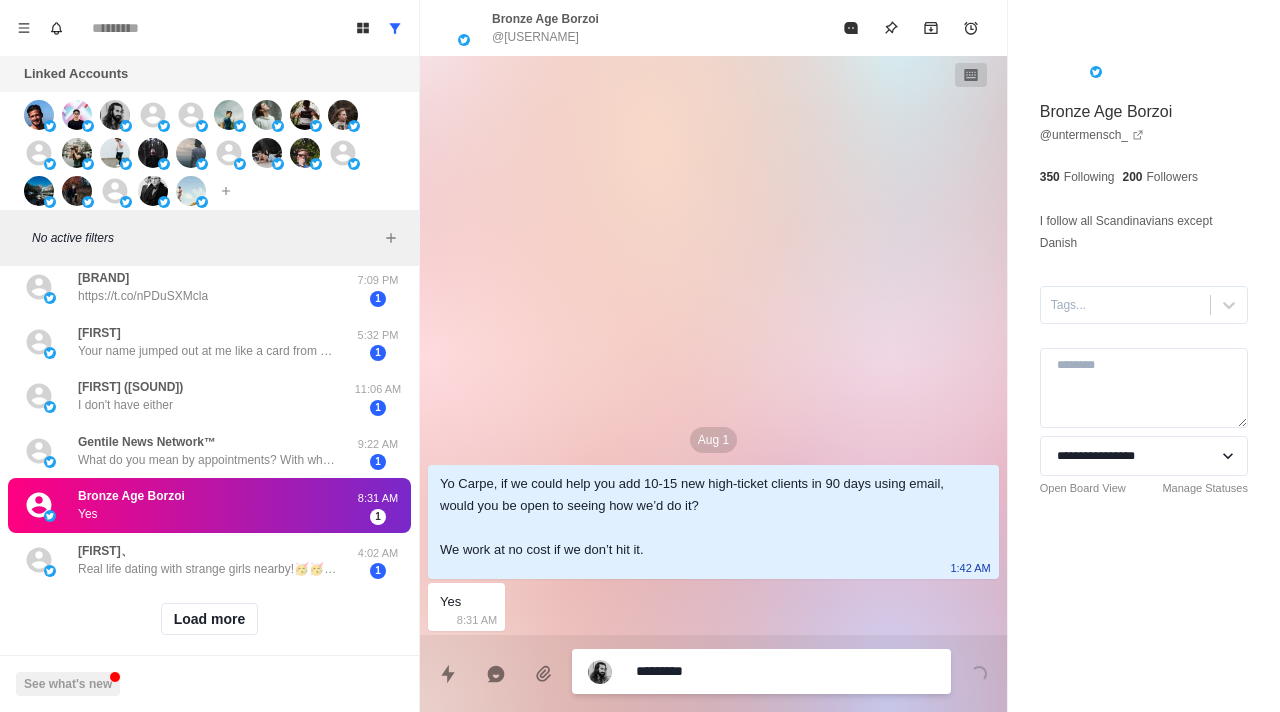 type on "*" 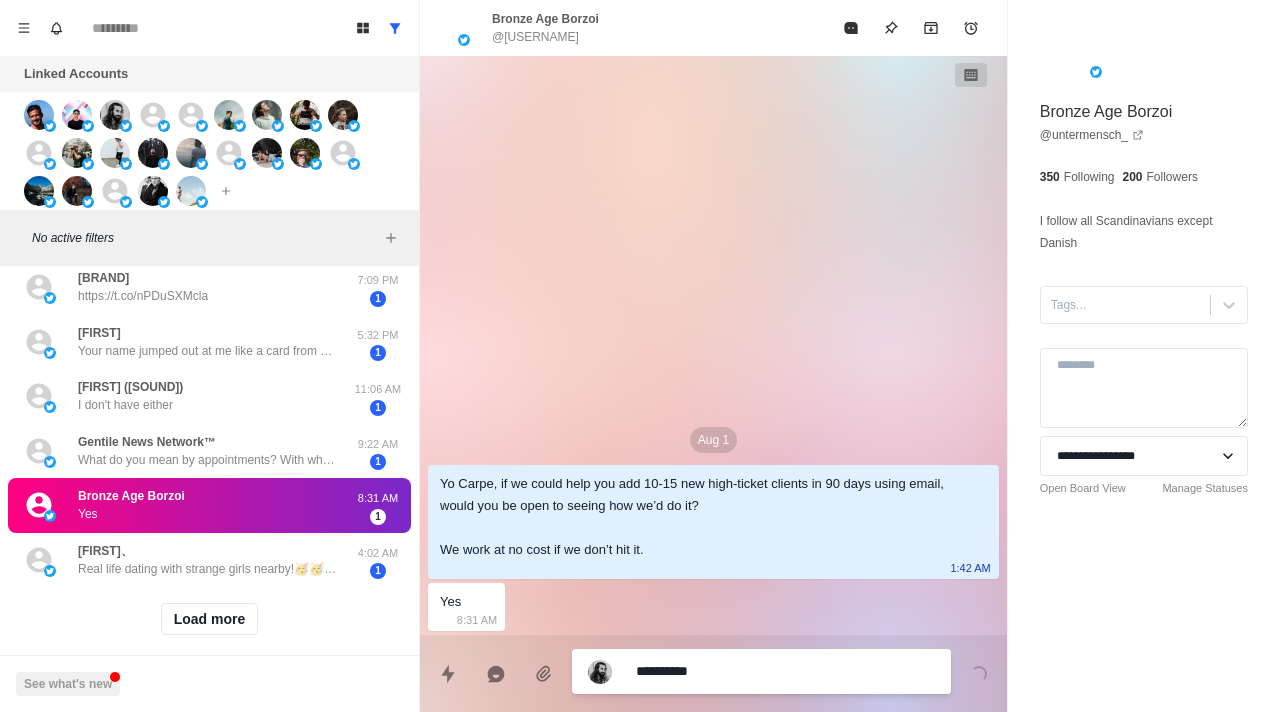 type on "*" 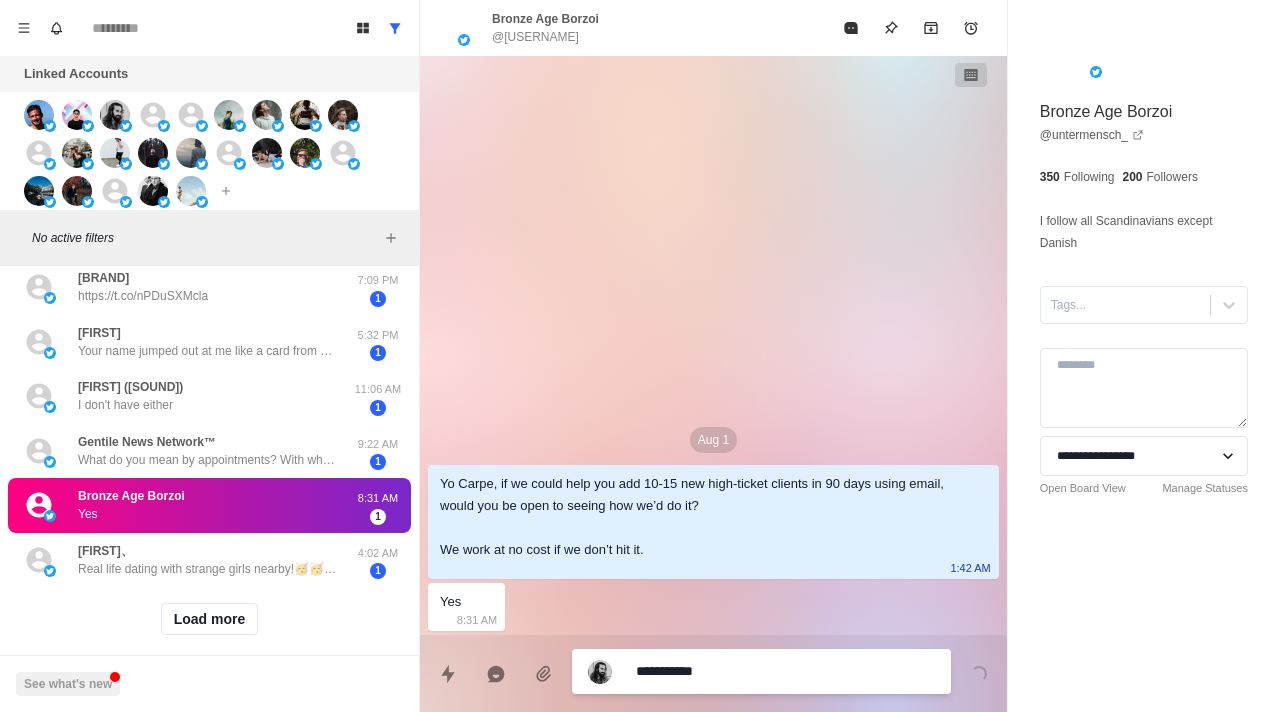 type on "*" 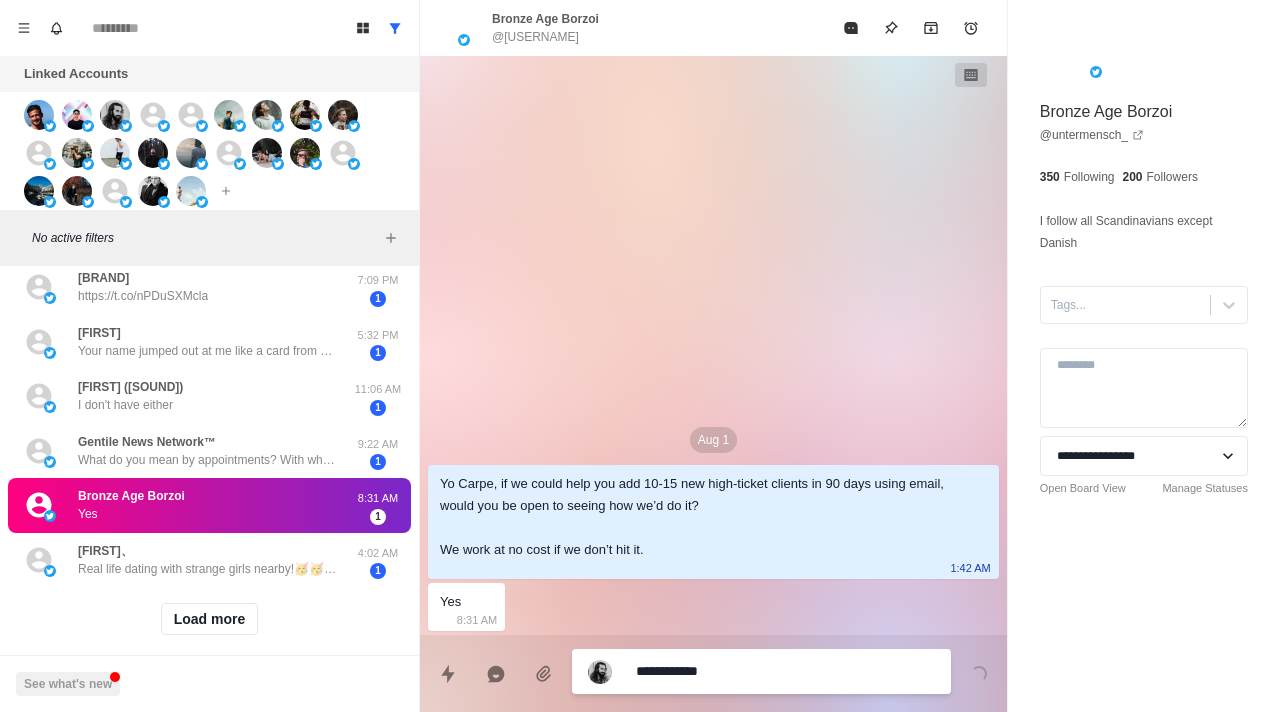type on "*" 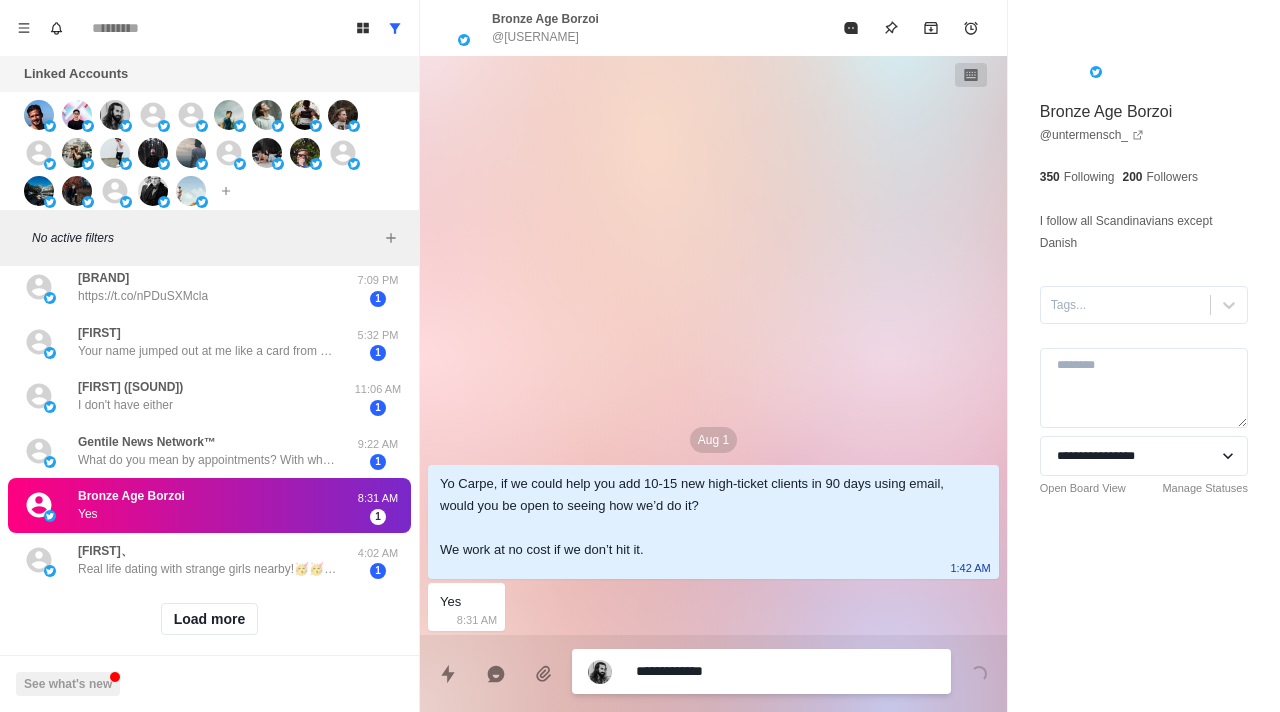 type on "*" 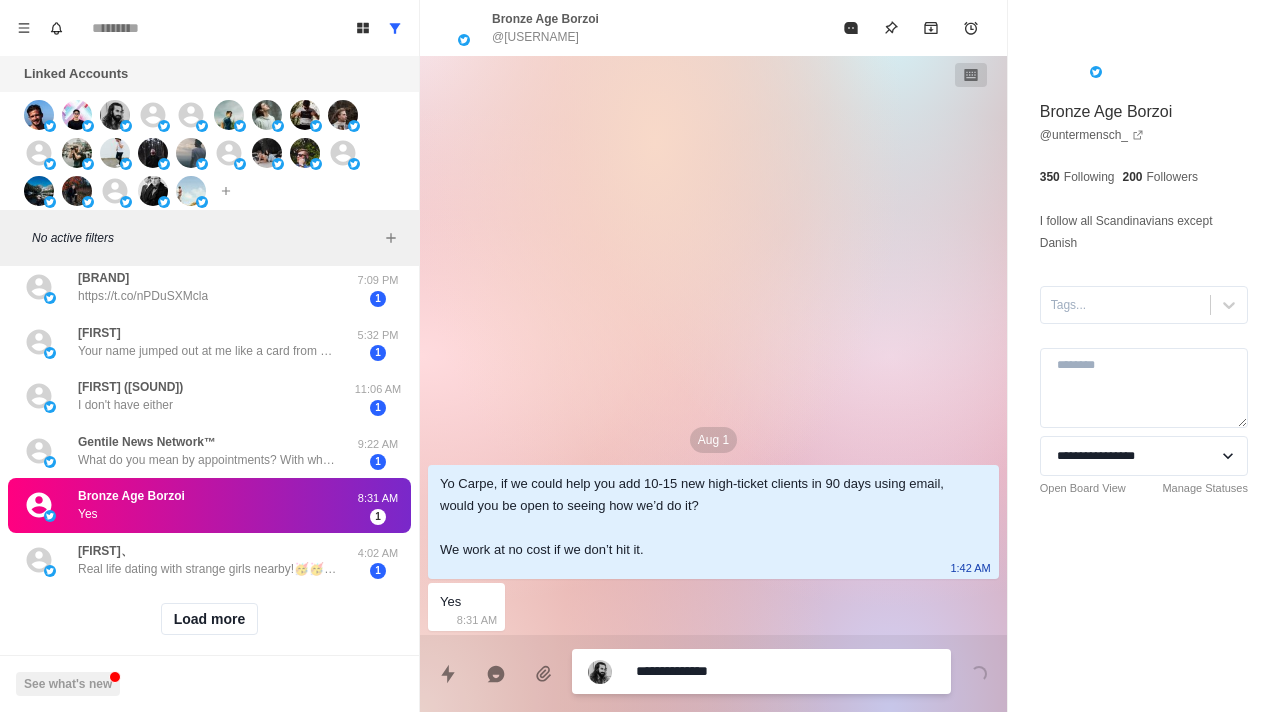 type on "*" 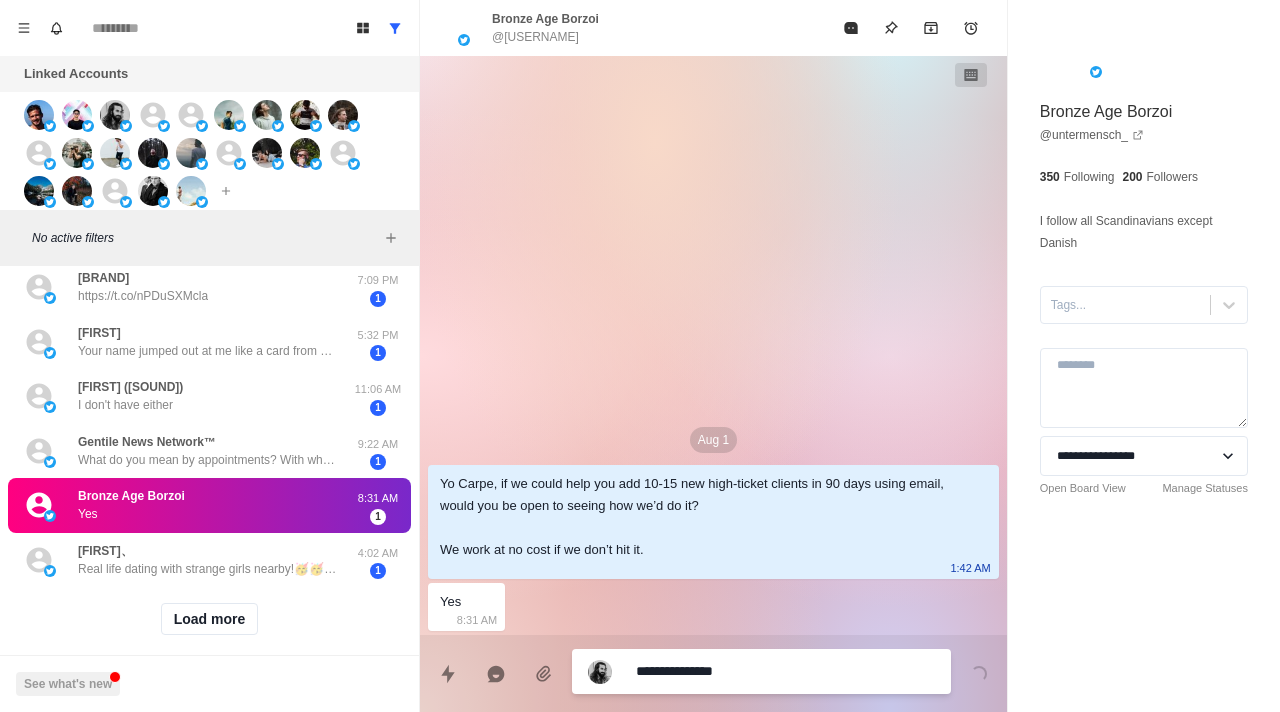 type on "*" 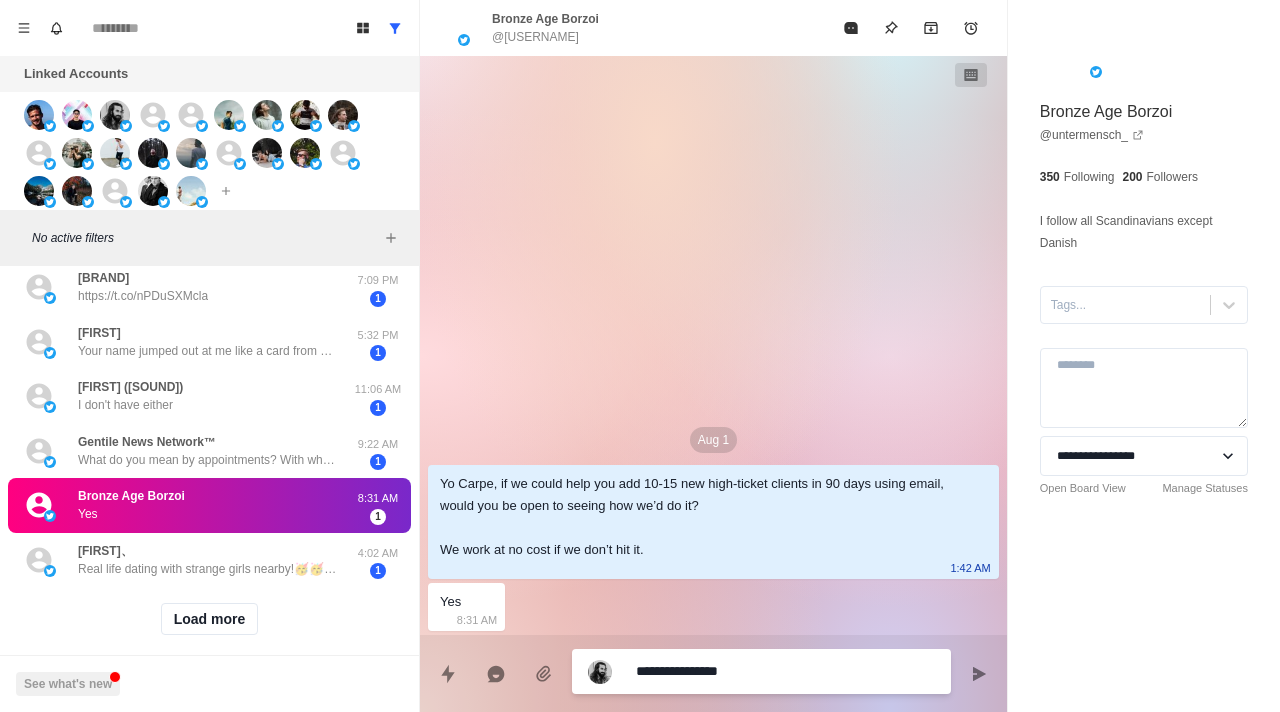 type on "*" 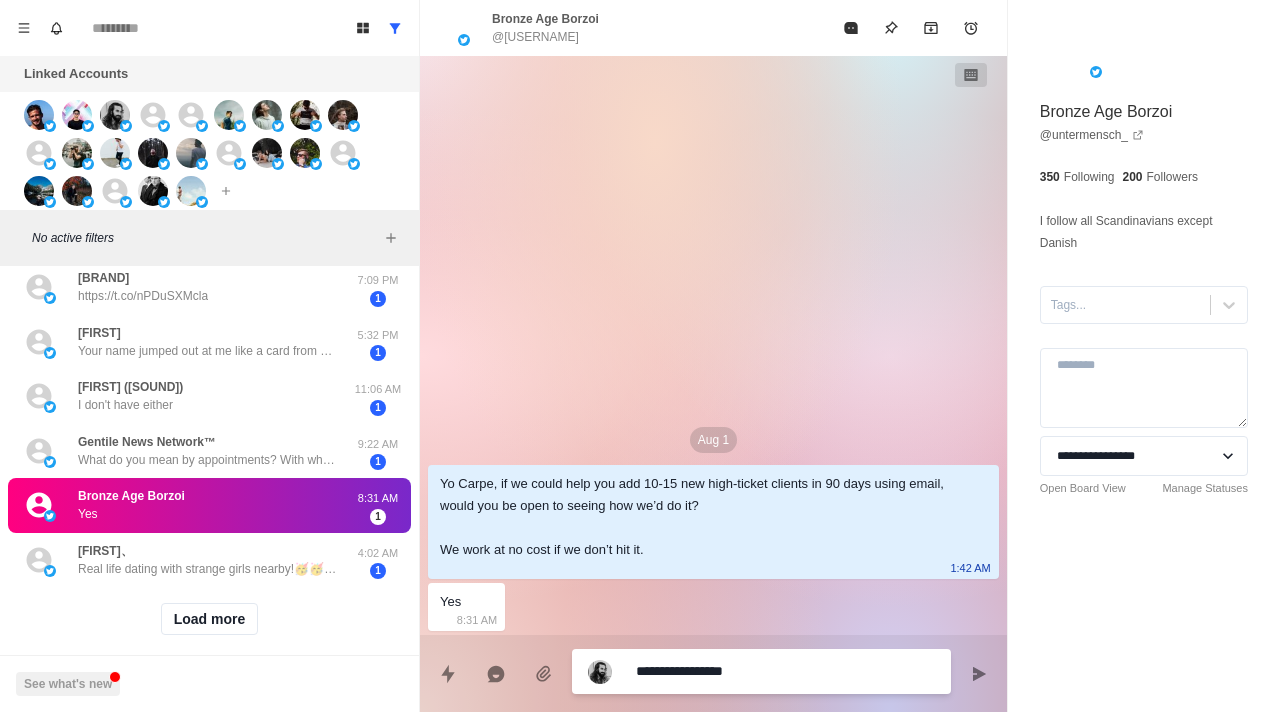 type on "**********" 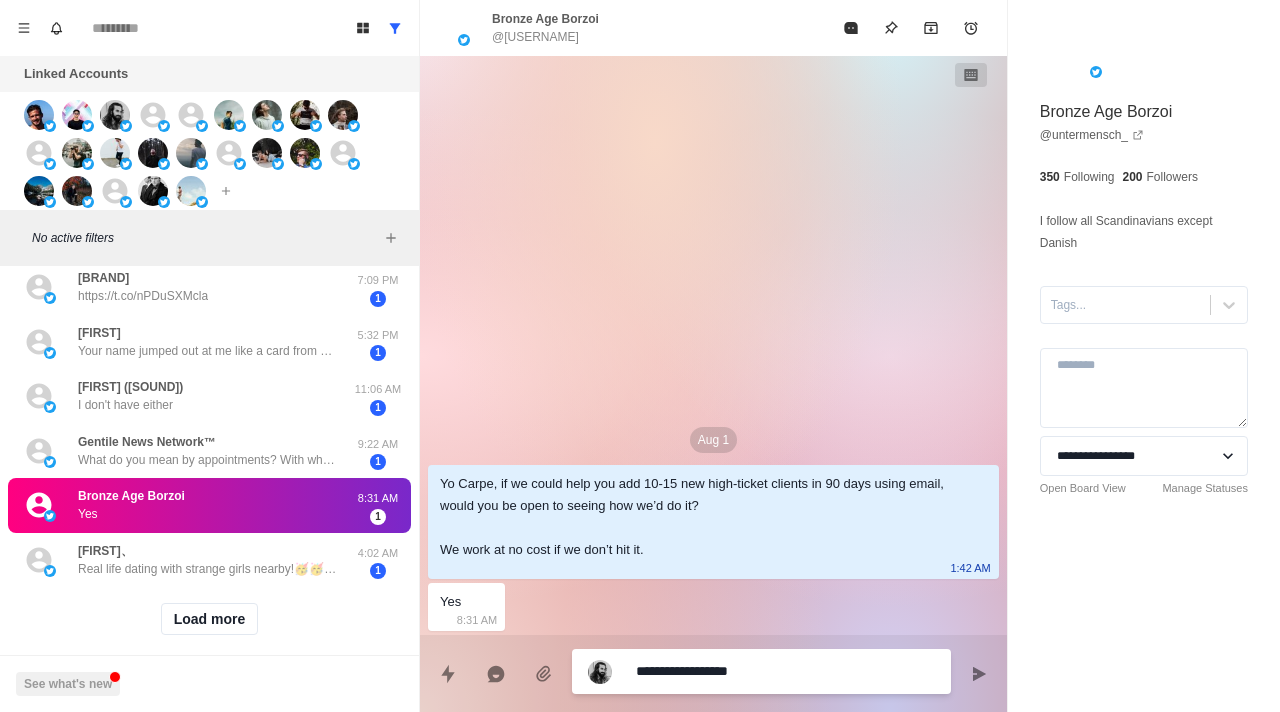 type on "*" 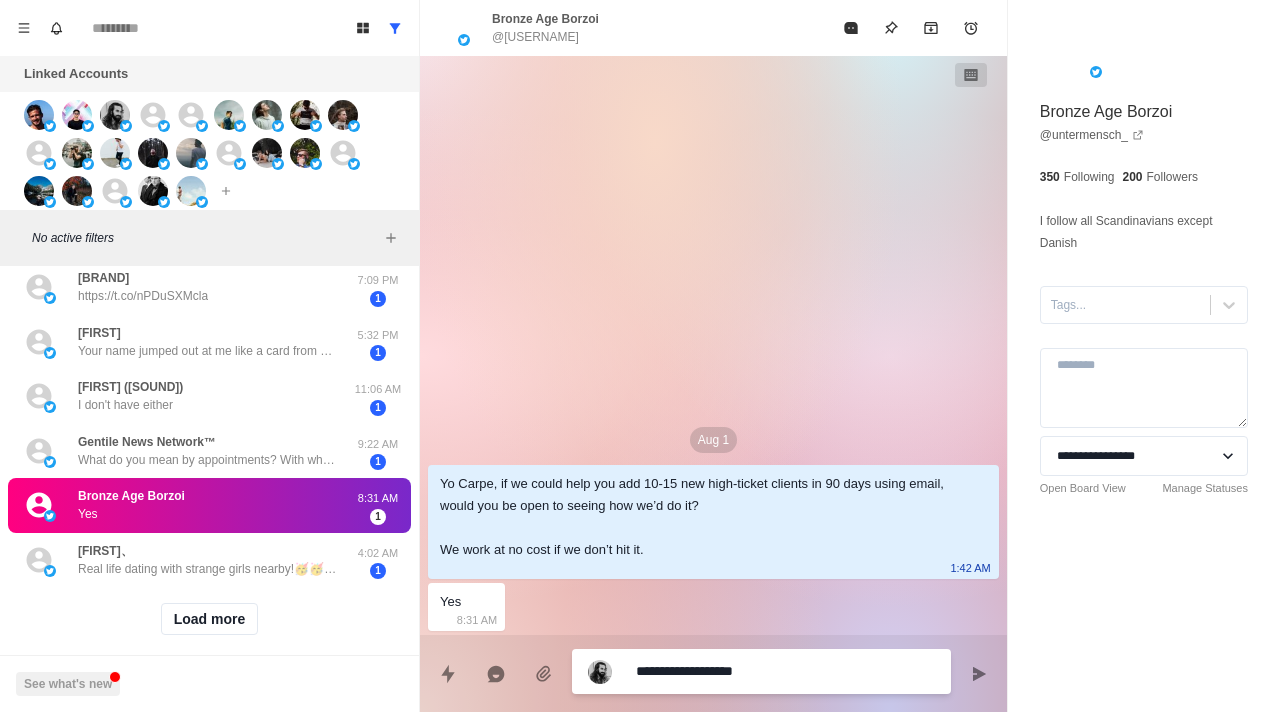 type on "*" 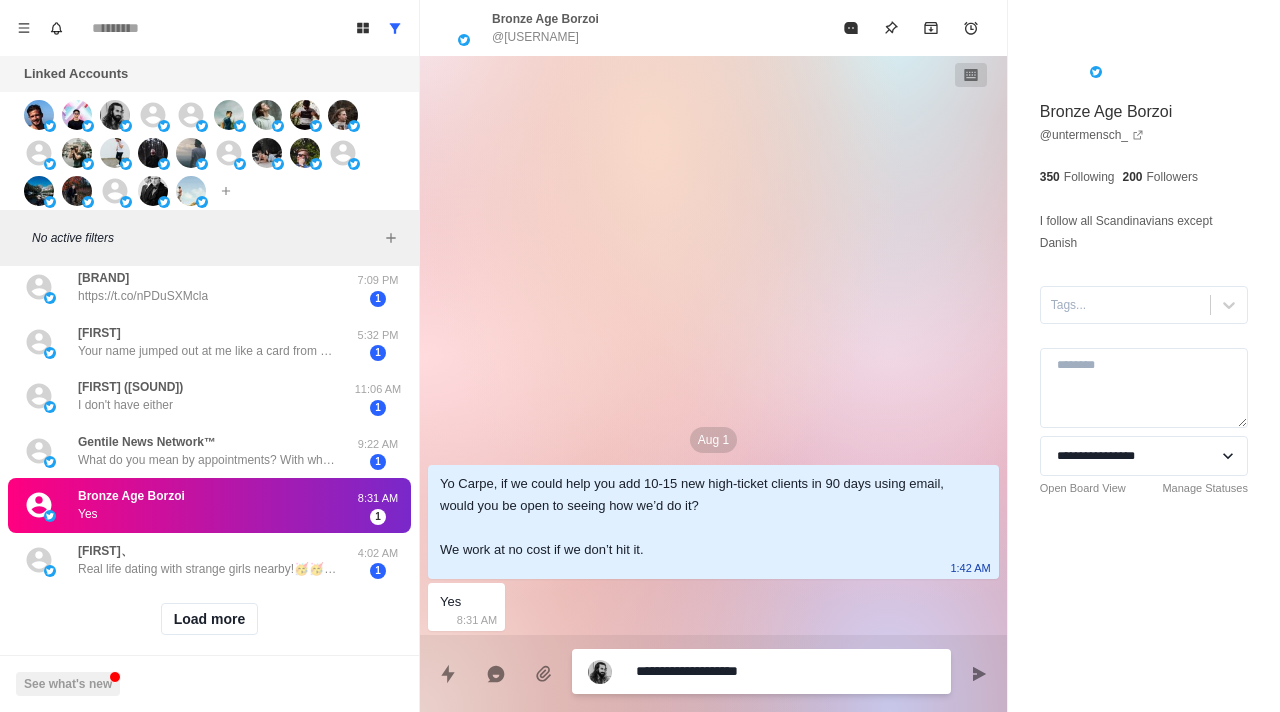 type on "*" 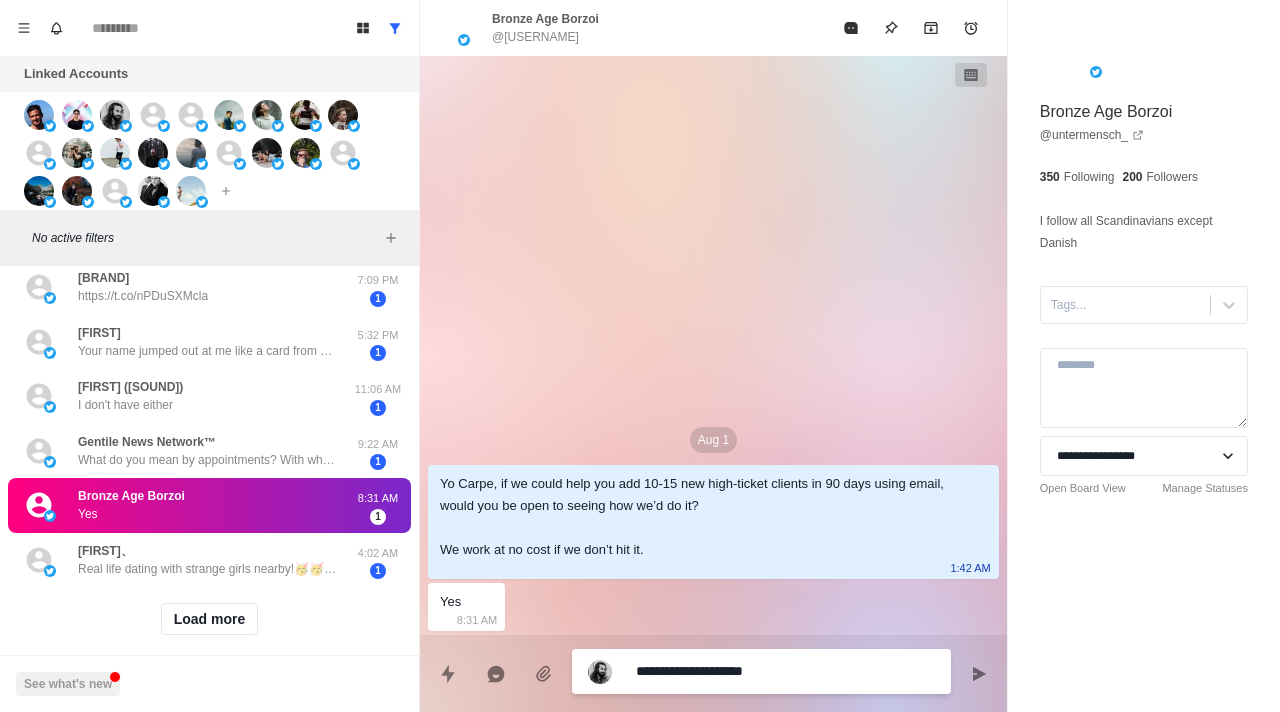 type on "*" 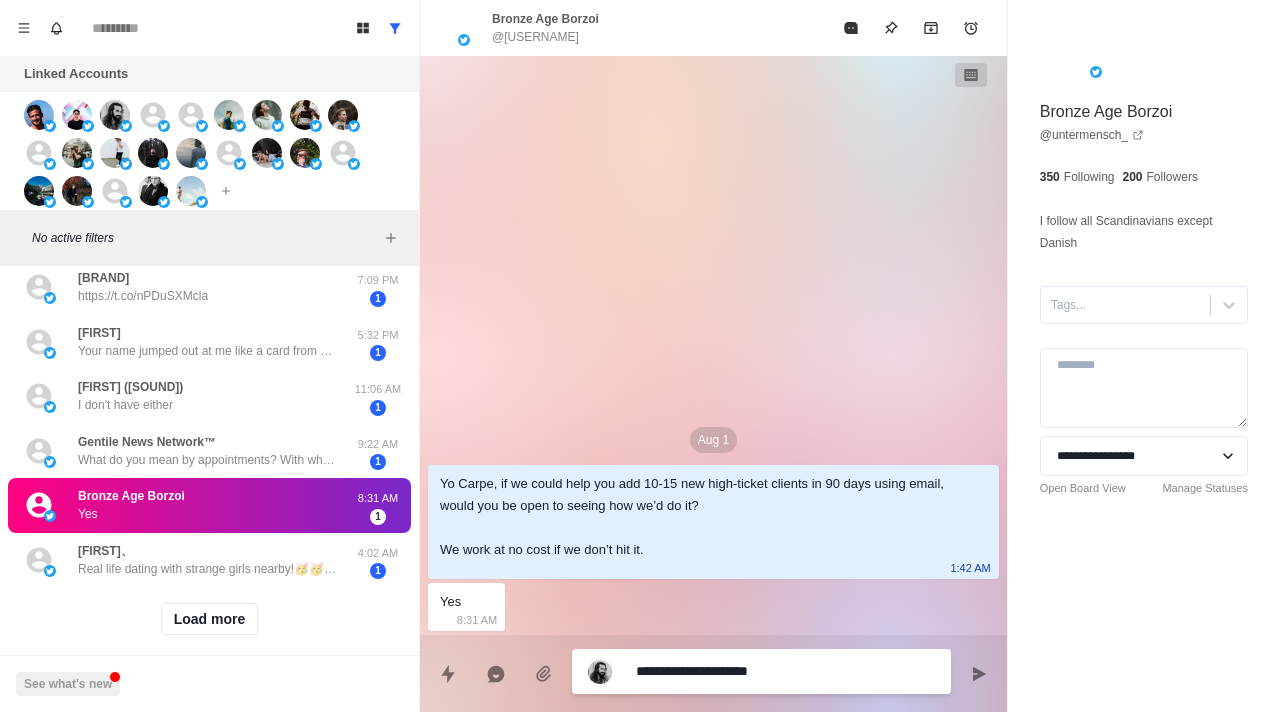 type on "*" 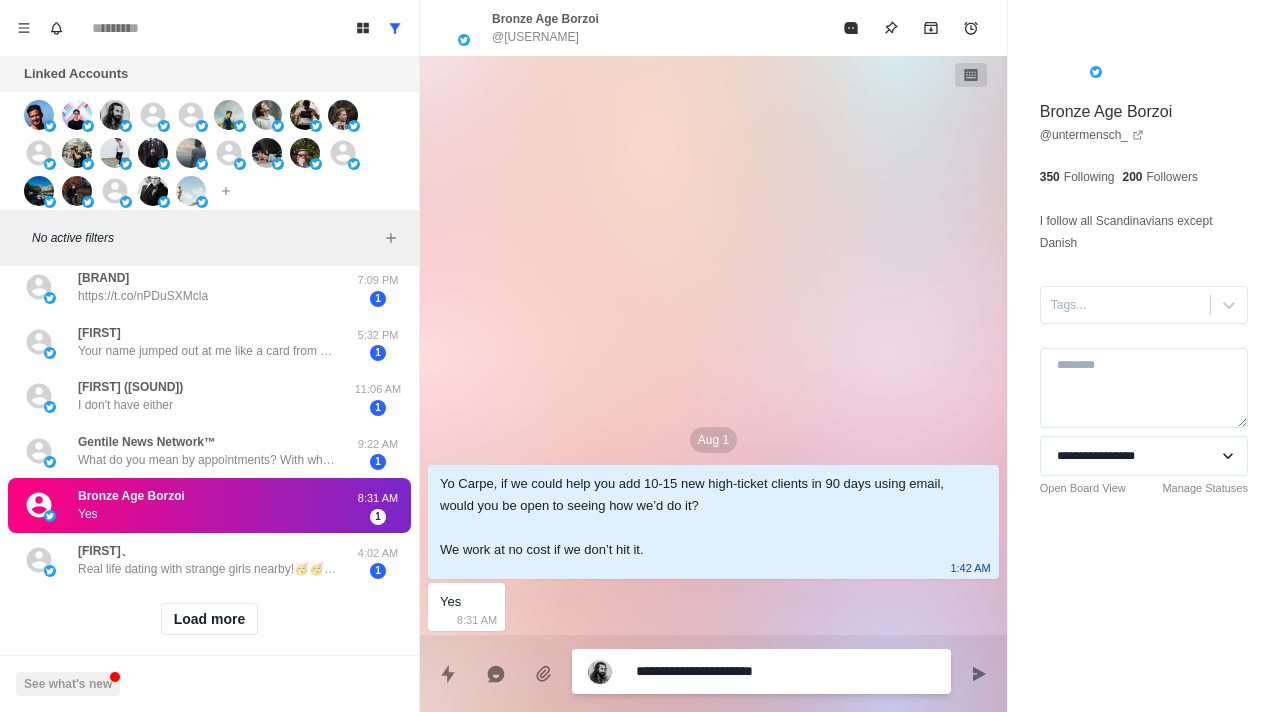 type on "*" 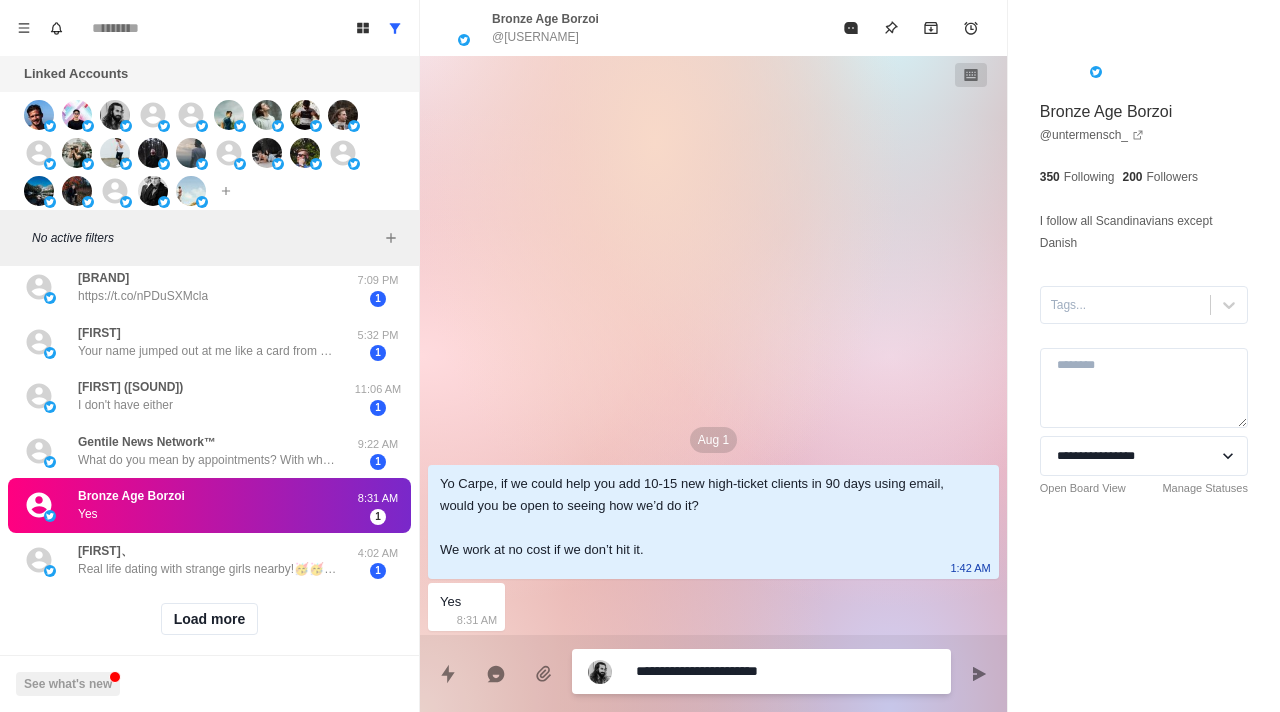 type on "*" 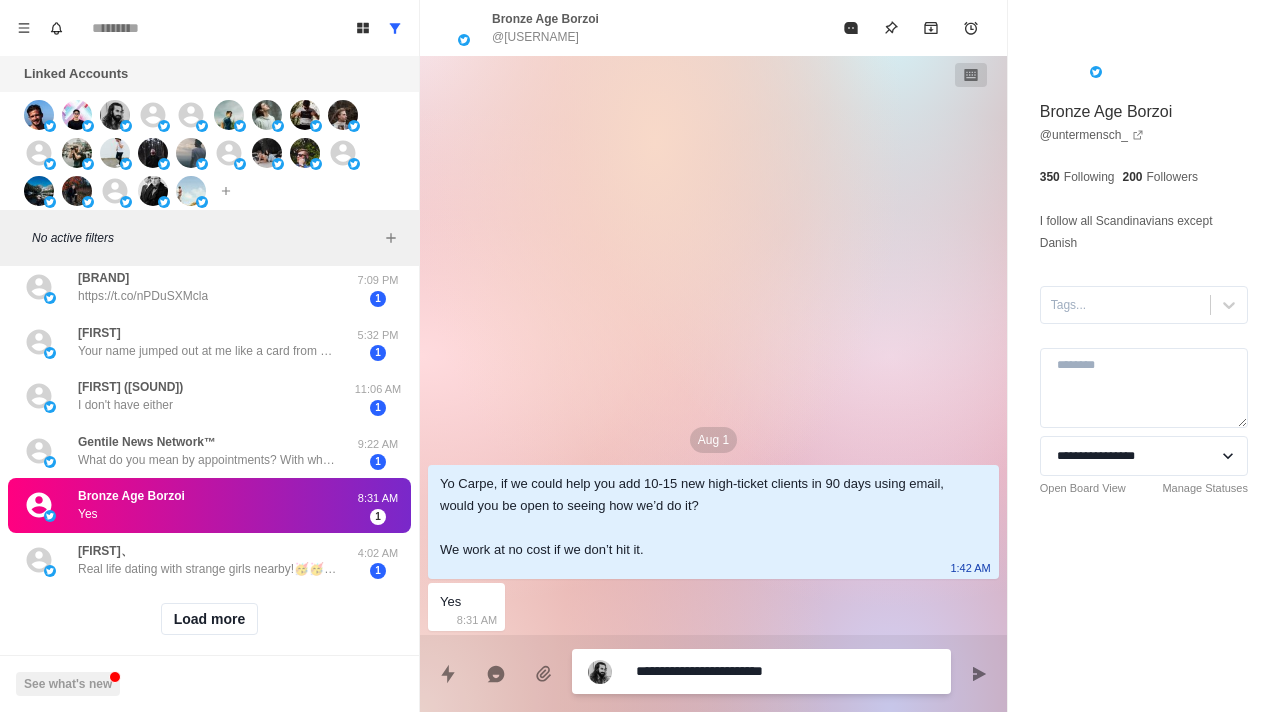 type on "*" 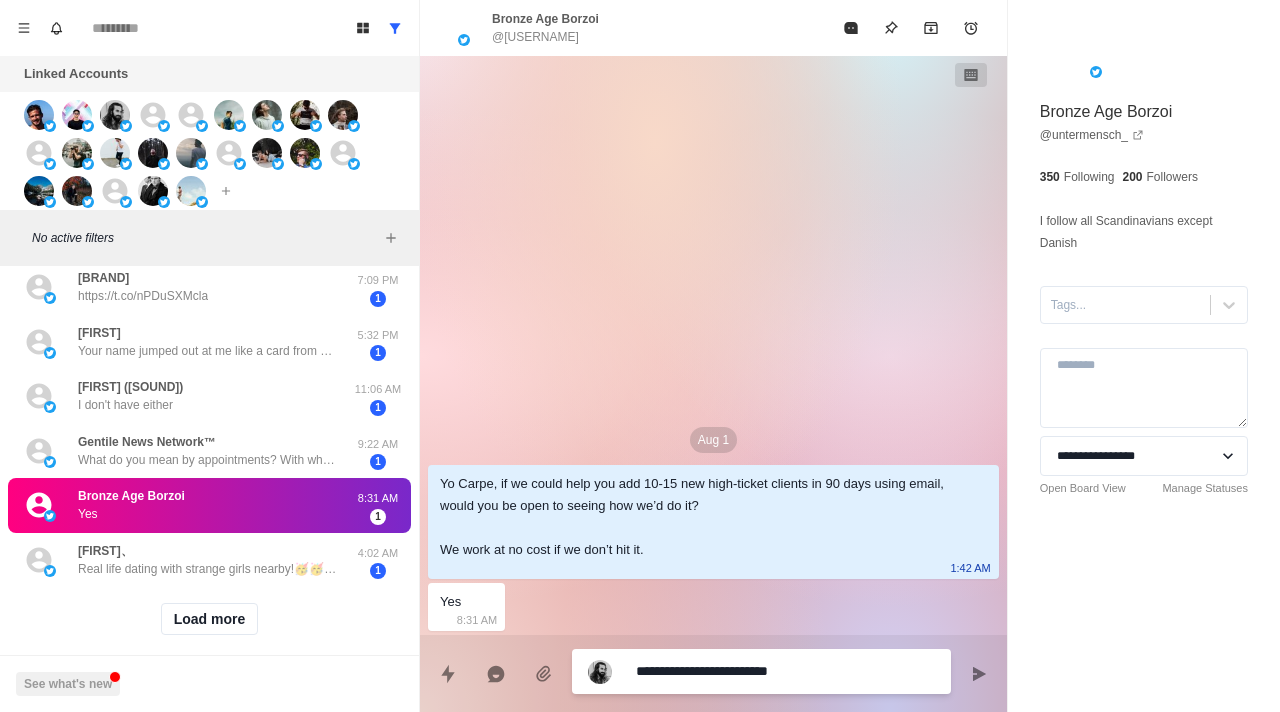 type on "*" 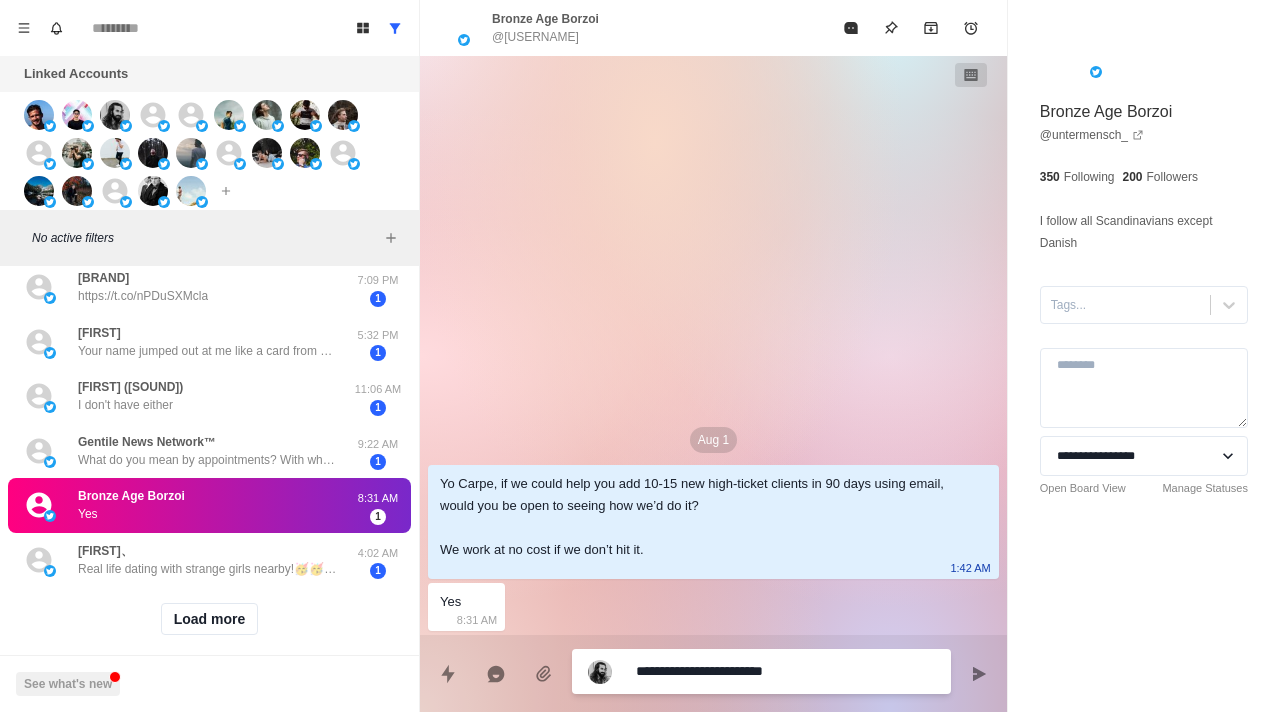 type on "*" 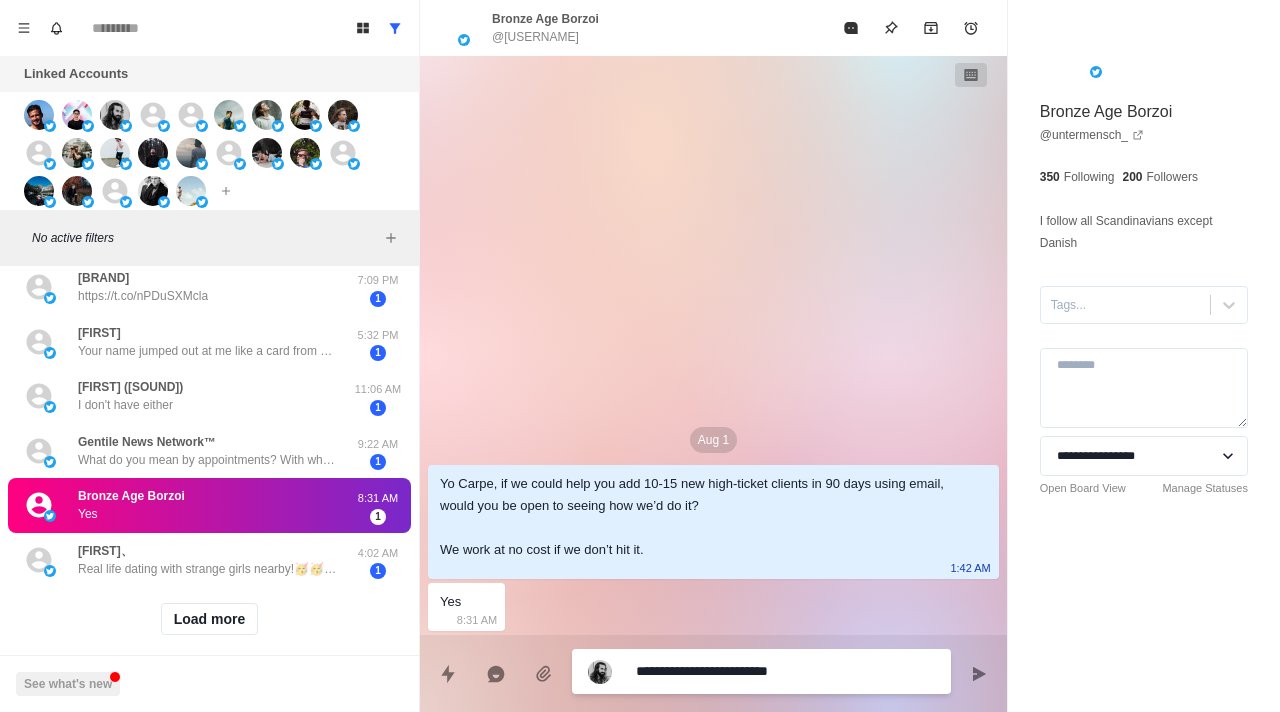 type on "*" 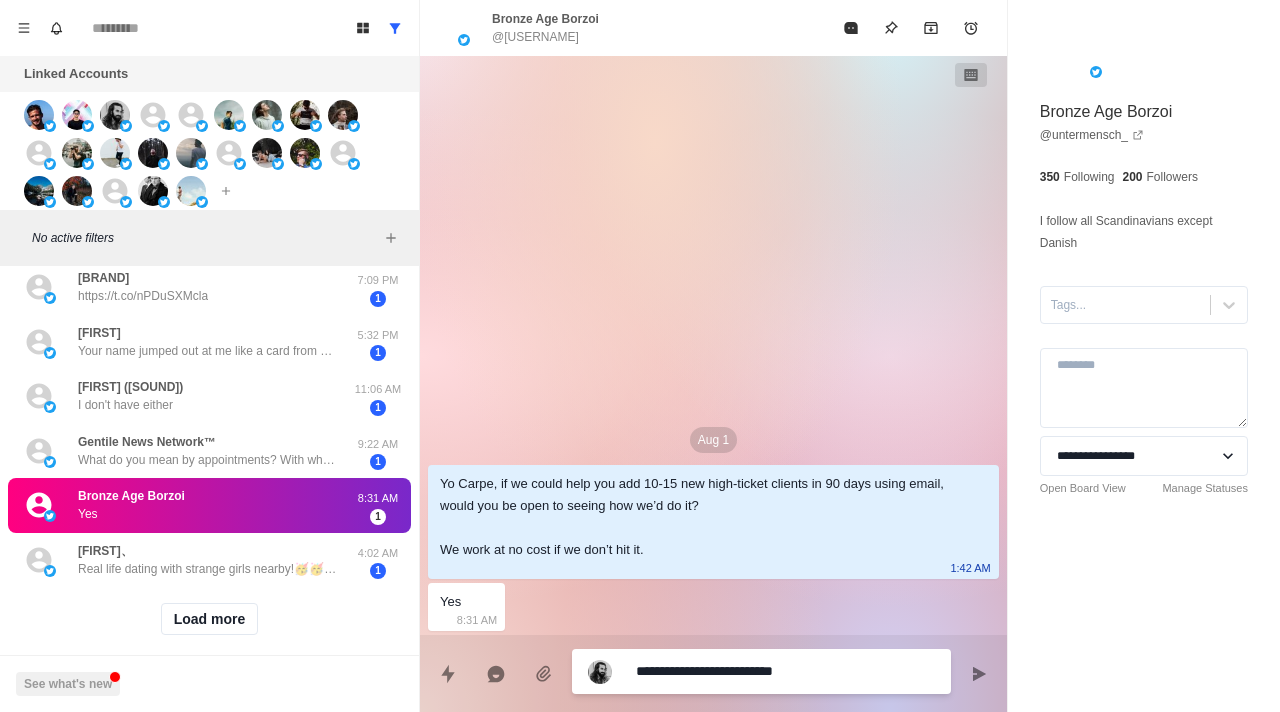 type on "*" 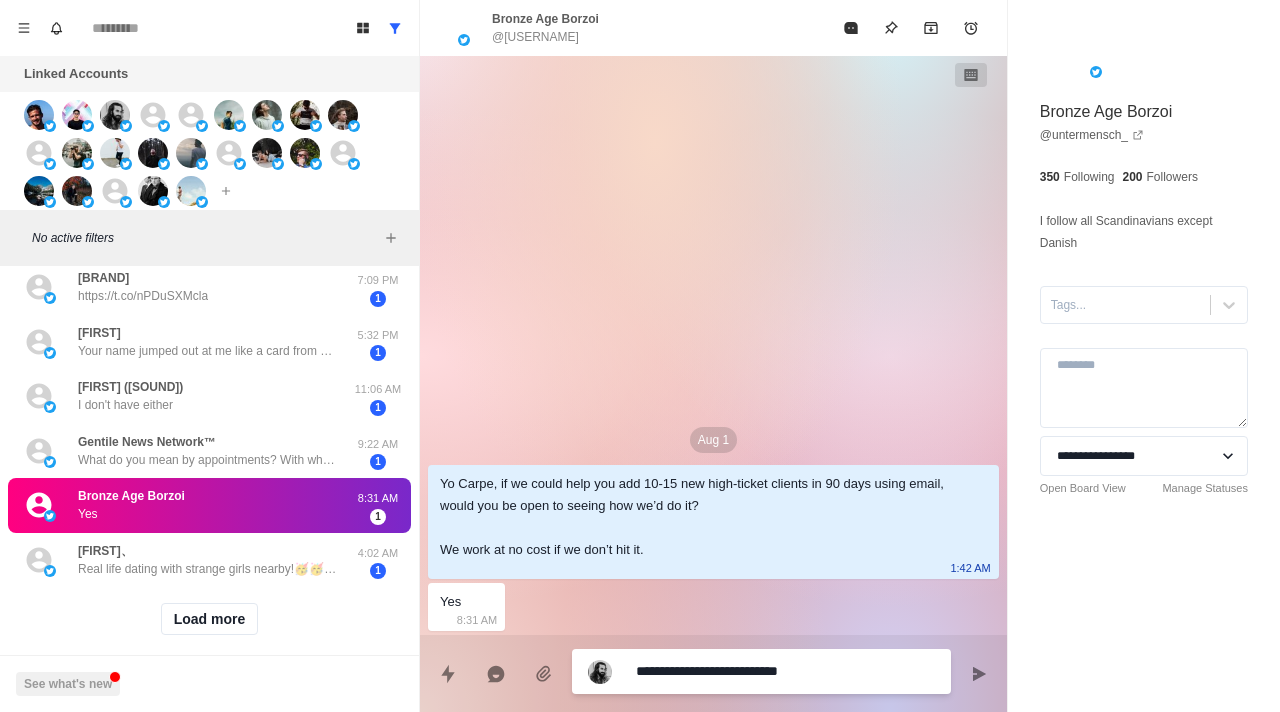 type on "**********" 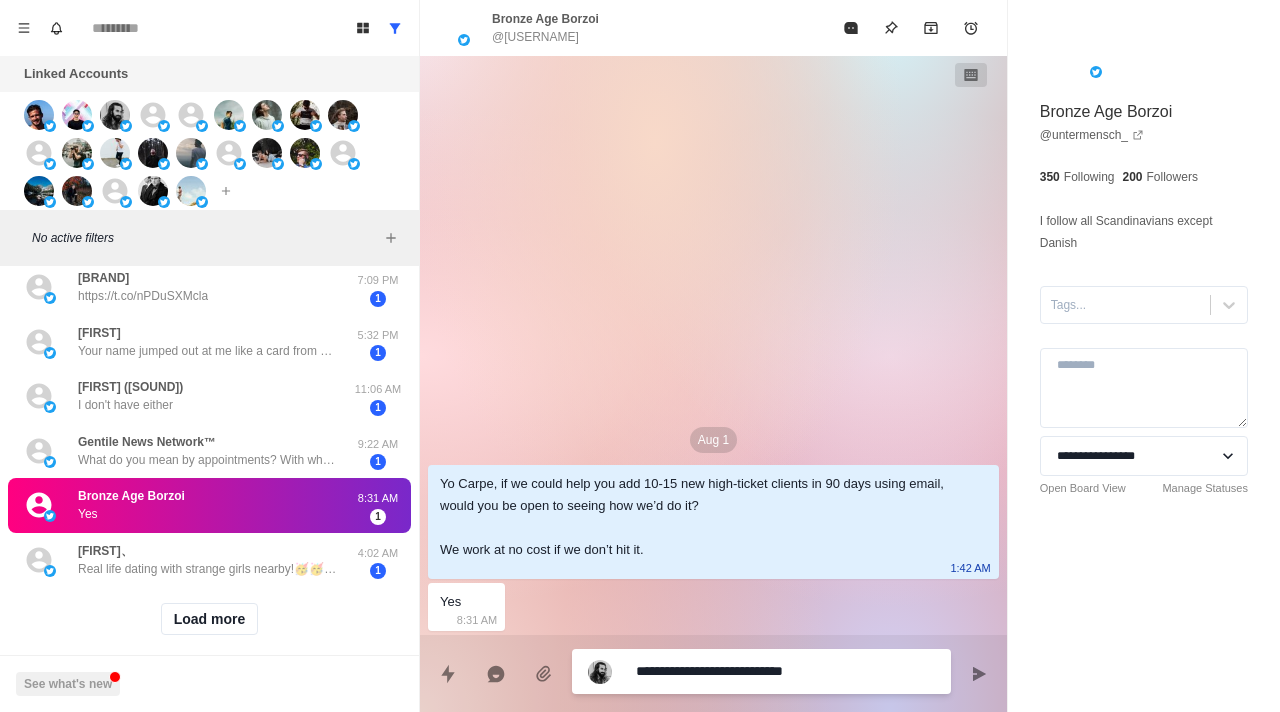 type on "*" 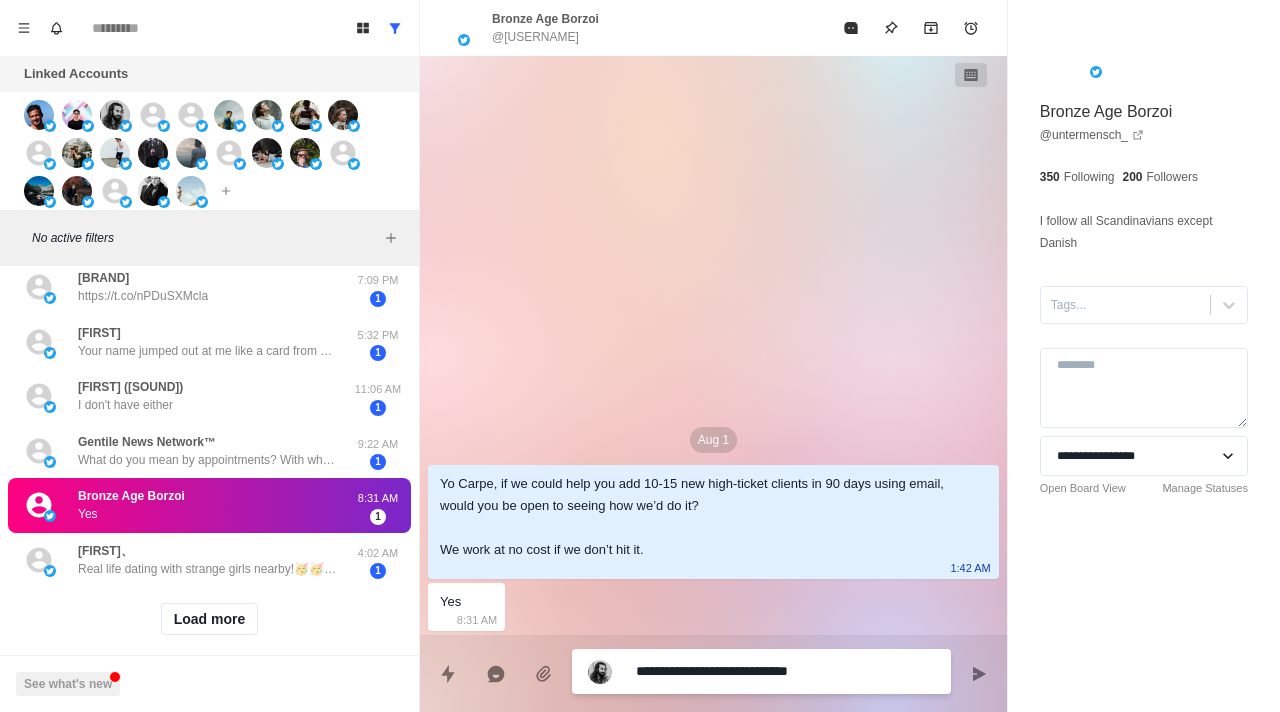 type on "*" 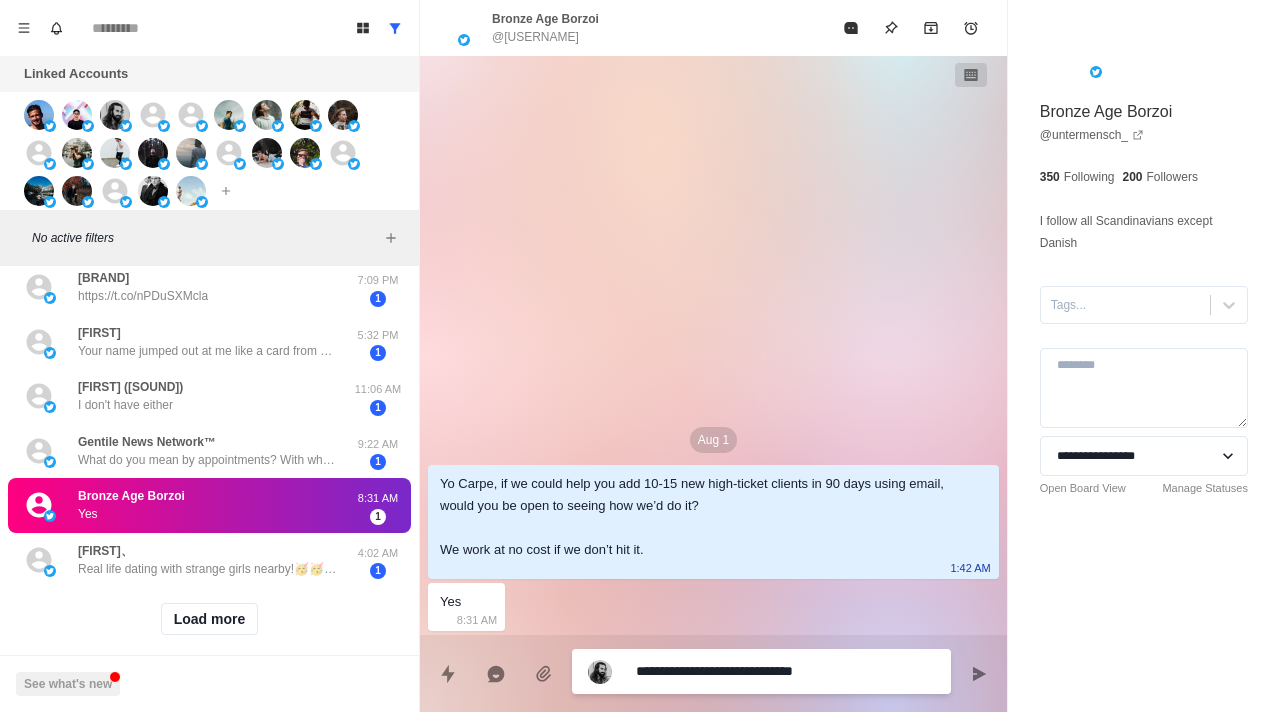 type on "*" 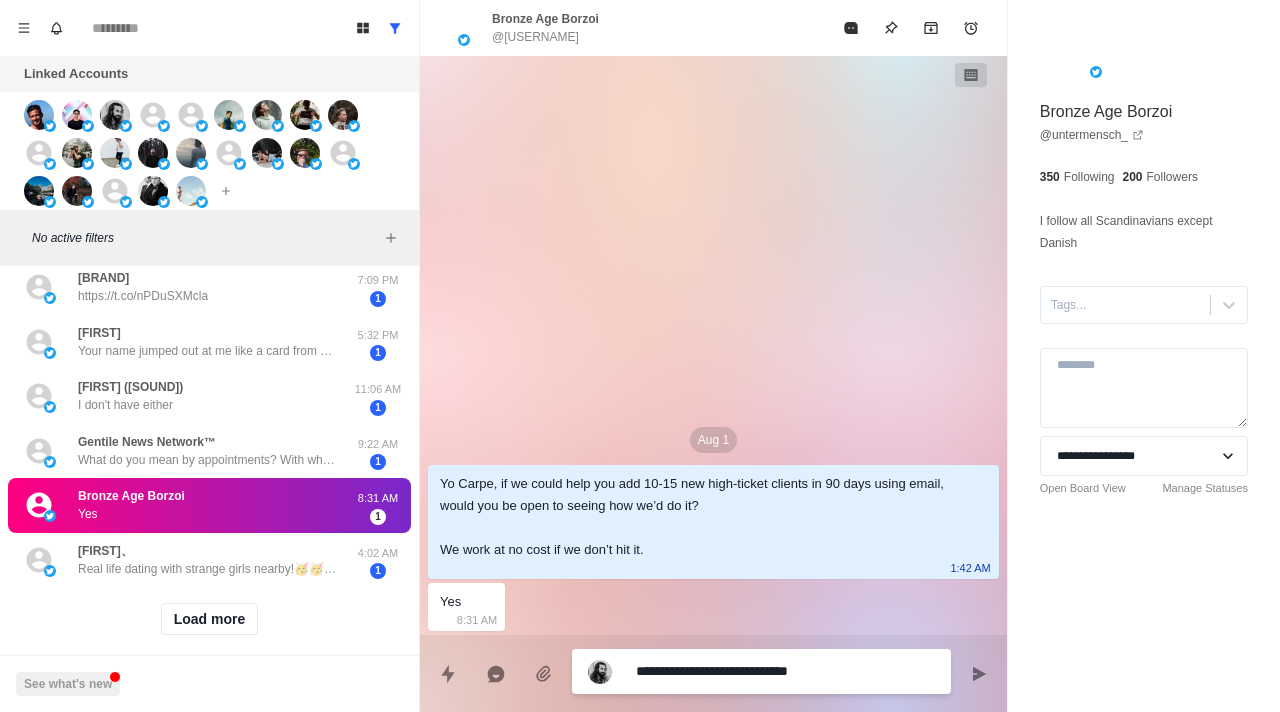 type on "*" 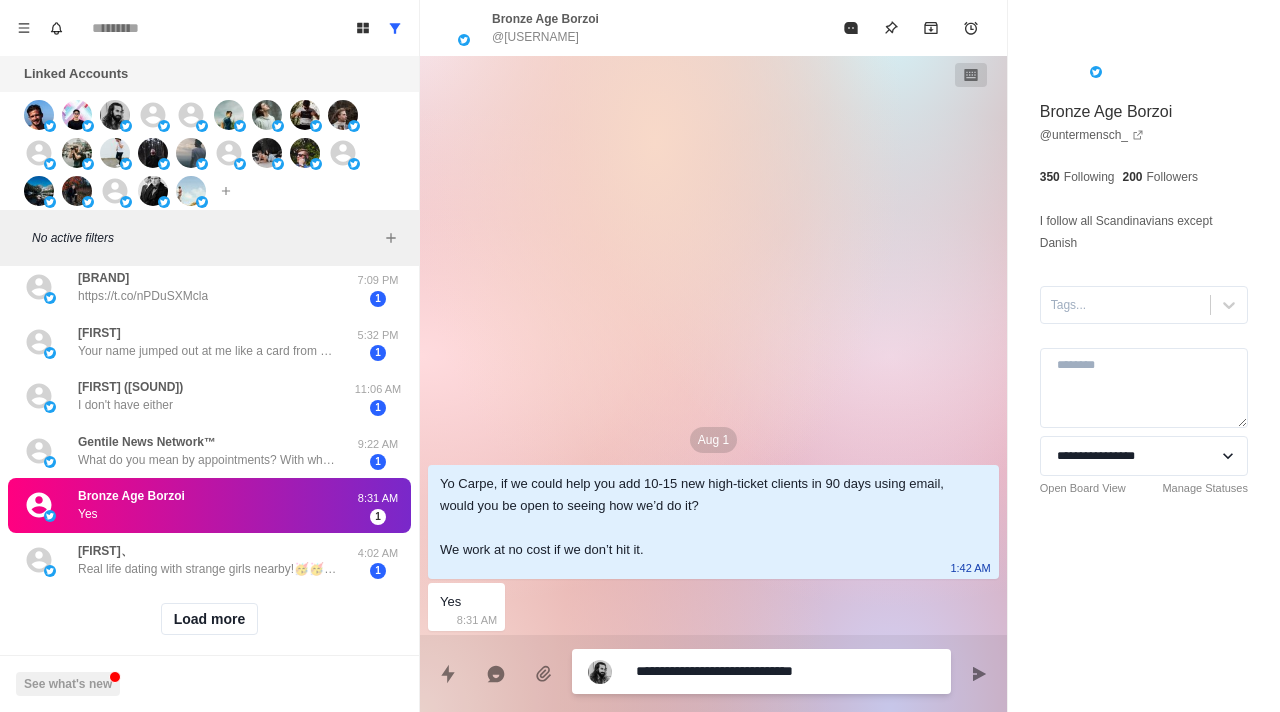 type on "*" 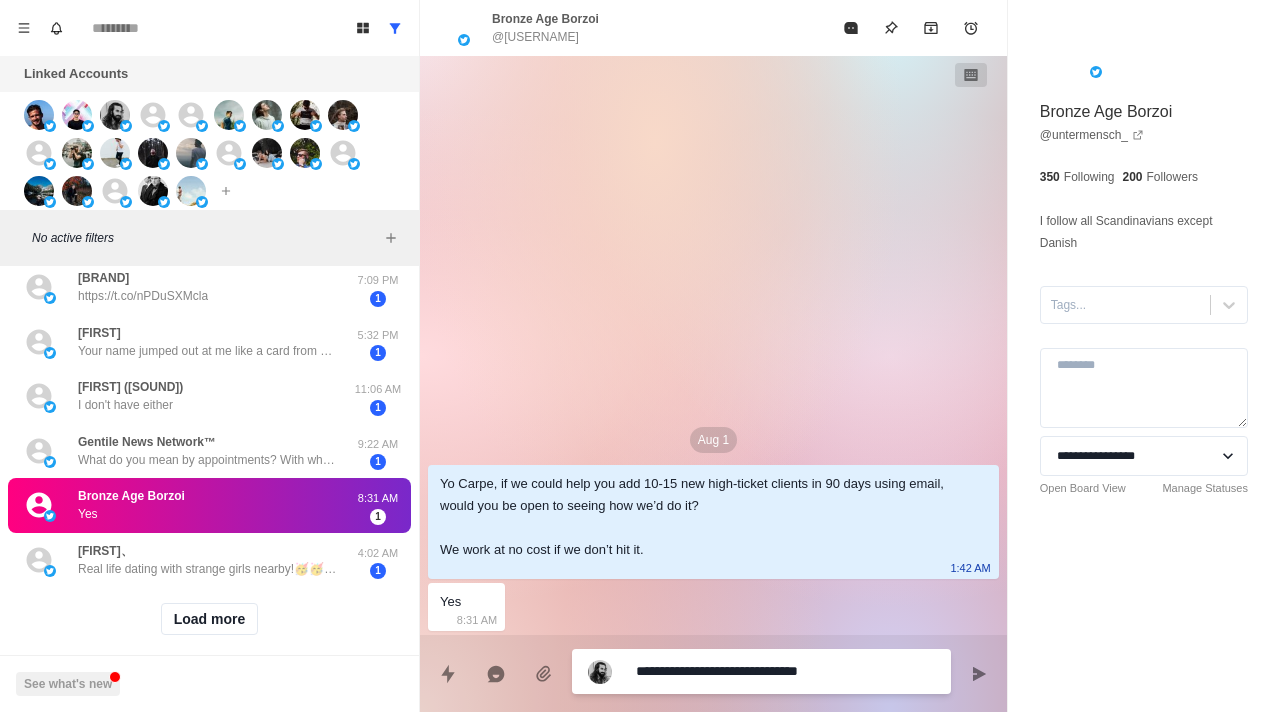 type on "*" 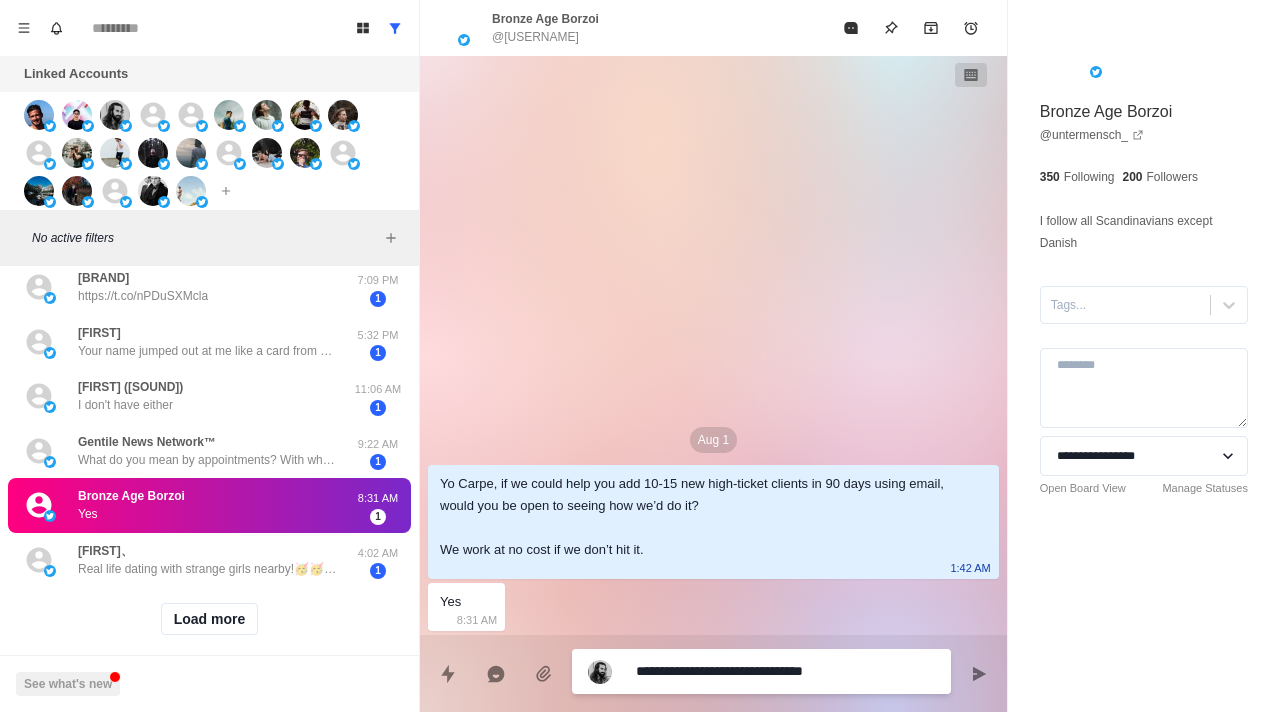 type on "**********" 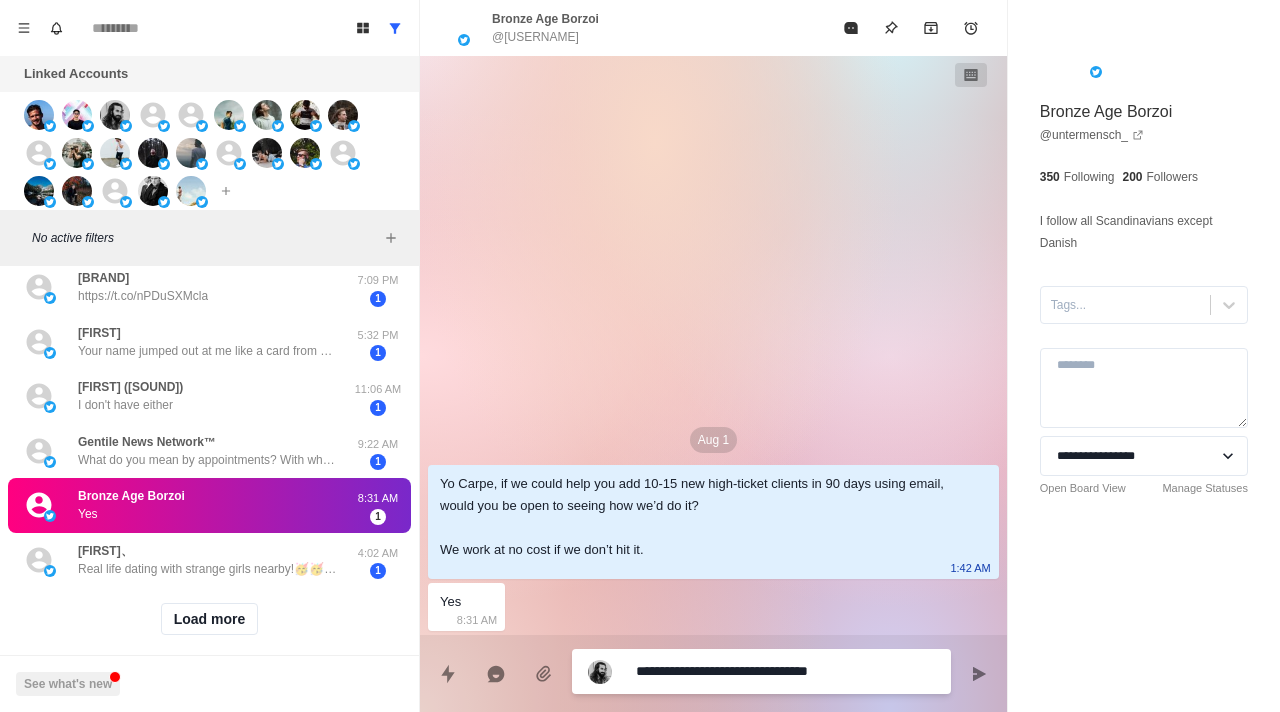 type on "*" 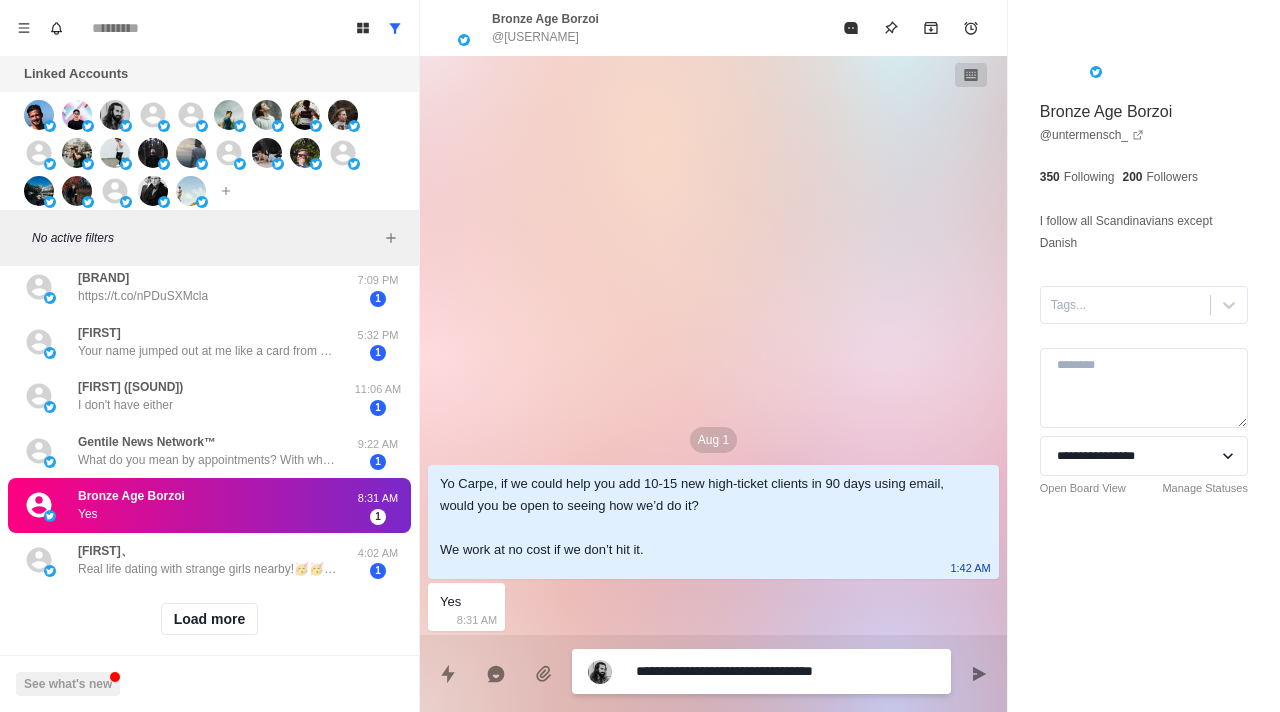 type on "*" 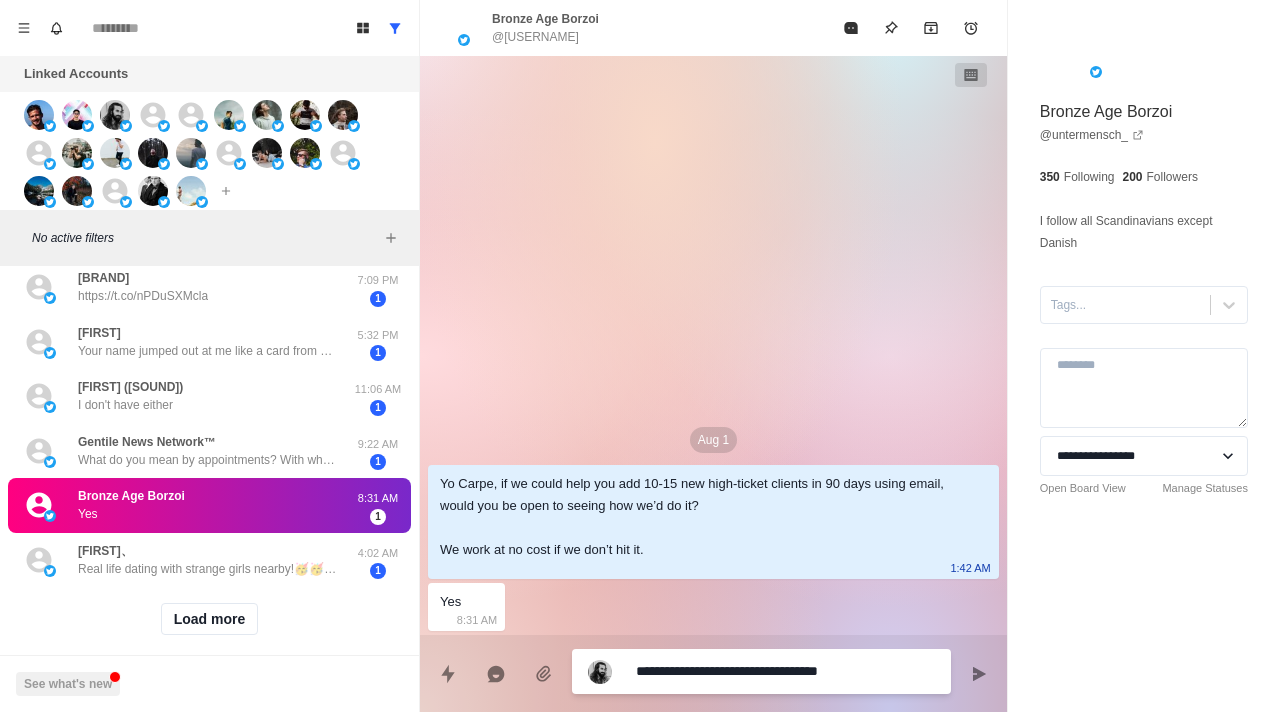 type on "*" 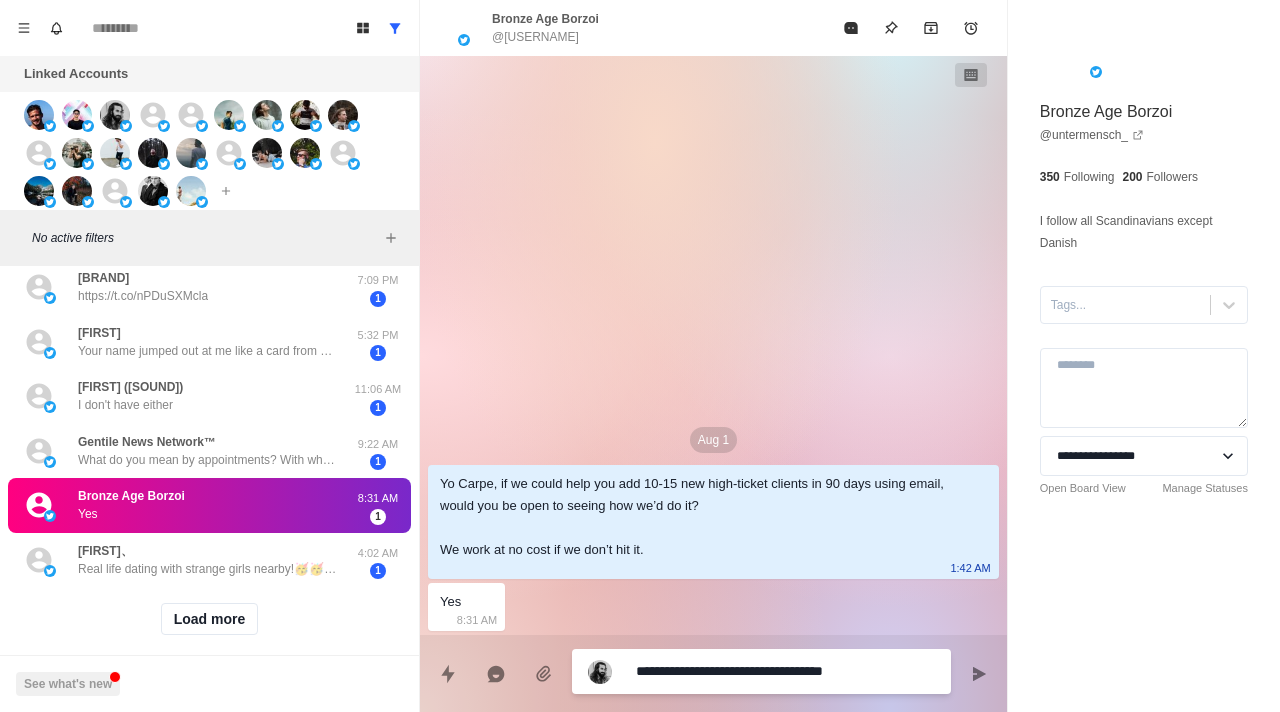 type on "*" 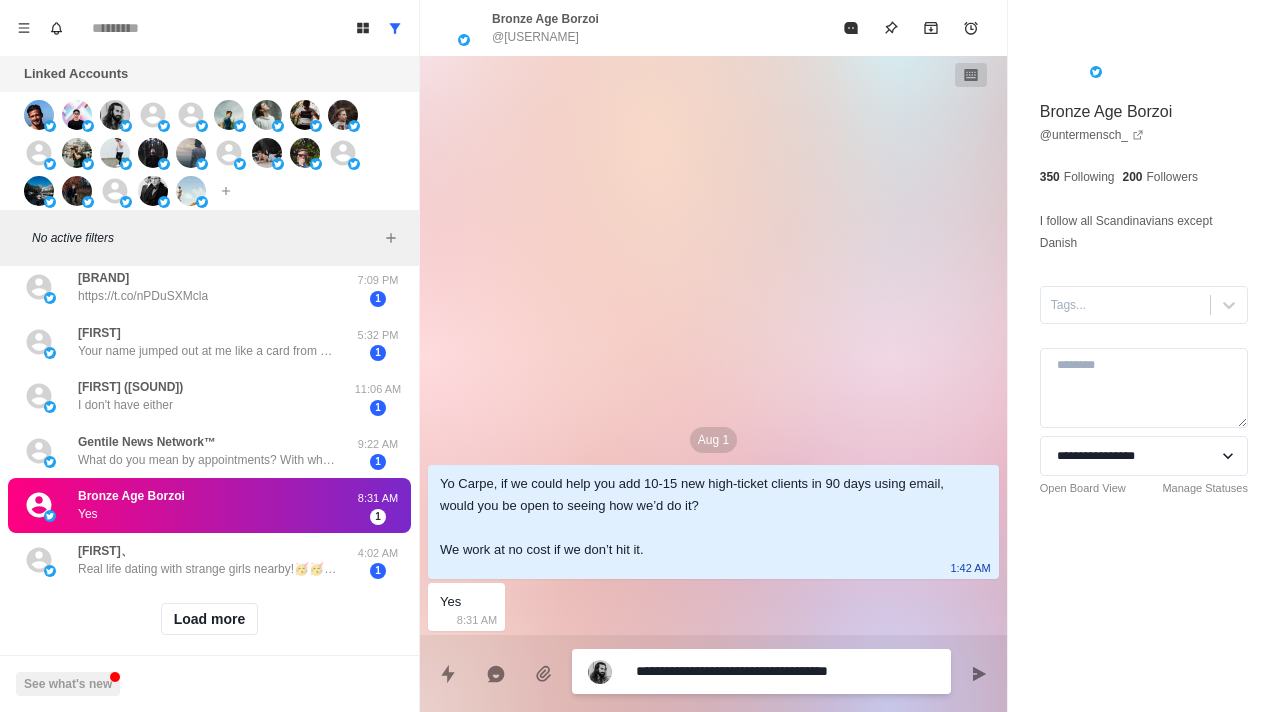 type on "*" 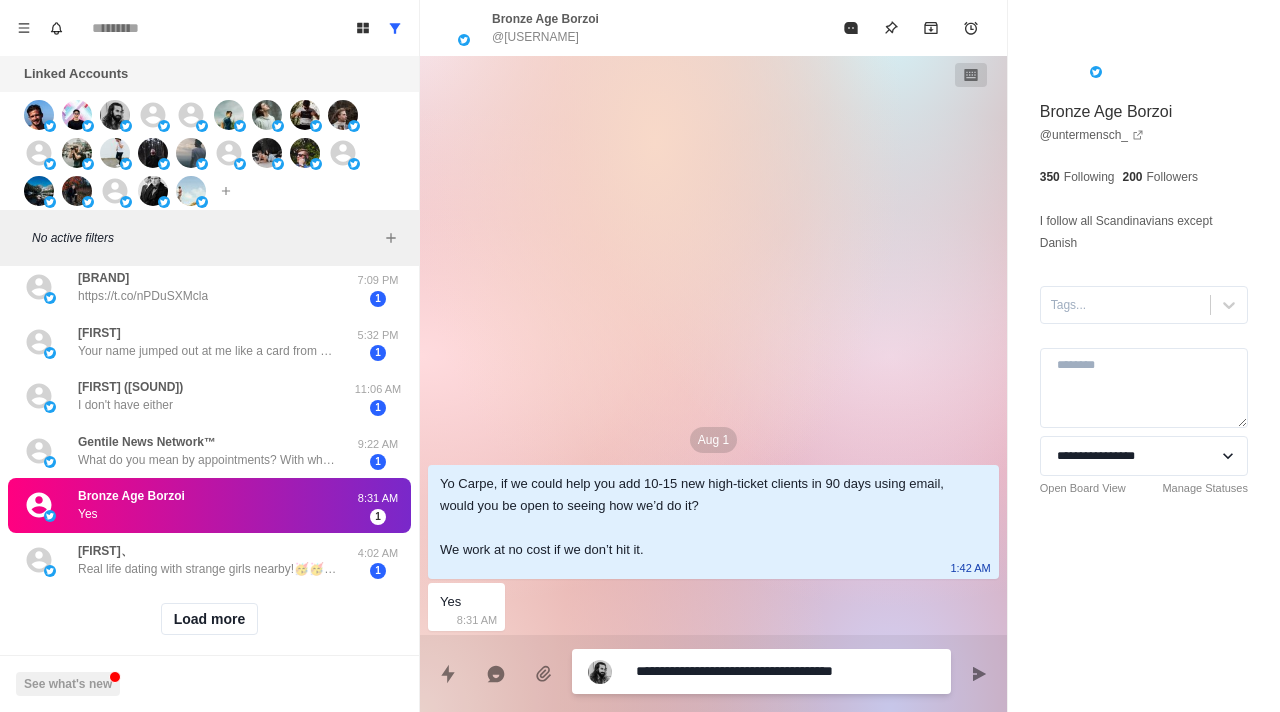 type on "*" 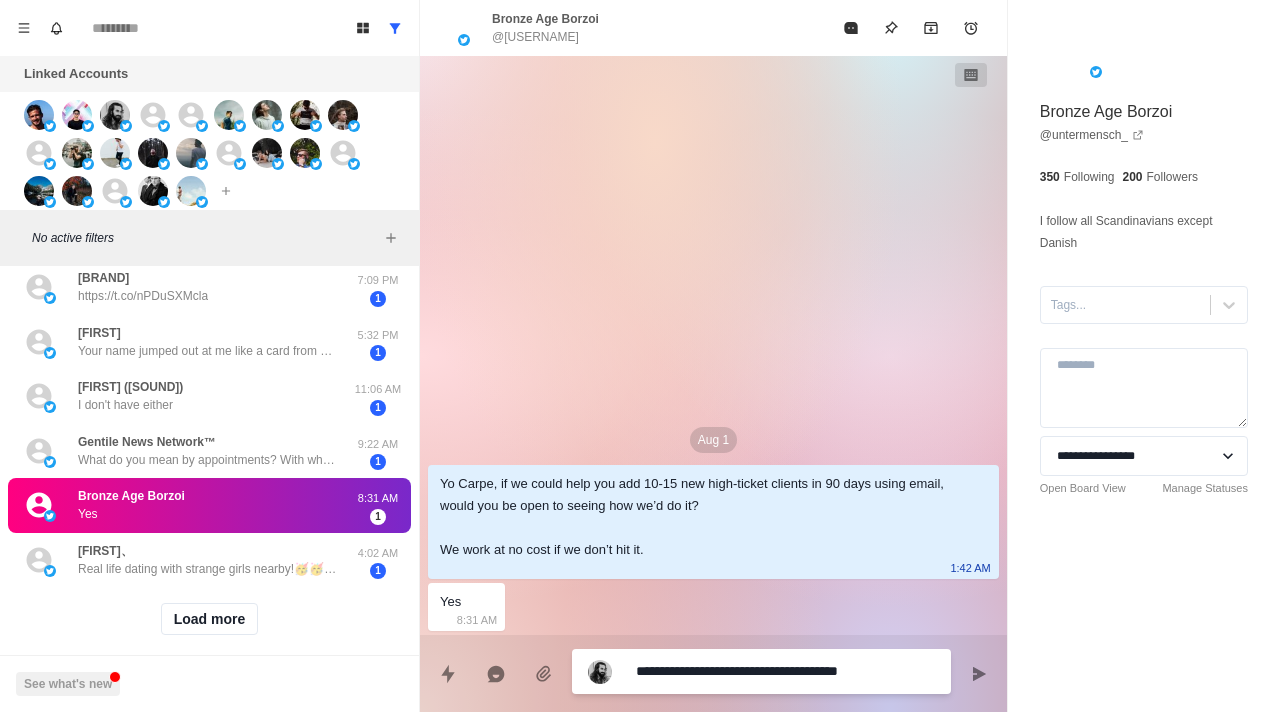 type on "*" 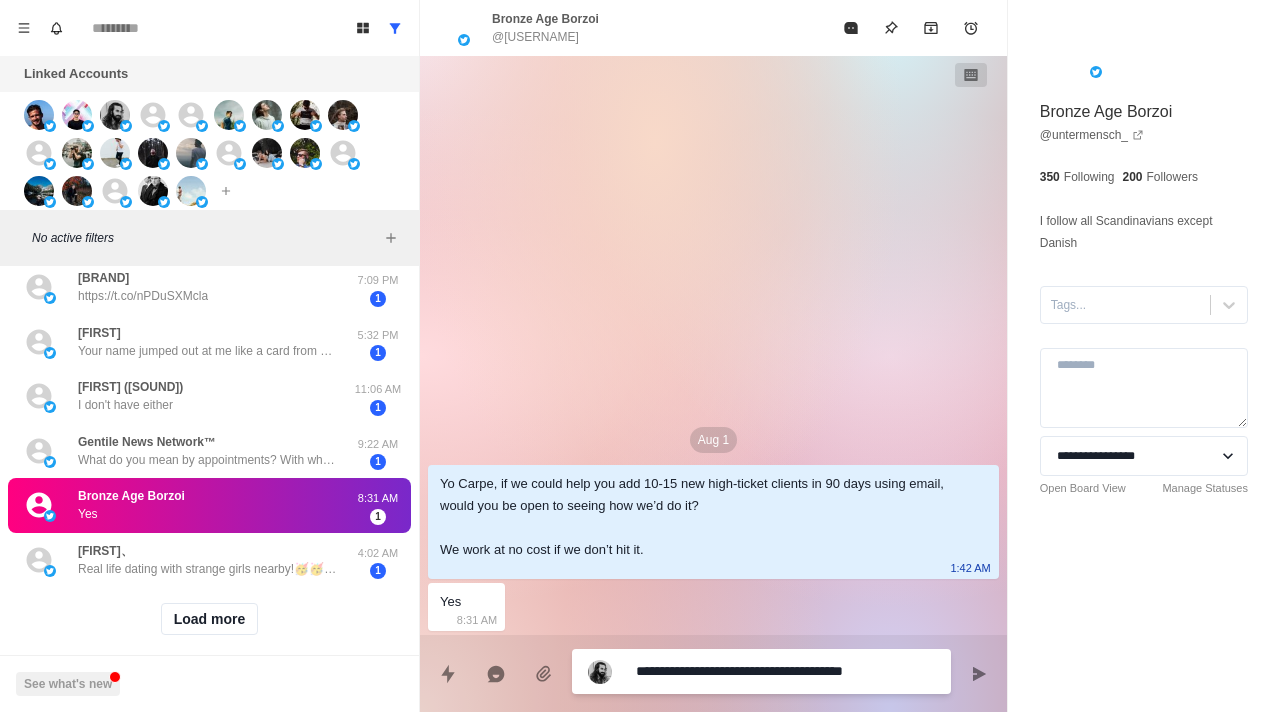 type on "*" 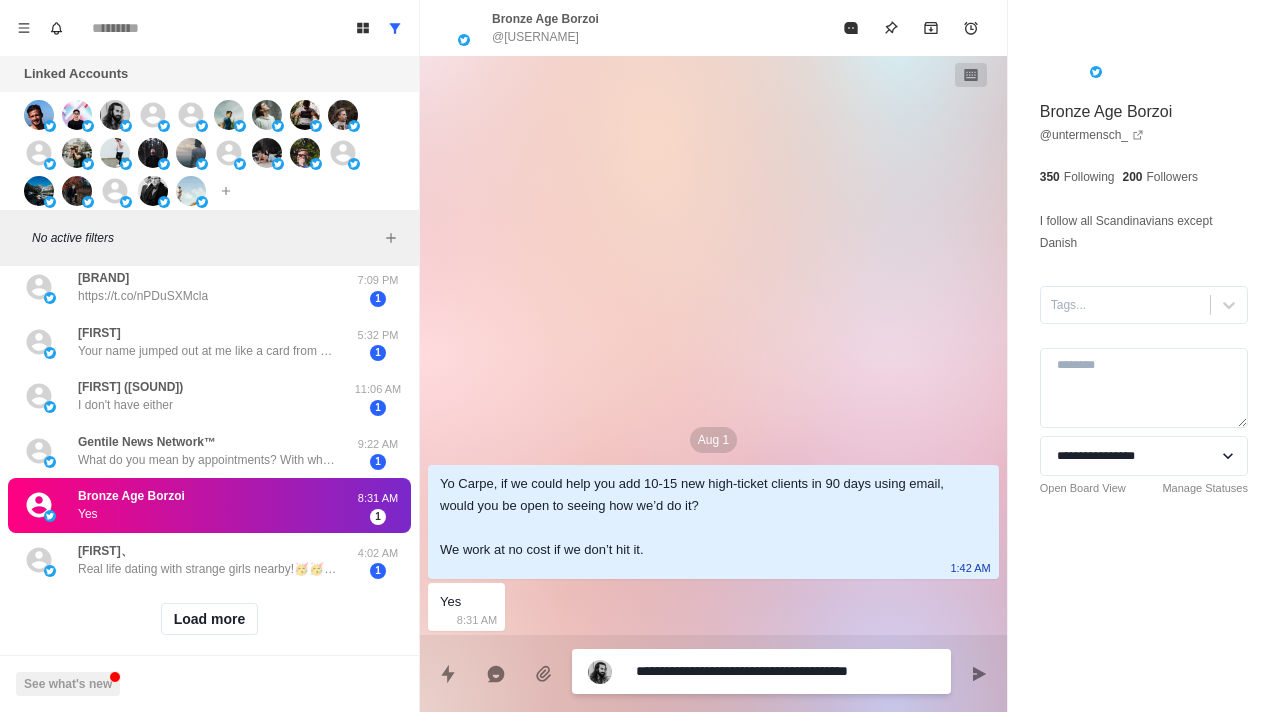 type on "*" 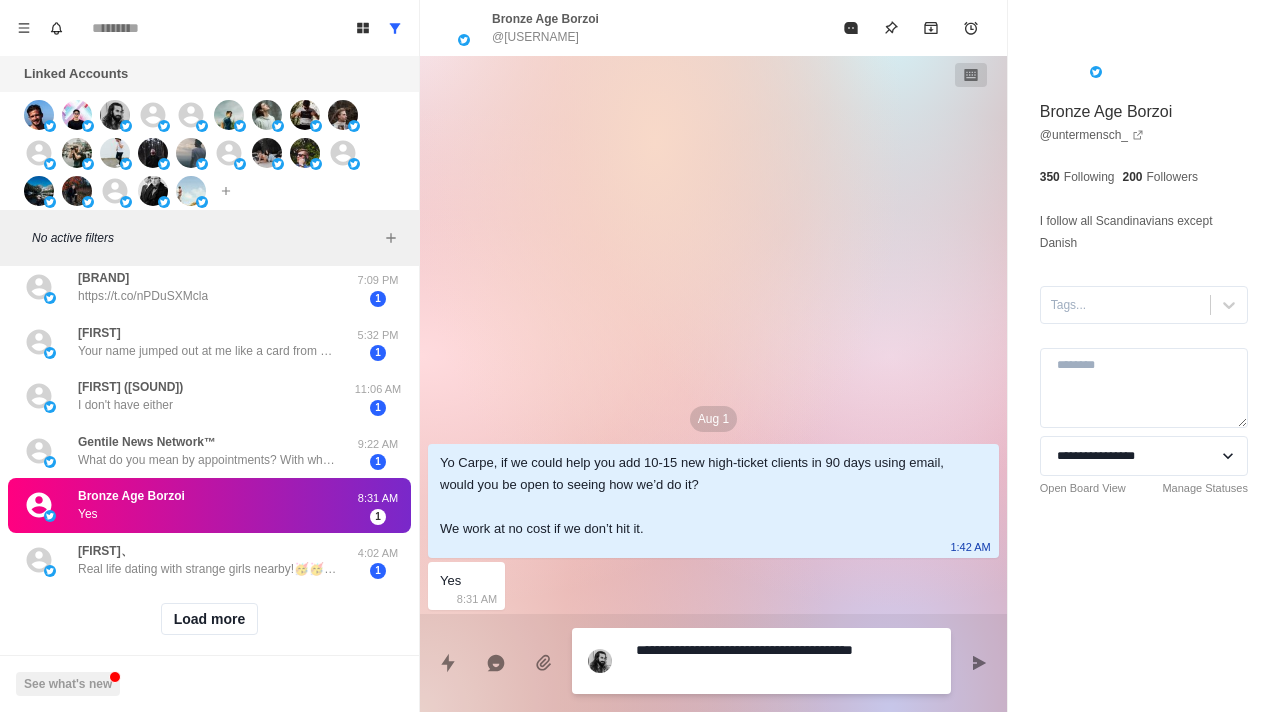 type on "*" 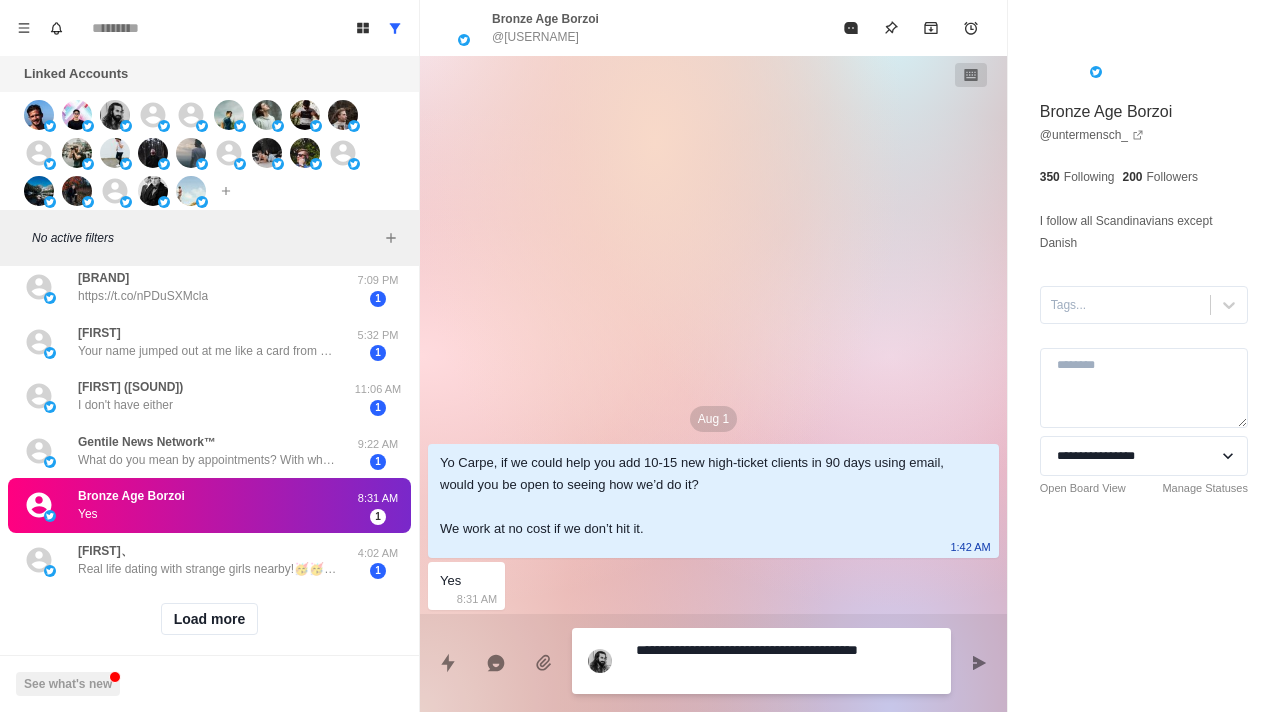 type on "*" 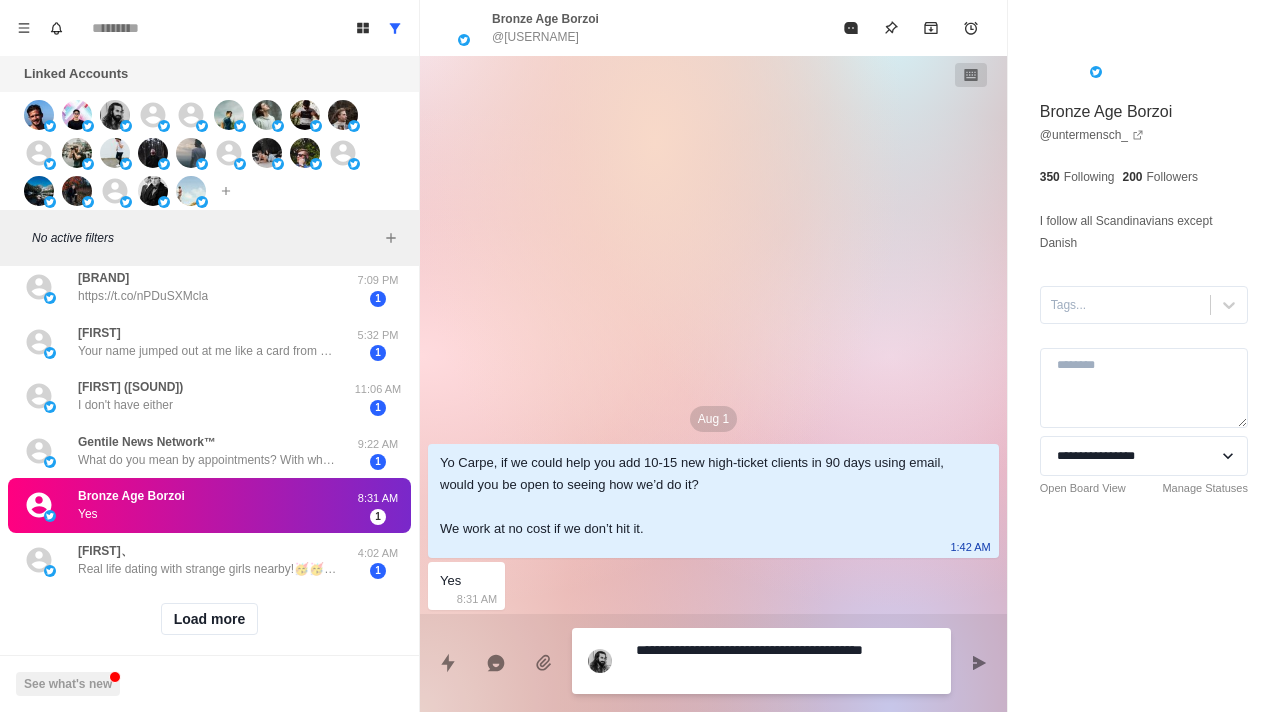 type on "*" 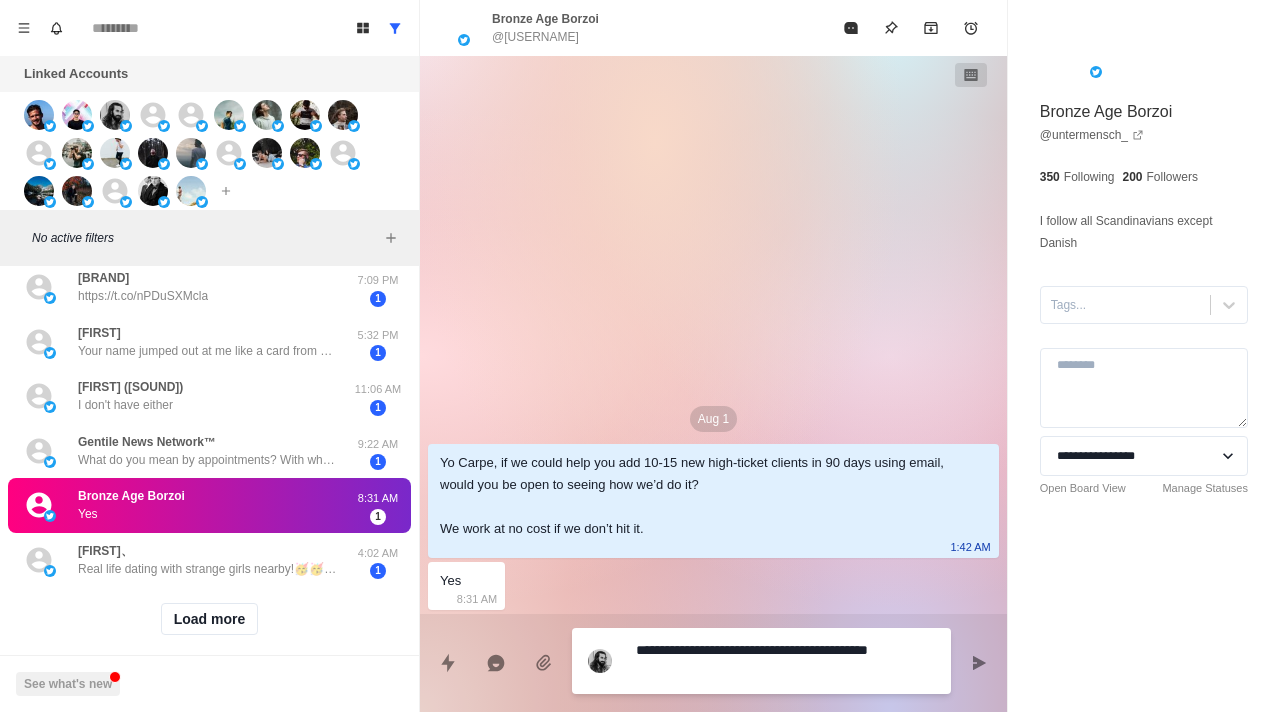 type on "*" 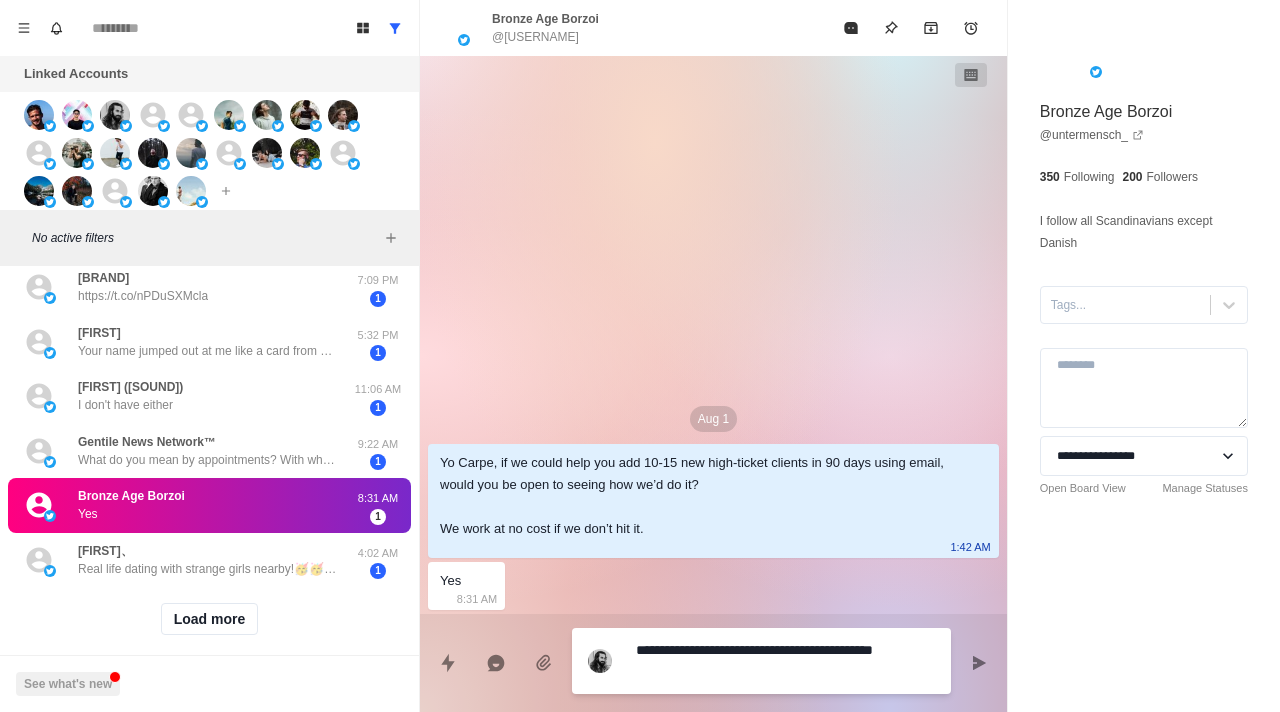 scroll, scrollTop: 661, scrollLeft: 0, axis: vertical 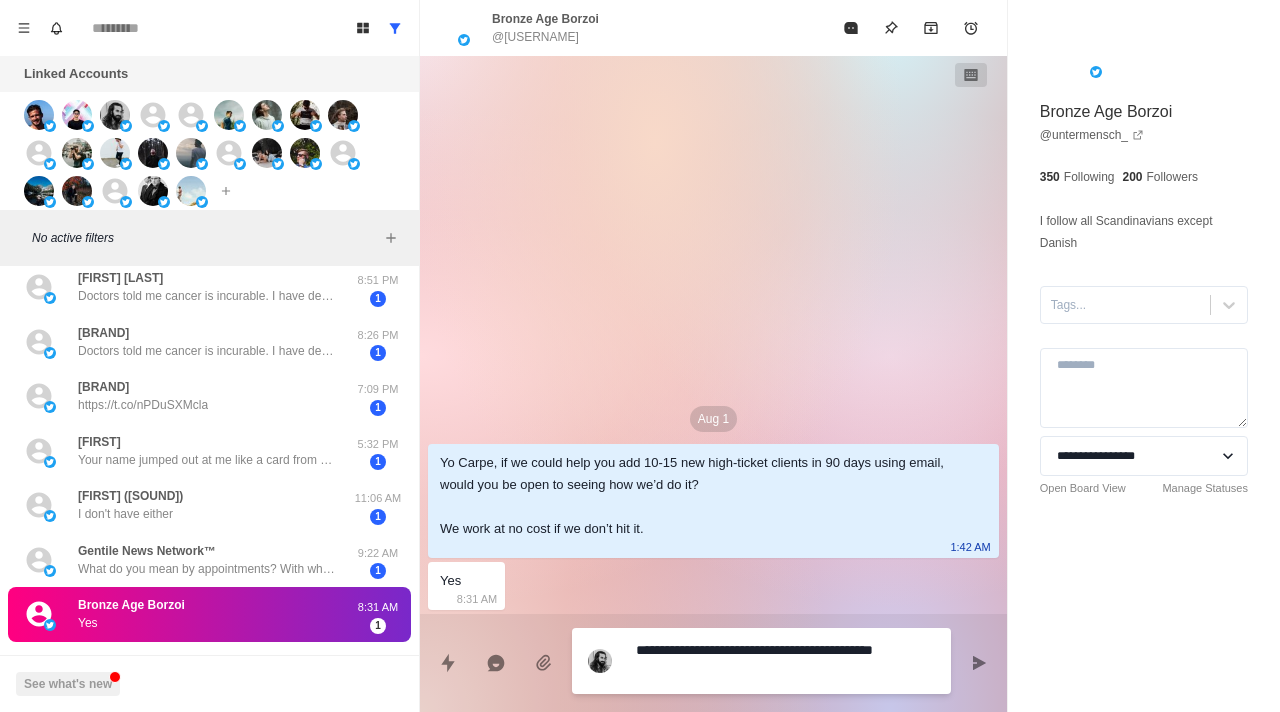 type on "*" 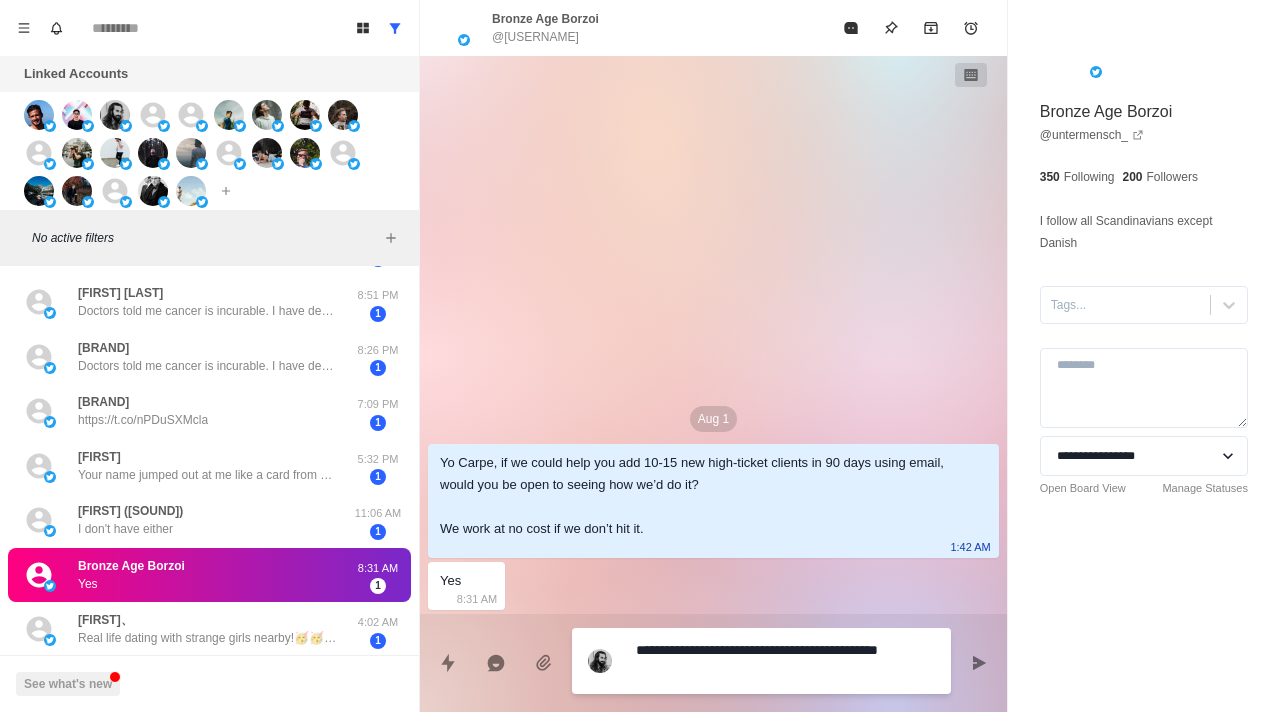 type on "*" 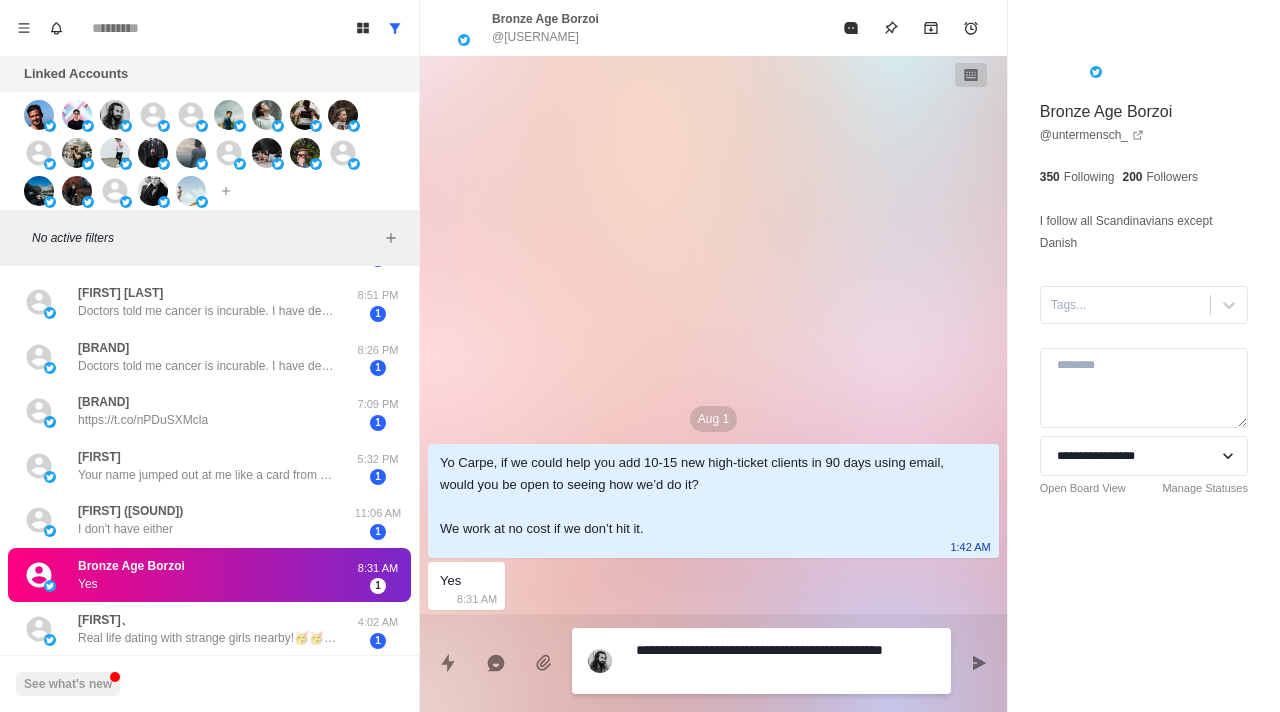 type on "*" 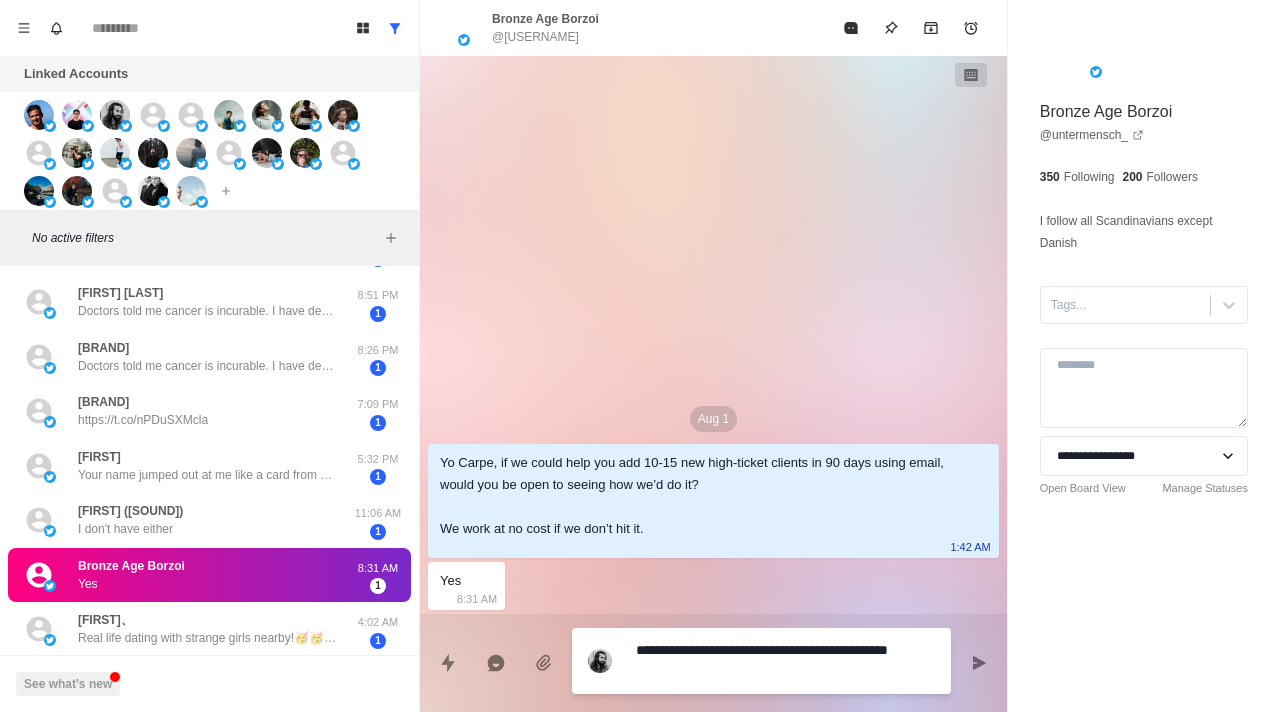 type on "*" 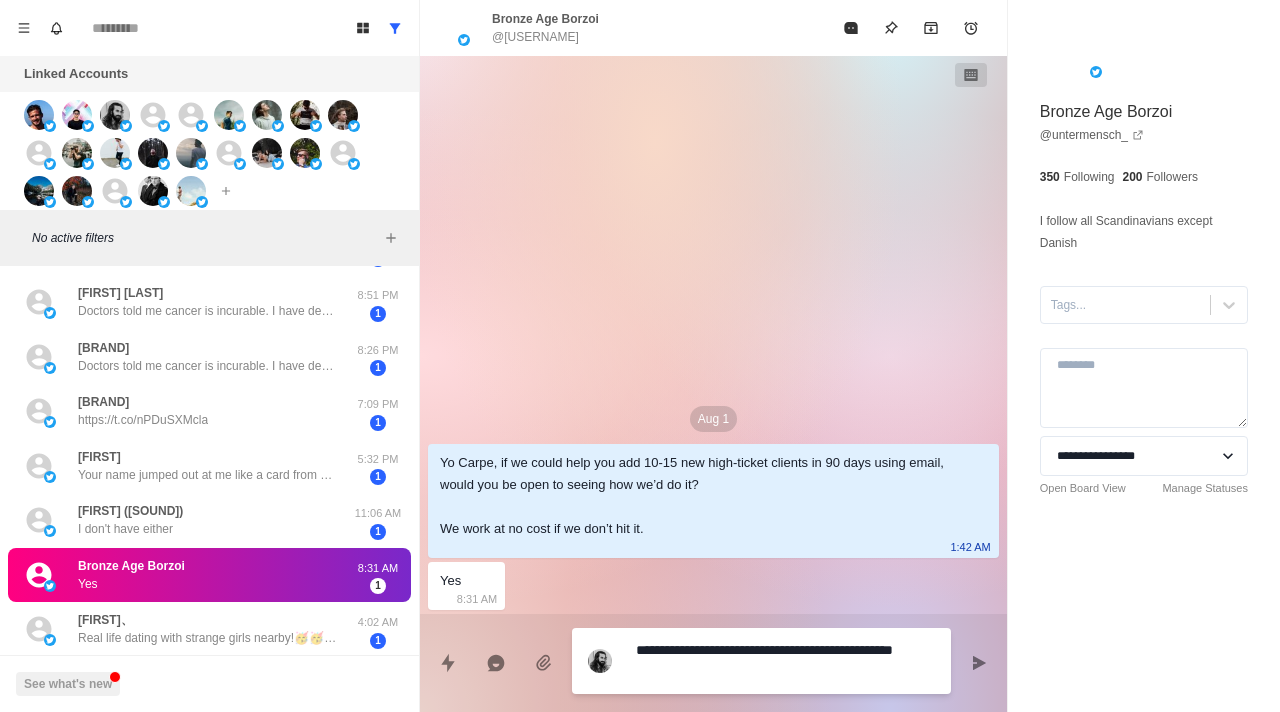 type on "*" 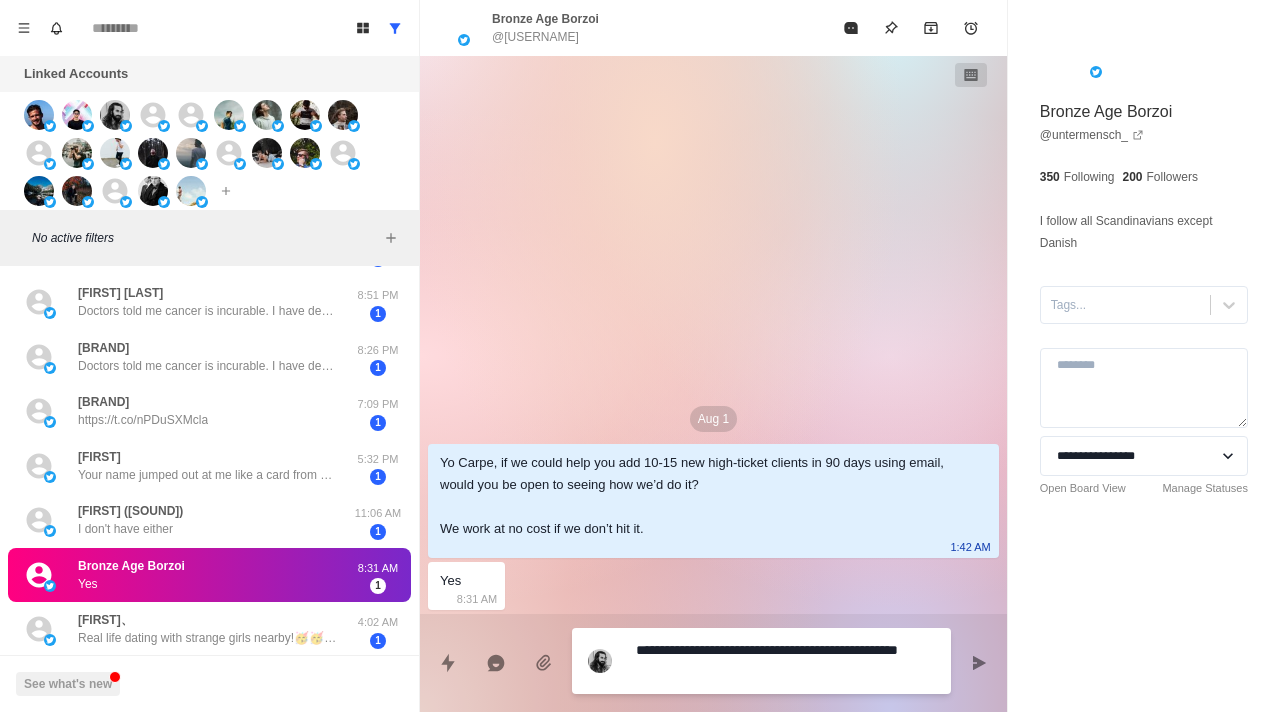 type on "*" 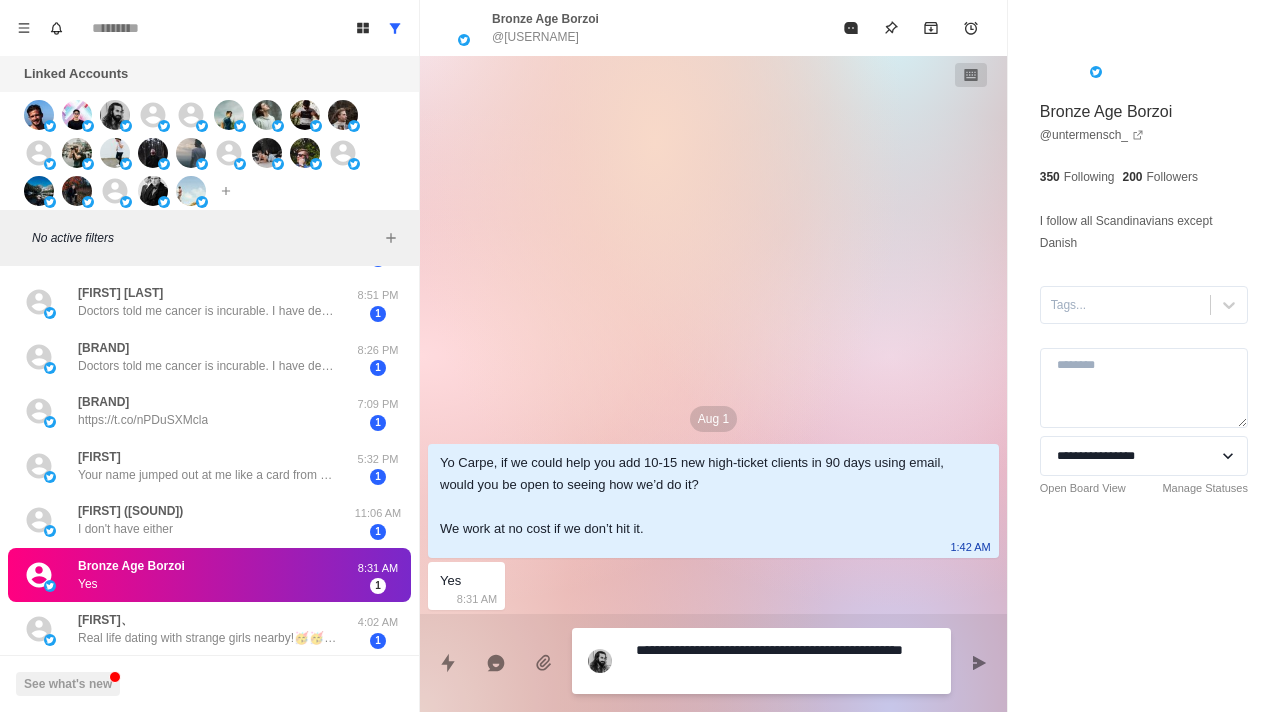type on "*" 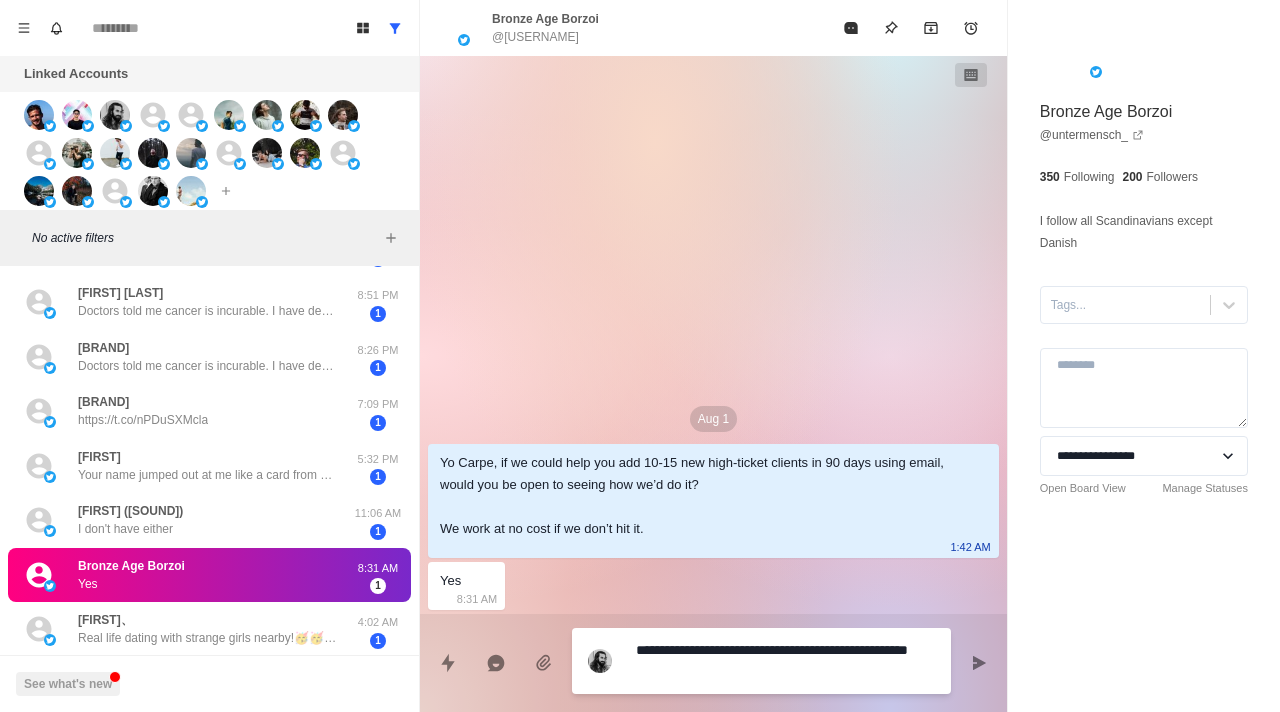 type on "*" 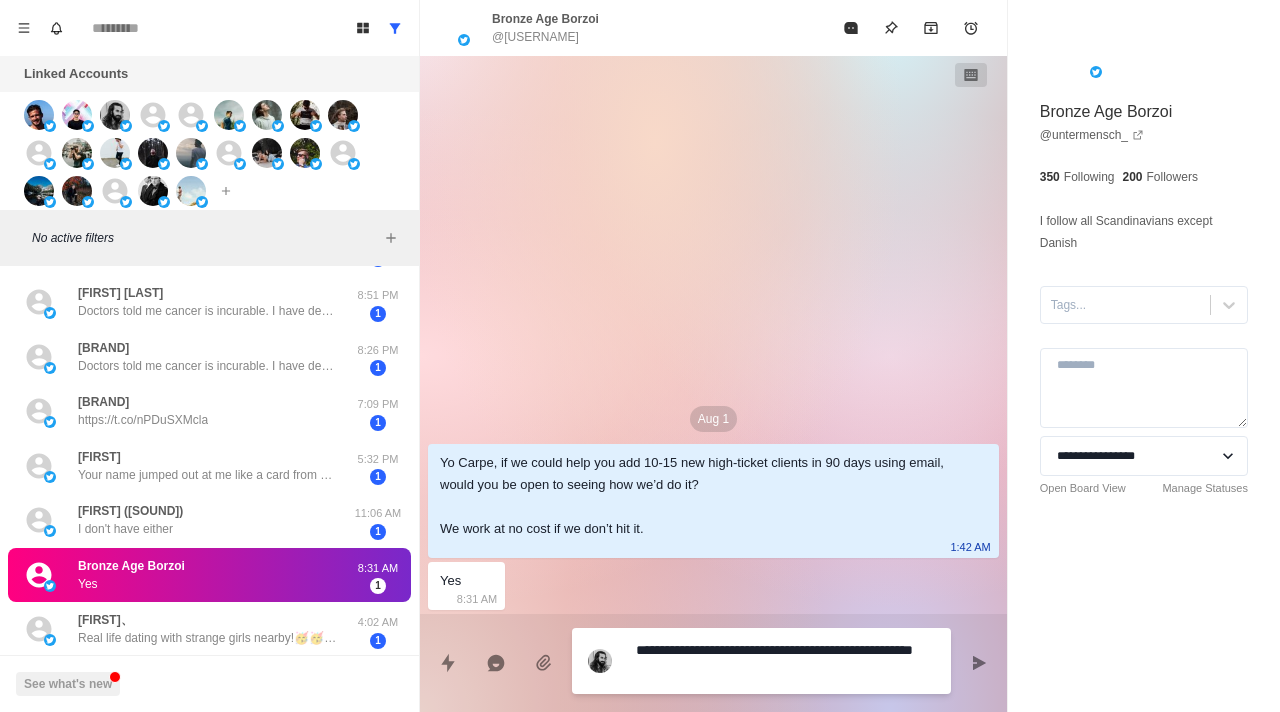type on "*" 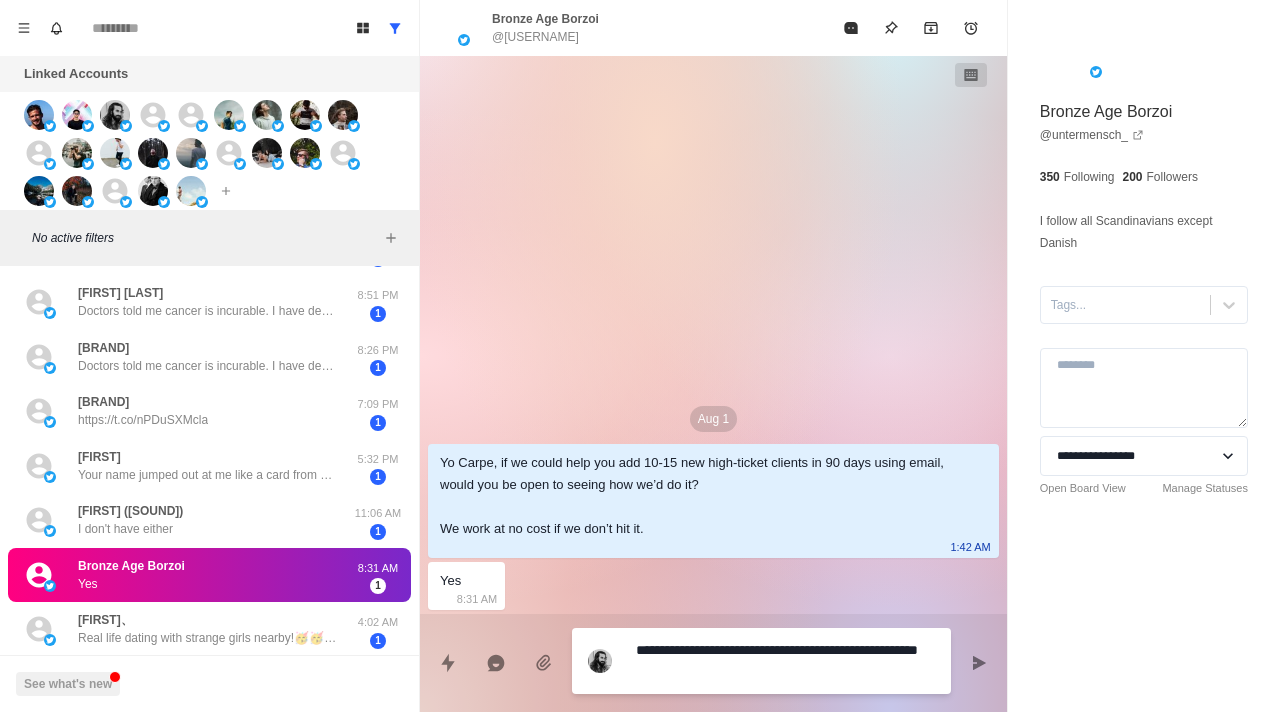 type 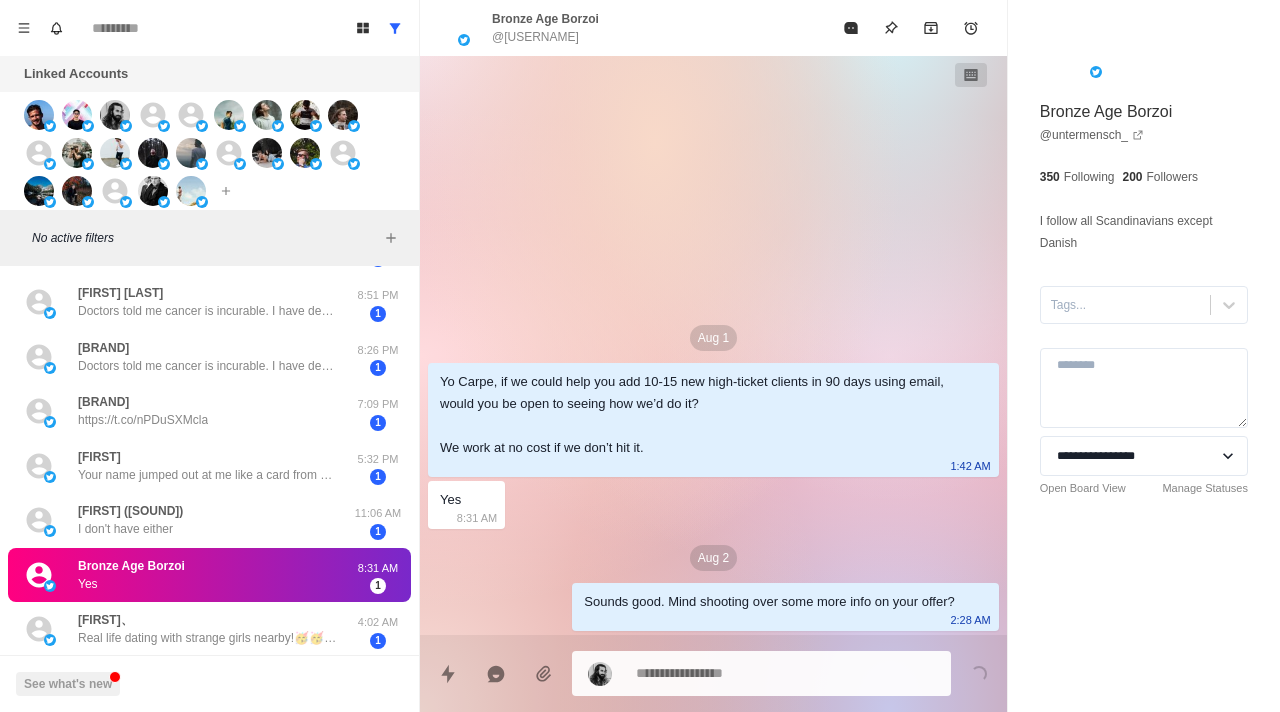 click on "See what's new" at bounding box center (209, 683) 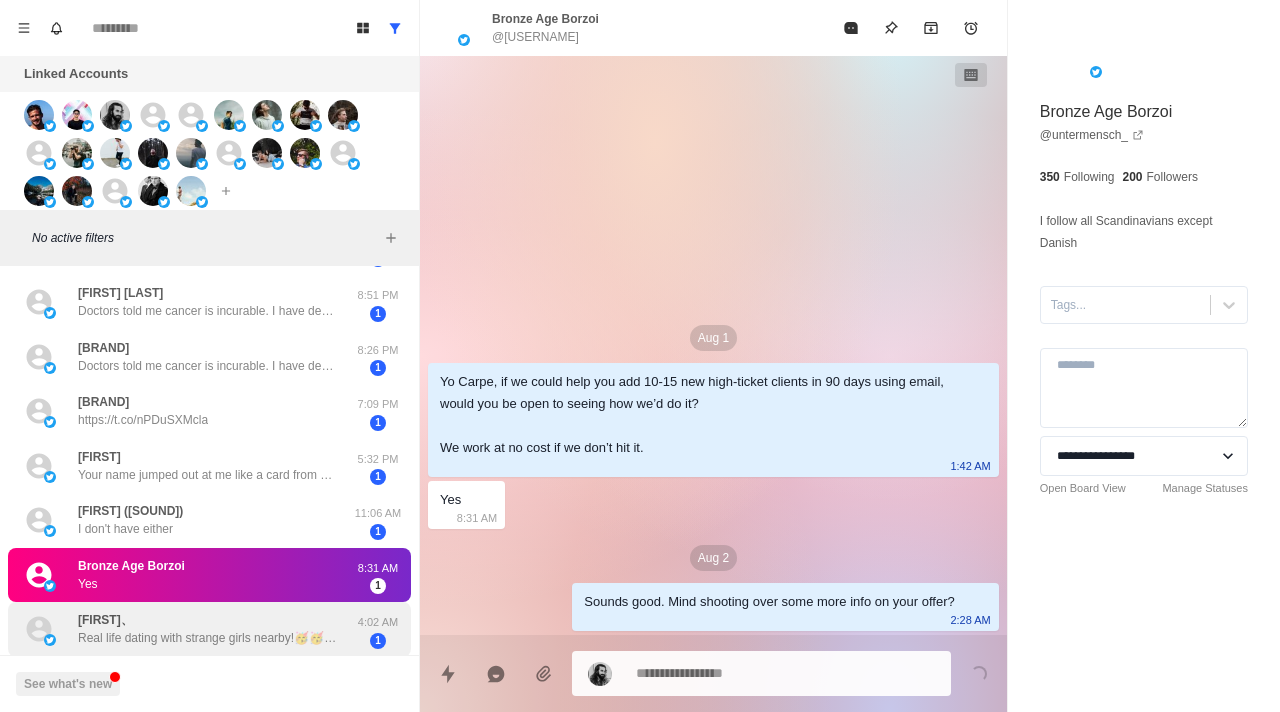 click on "[FIRST]、 Real life dating with strange girls nearby!🥳🥳
🔞Various styles,🔞sexy and hot.
💕https://t.co/FIyvuyMQW3💕
Fill in the invitation code💖c4ucvg💖
Unlock private one-on-one nude chat for free! 🎌 👍 💰 💼 💎 4:02 AM 1" at bounding box center [209, 629] 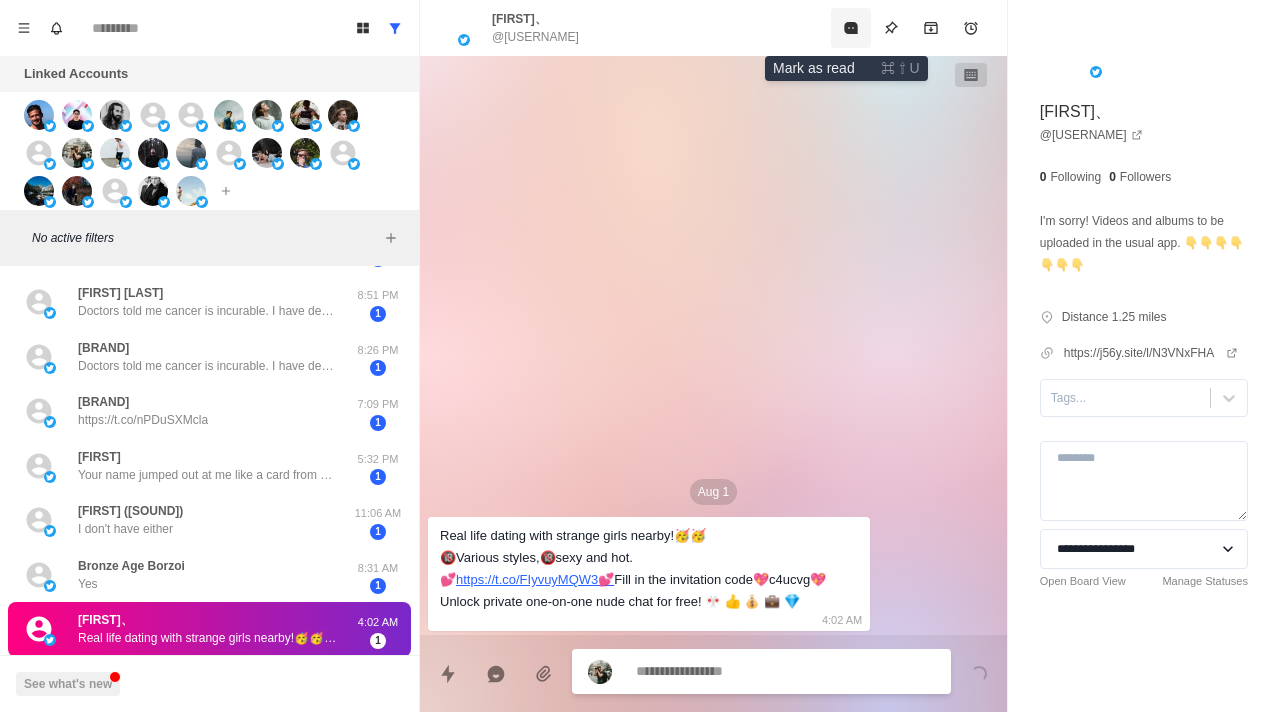 click at bounding box center [851, 28] 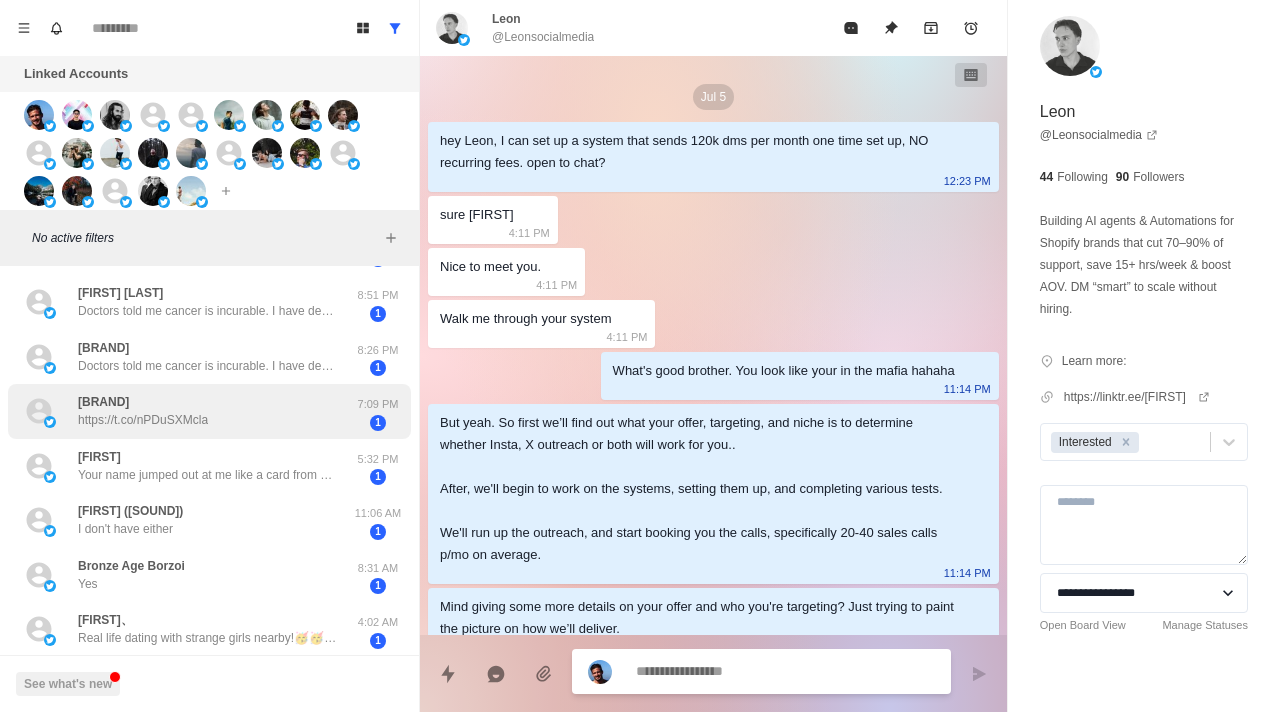 scroll, scrollTop: 2155, scrollLeft: 0, axis: vertical 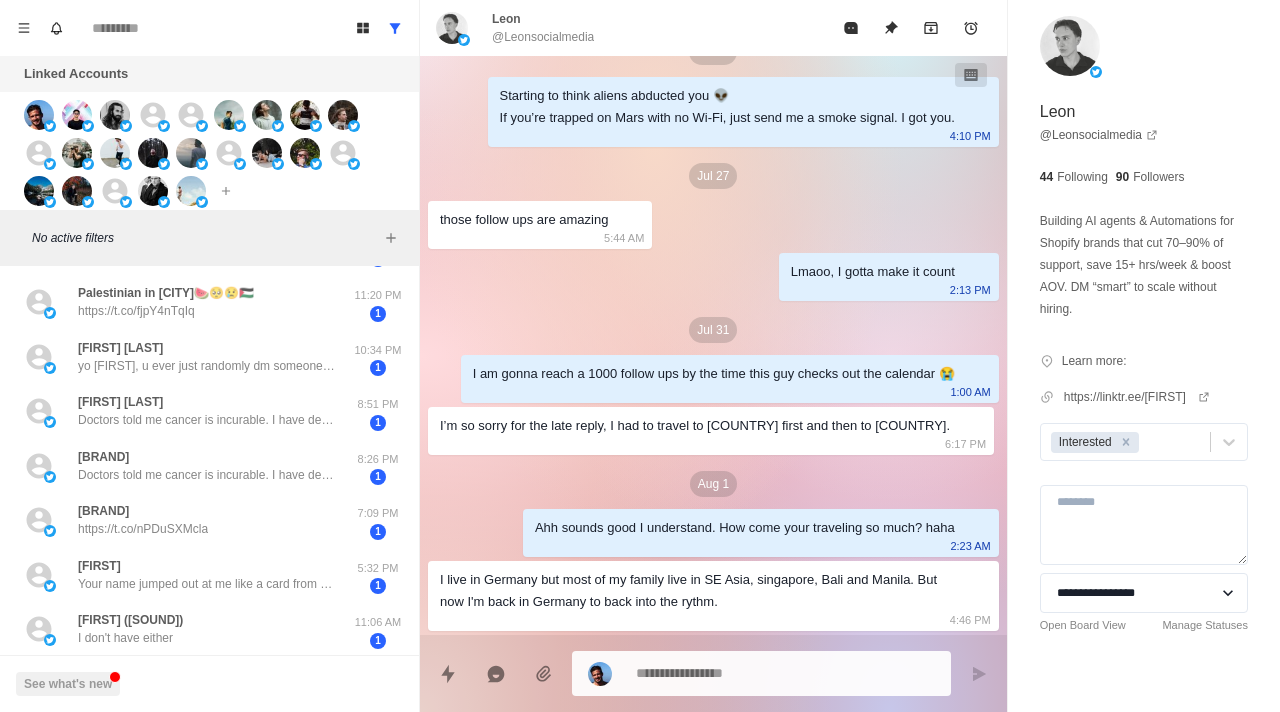 click at bounding box center [761, 673] 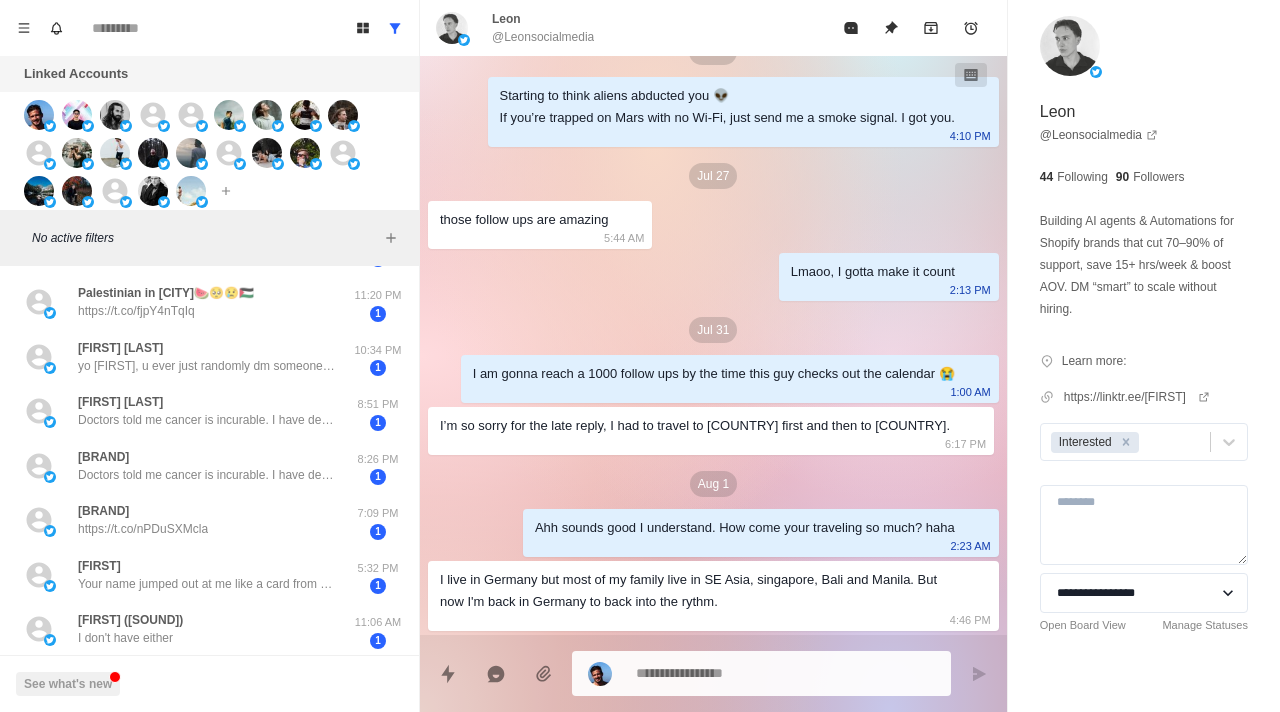click at bounding box center [785, 673] 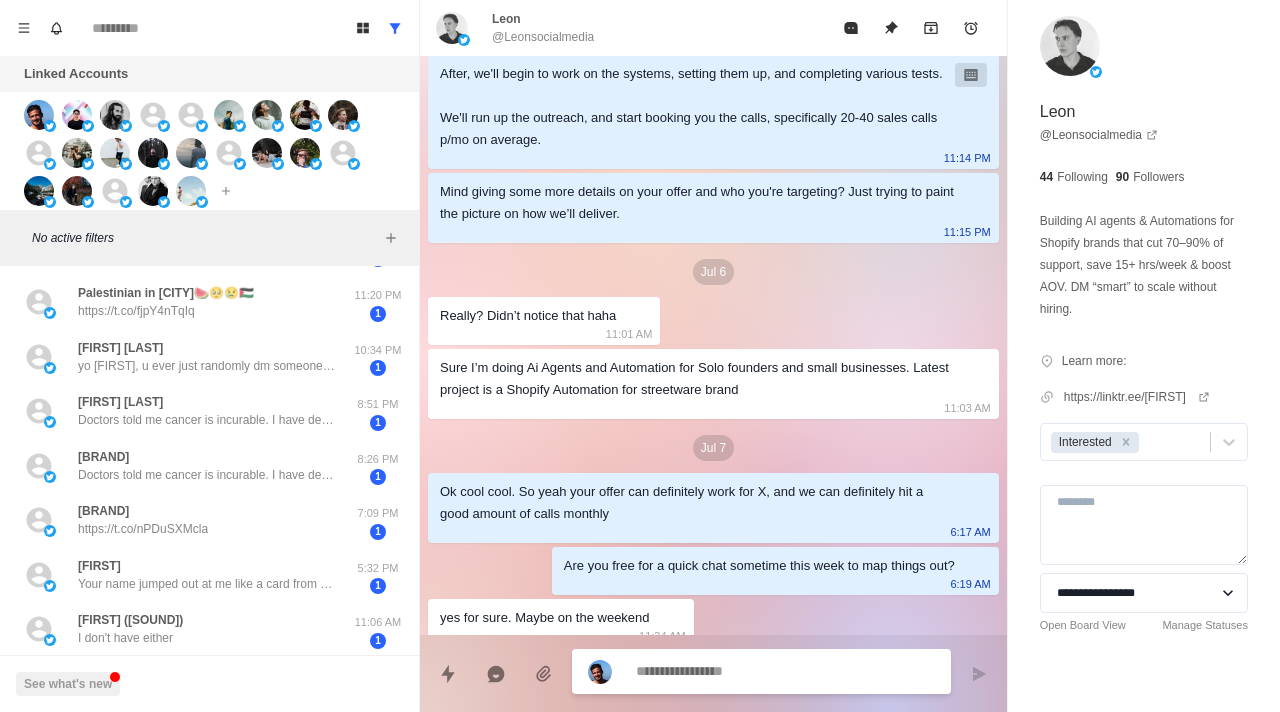 scroll, scrollTop: 452, scrollLeft: 0, axis: vertical 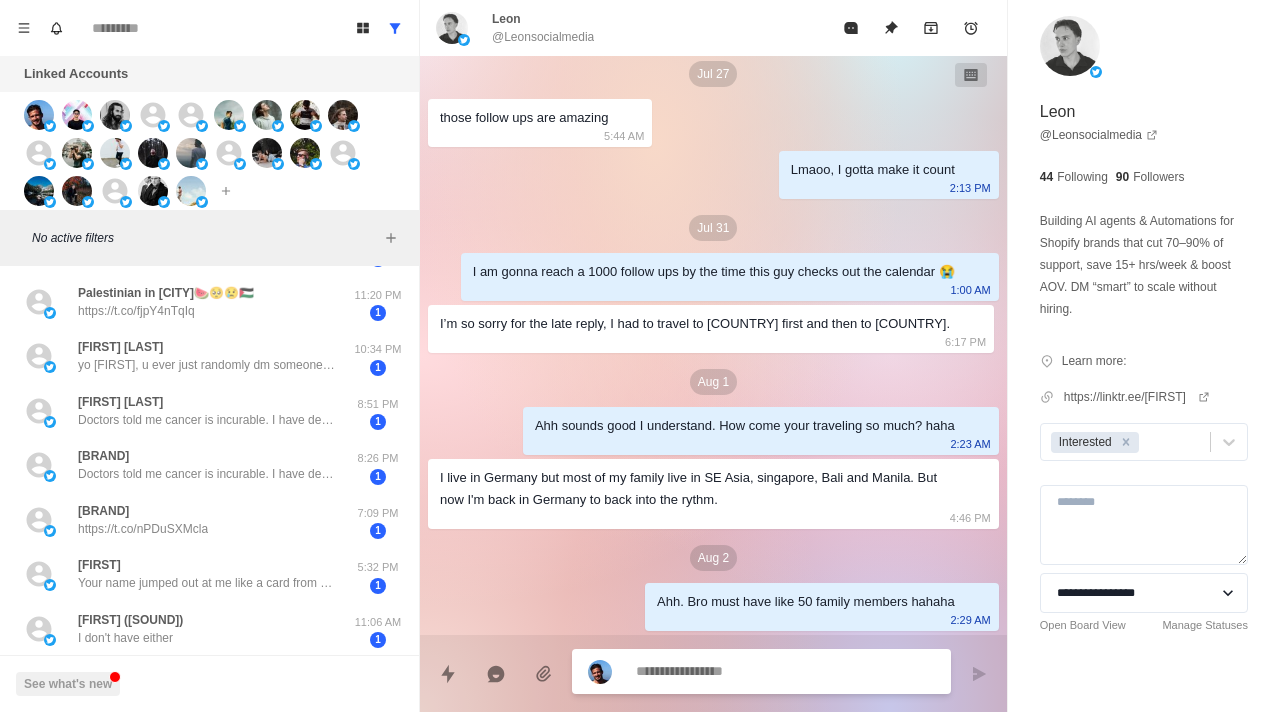 click at bounding box center (785, 671) 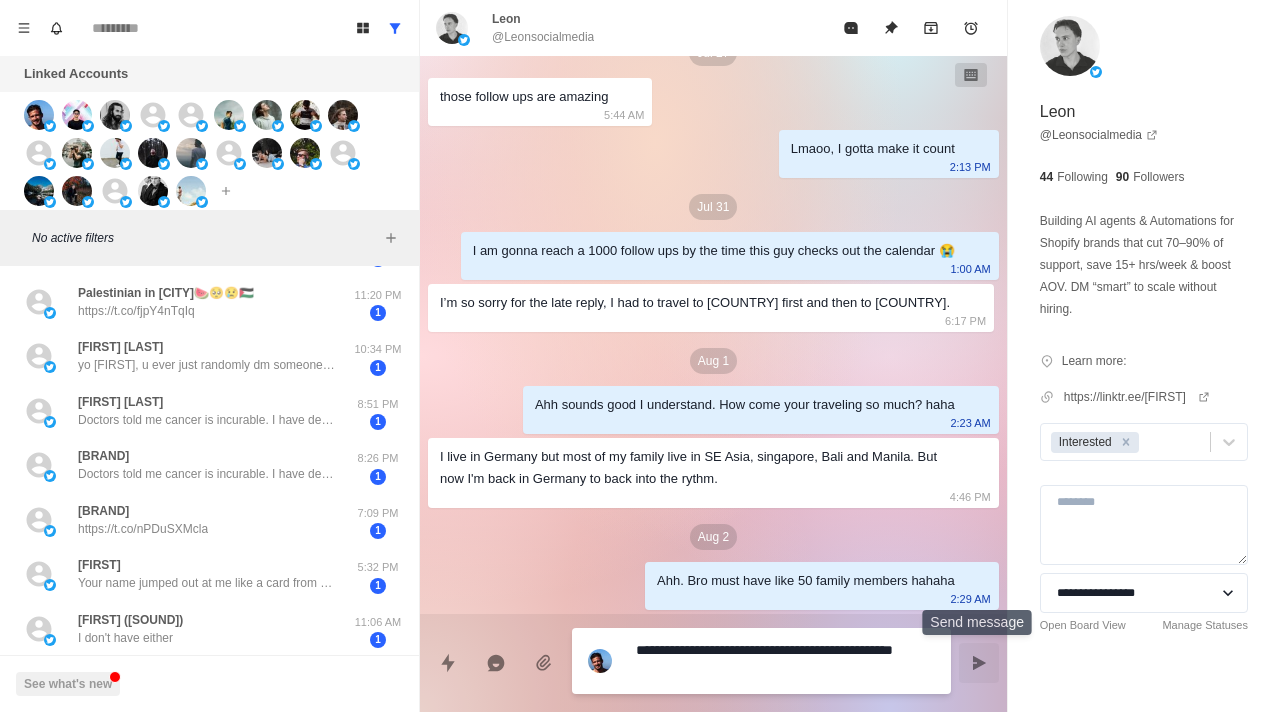click at bounding box center [979, 663] 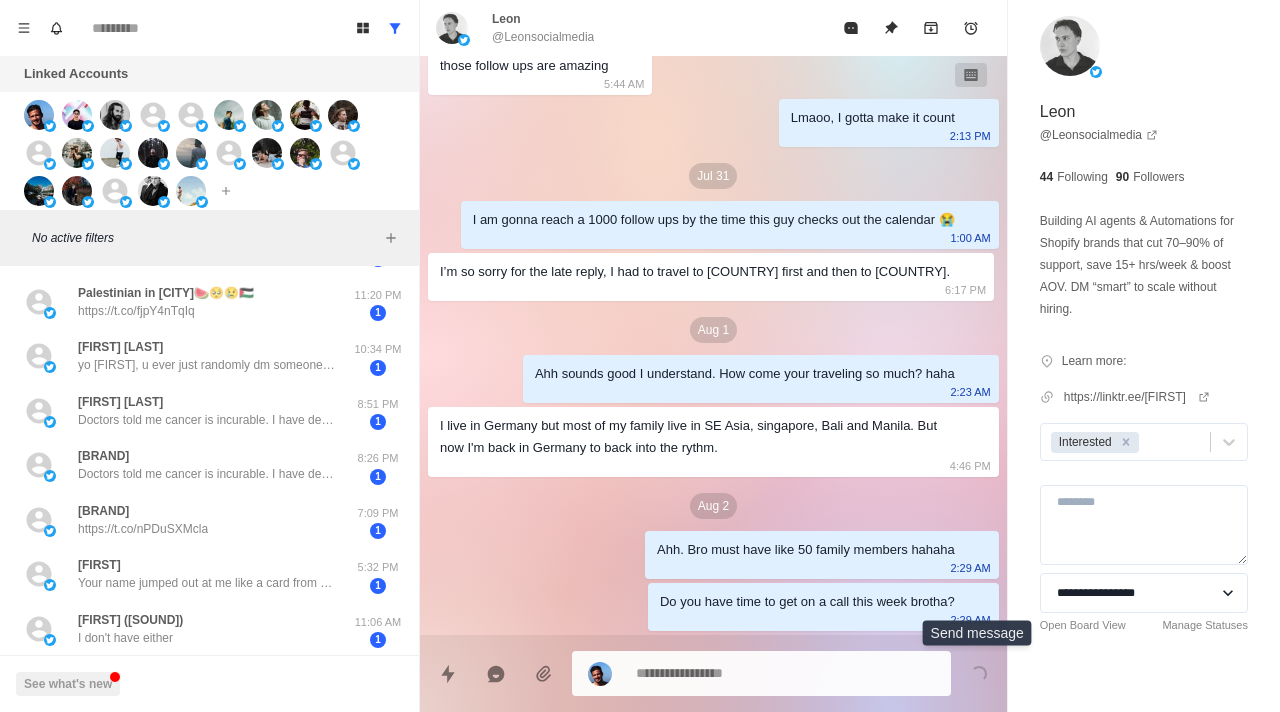 scroll, scrollTop: 2309, scrollLeft: 0, axis: vertical 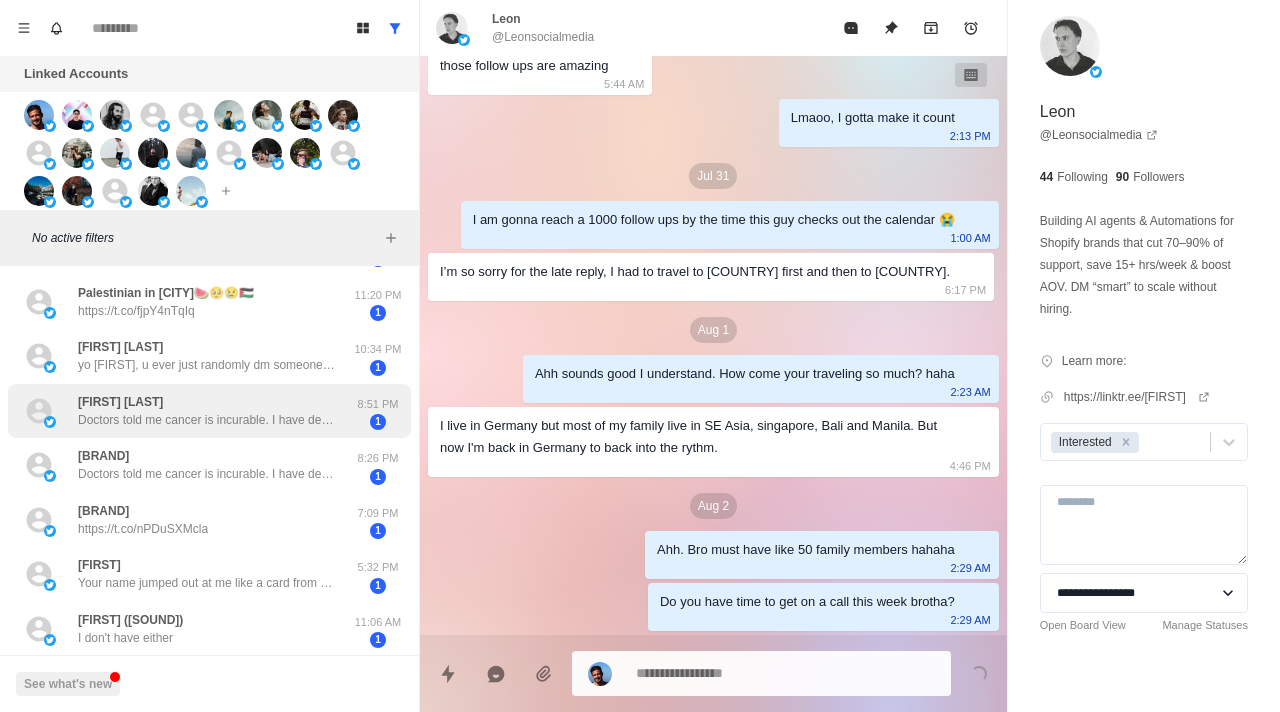 click on "Doctors told me cancer is incurable. I have decided to travel alone and bid farewell to this world in silence. I have no children. My only regret is not being able to spend this life with you. You were my first love and will live forever in my heart. I leave behind a precious legacy. I hope this friendship will bring us together again in the next life. Please keep this information safe. [URL] Username: [USERNAME] Password: [PASSWORD] Balance: 2,684,742.17 USDT ($)" at bounding box center (208, 420) 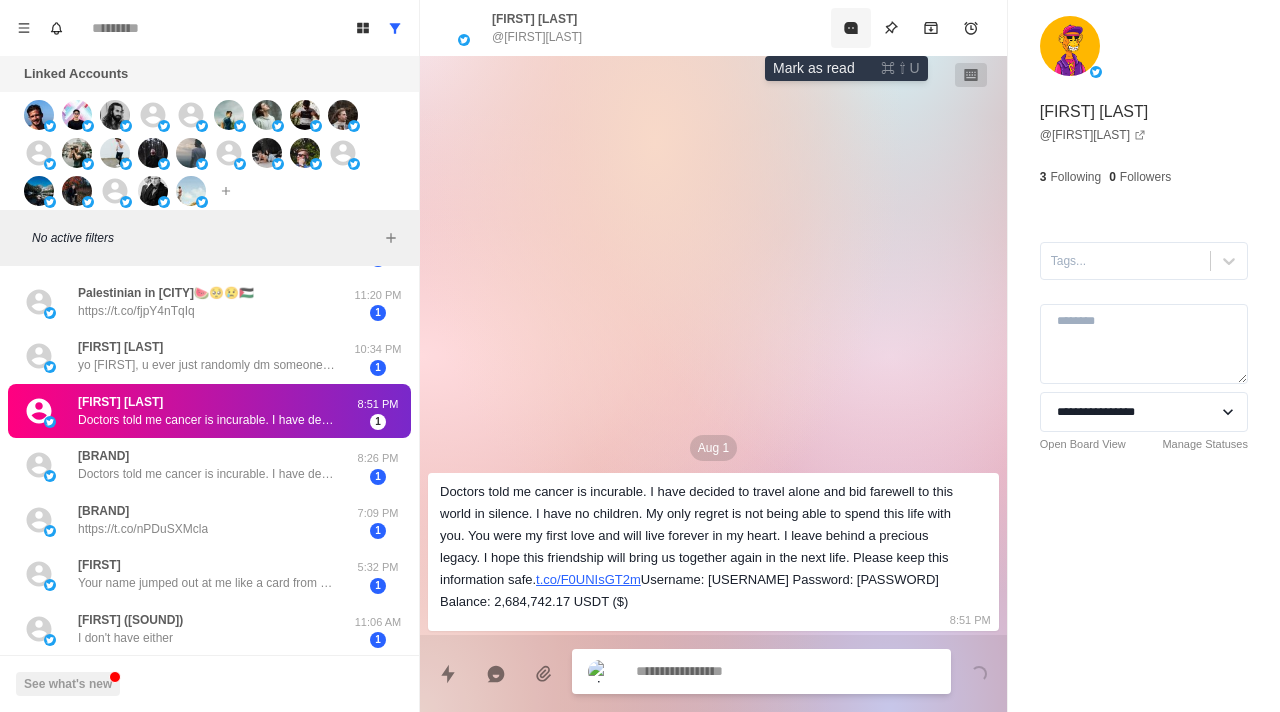 click at bounding box center (851, 28) 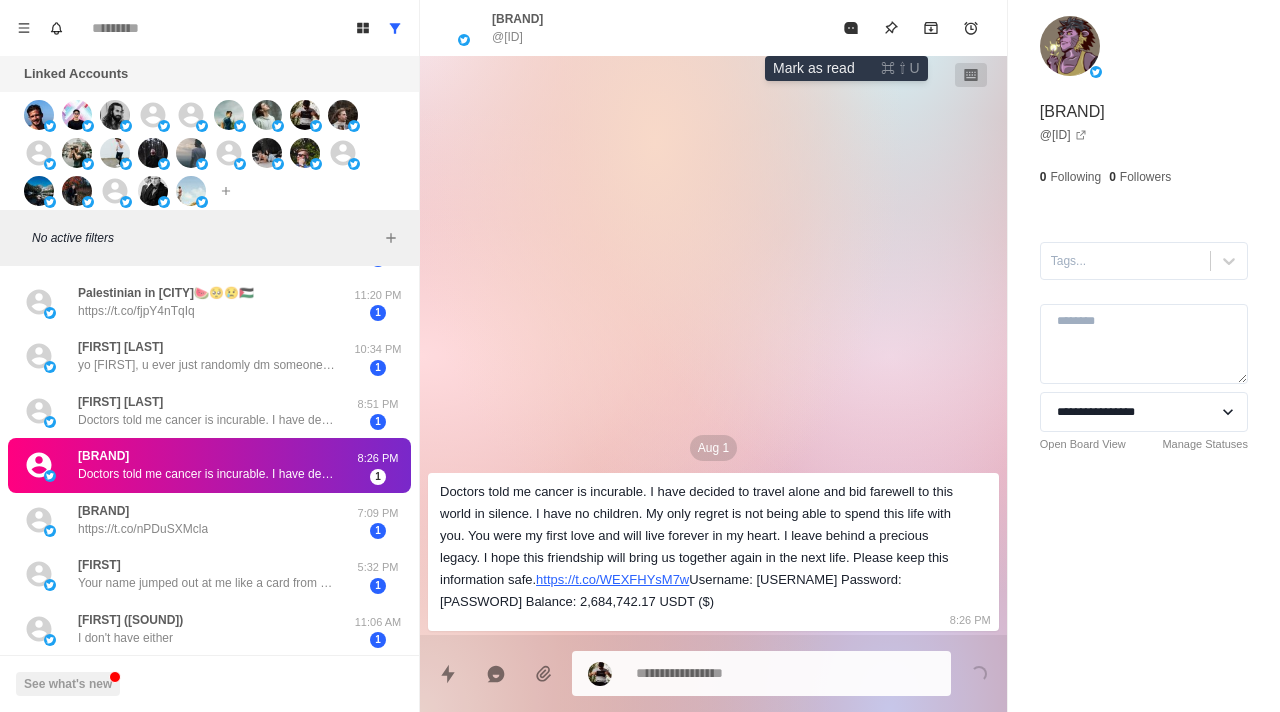 click at bounding box center (851, 28) 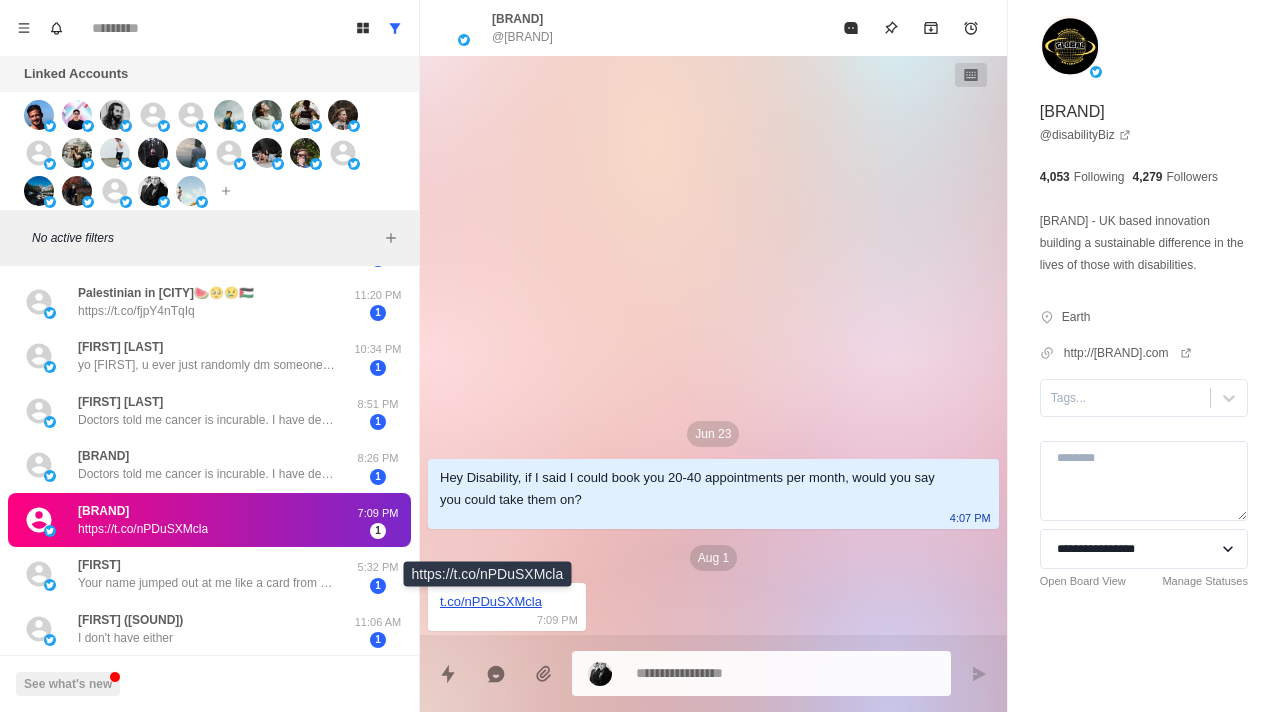 click on "t.co/nPDuSXMcla" at bounding box center [491, 601] 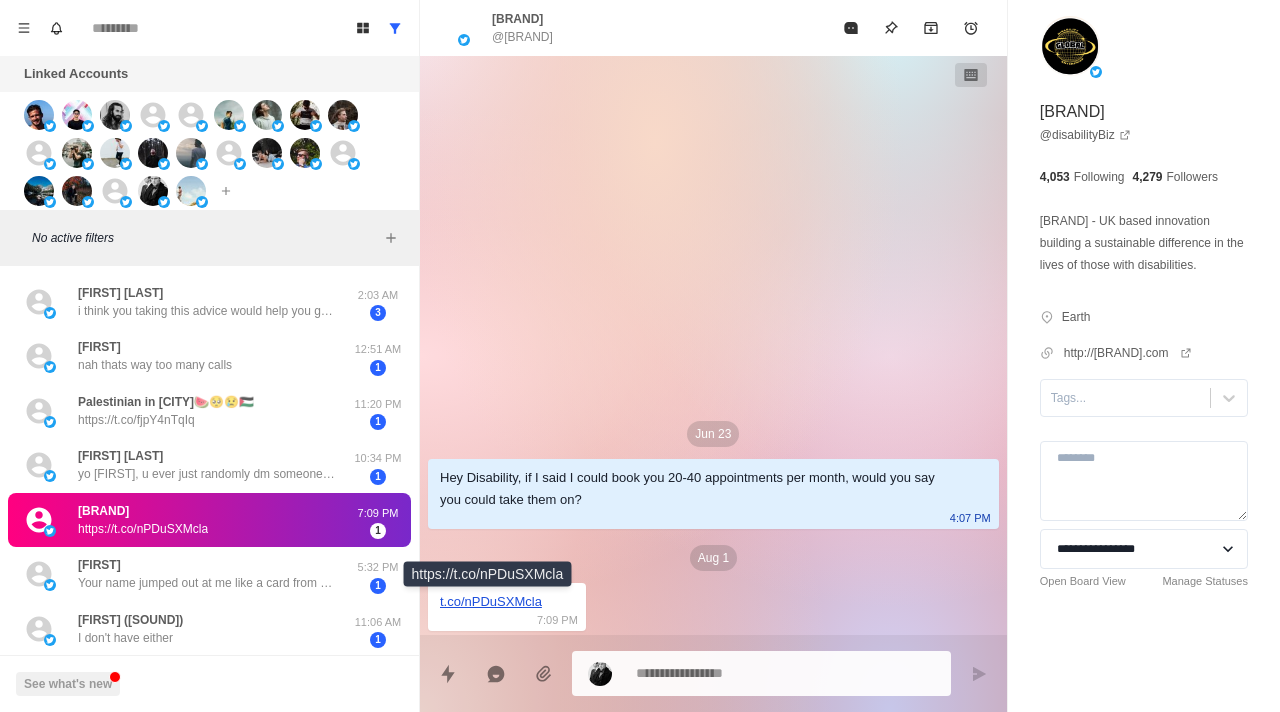 scroll, scrollTop: 387, scrollLeft: 0, axis: vertical 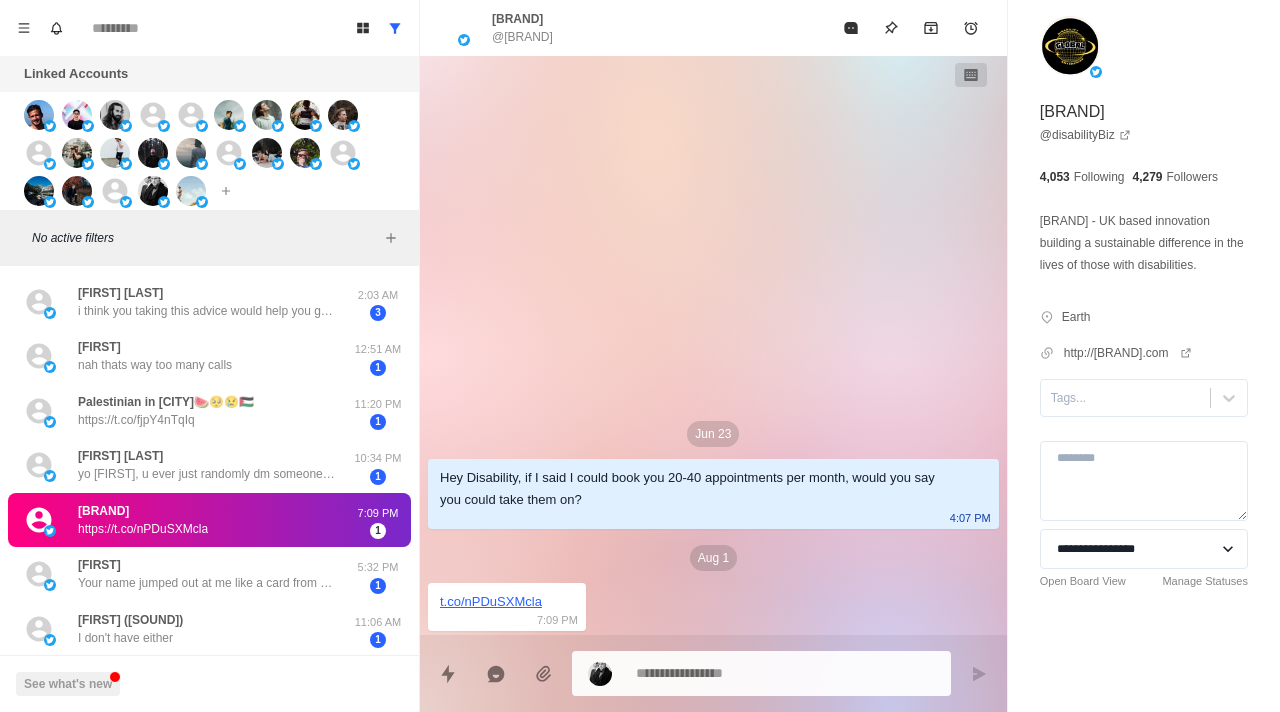 click at bounding box center [761, 673] 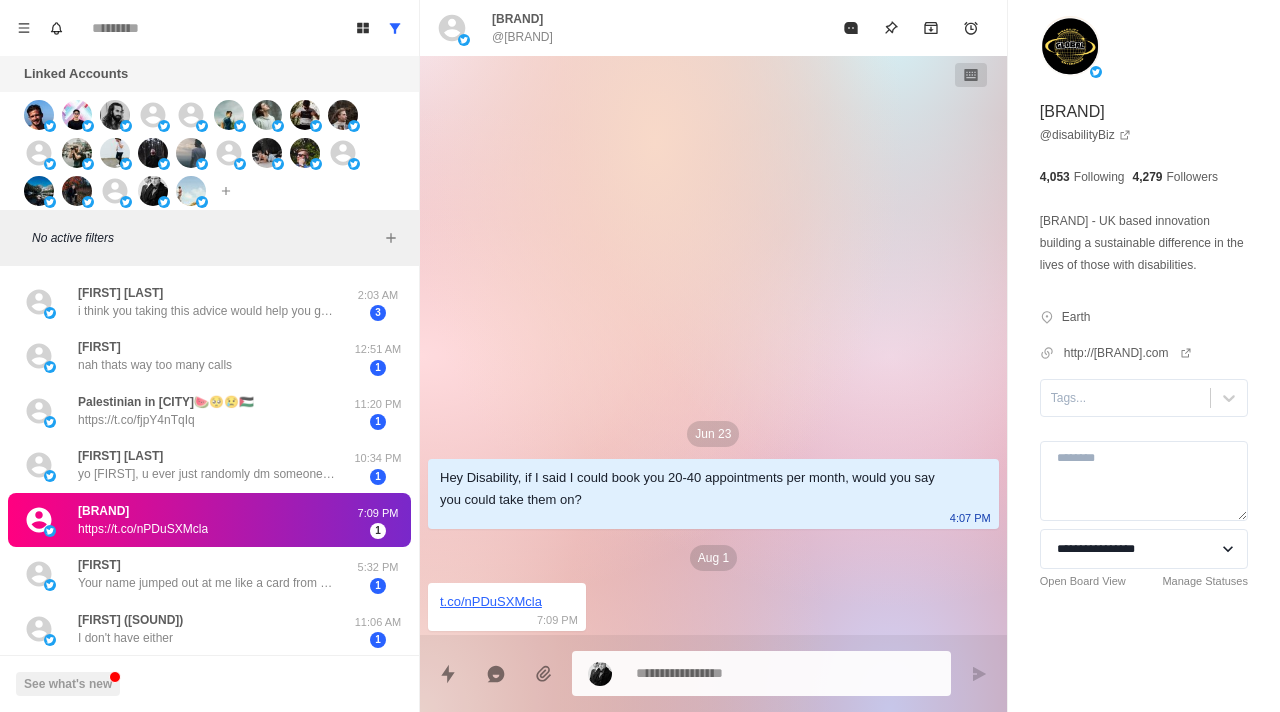 click at bounding box center (785, 673) 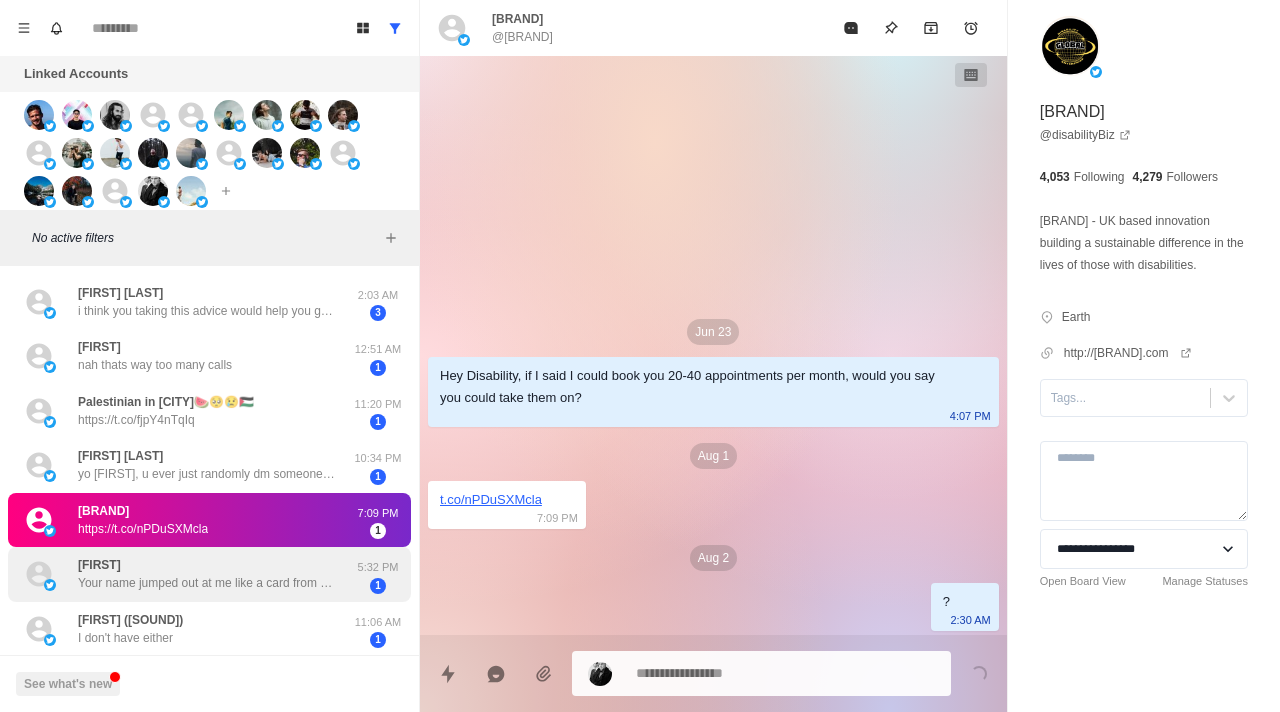 click on "[FIRST] Your name jumped out at me like a card from a shuffled deck — coincidence or cosmic message? 👁✨ I do tarot, so naturally… I have to investigate 😌🔮" at bounding box center (208, 574) 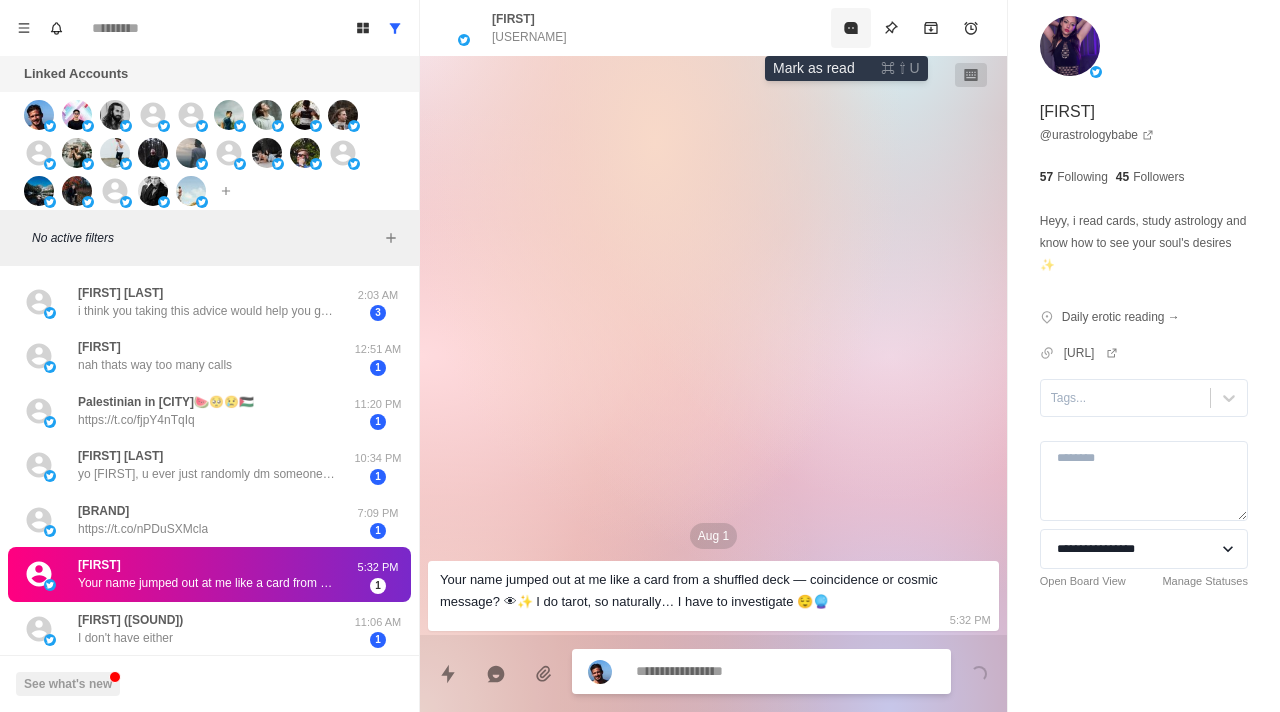 click at bounding box center [851, 28] 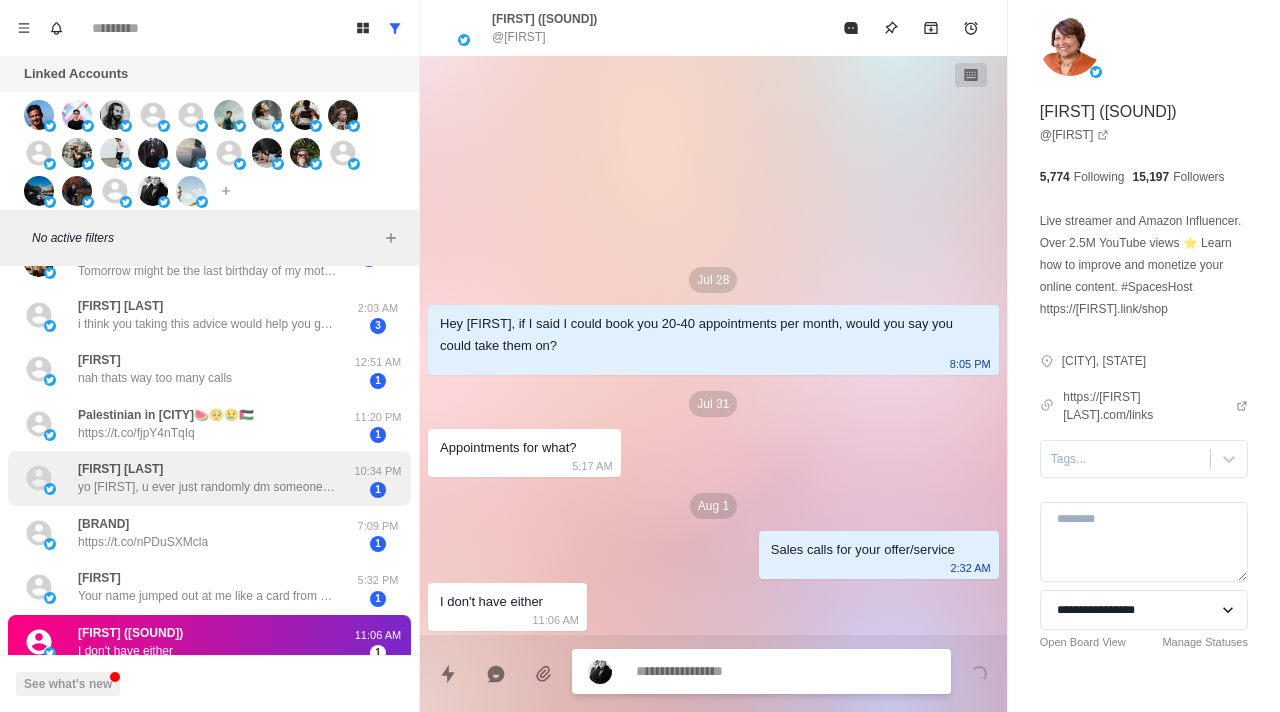 scroll, scrollTop: 387, scrollLeft: 0, axis: vertical 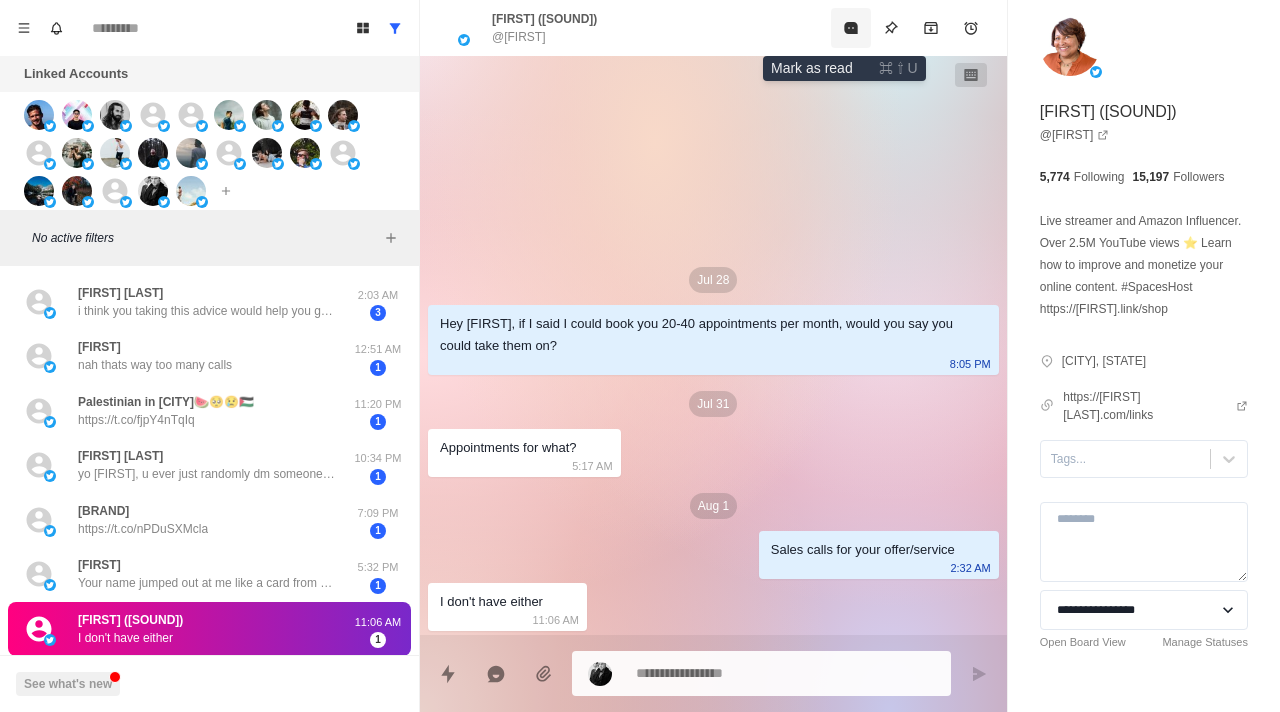click at bounding box center [851, 28] 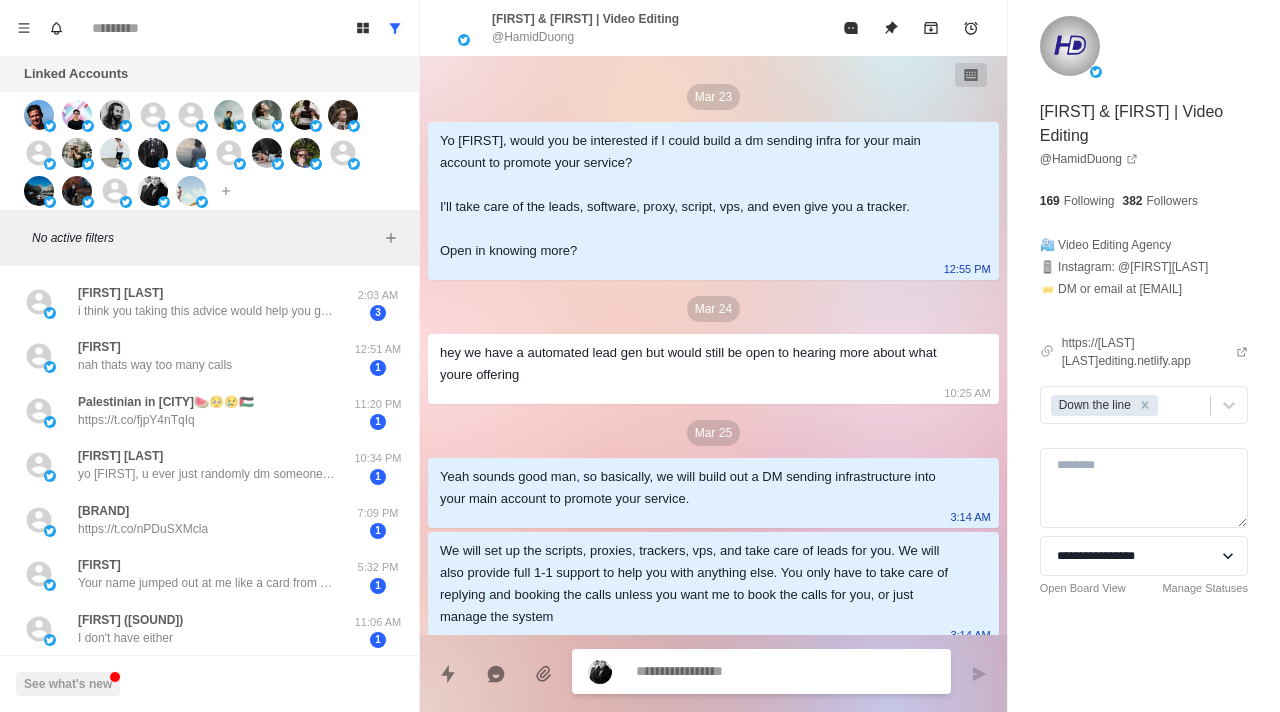 scroll, scrollTop: 1987, scrollLeft: 0, axis: vertical 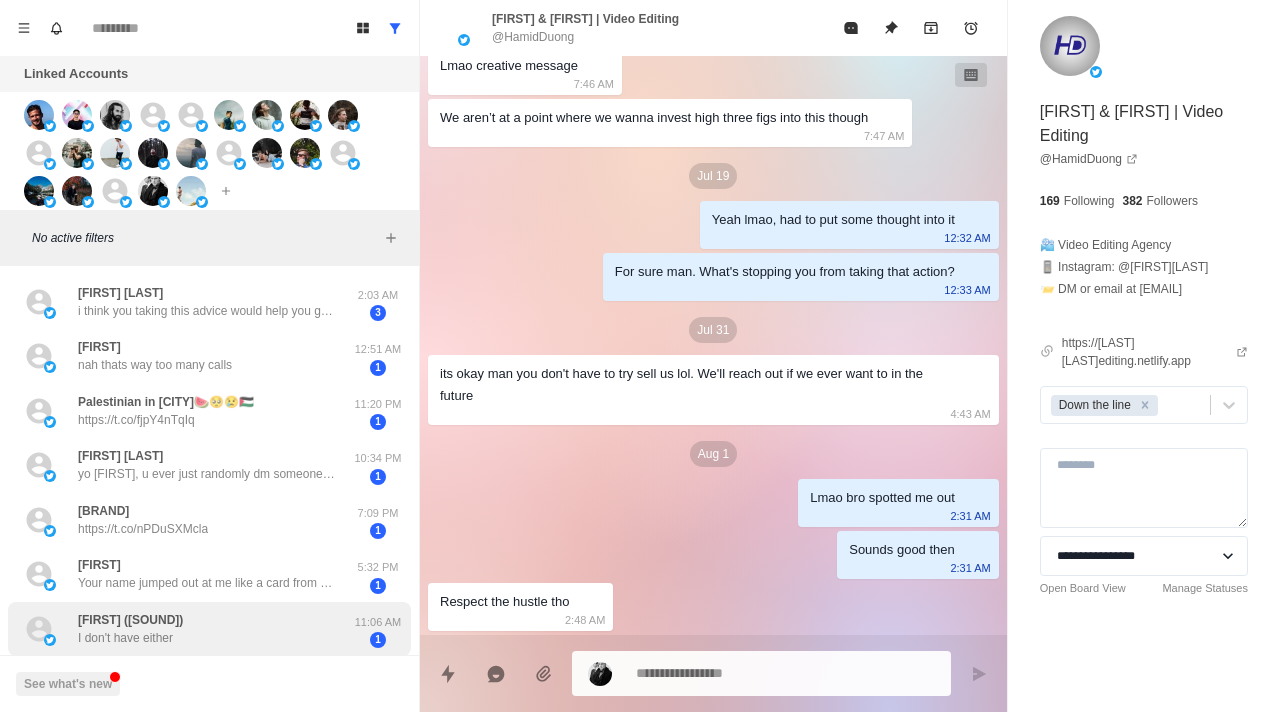click on "[FIRST] (eye-leen) I don't have either" at bounding box center (188, 629) 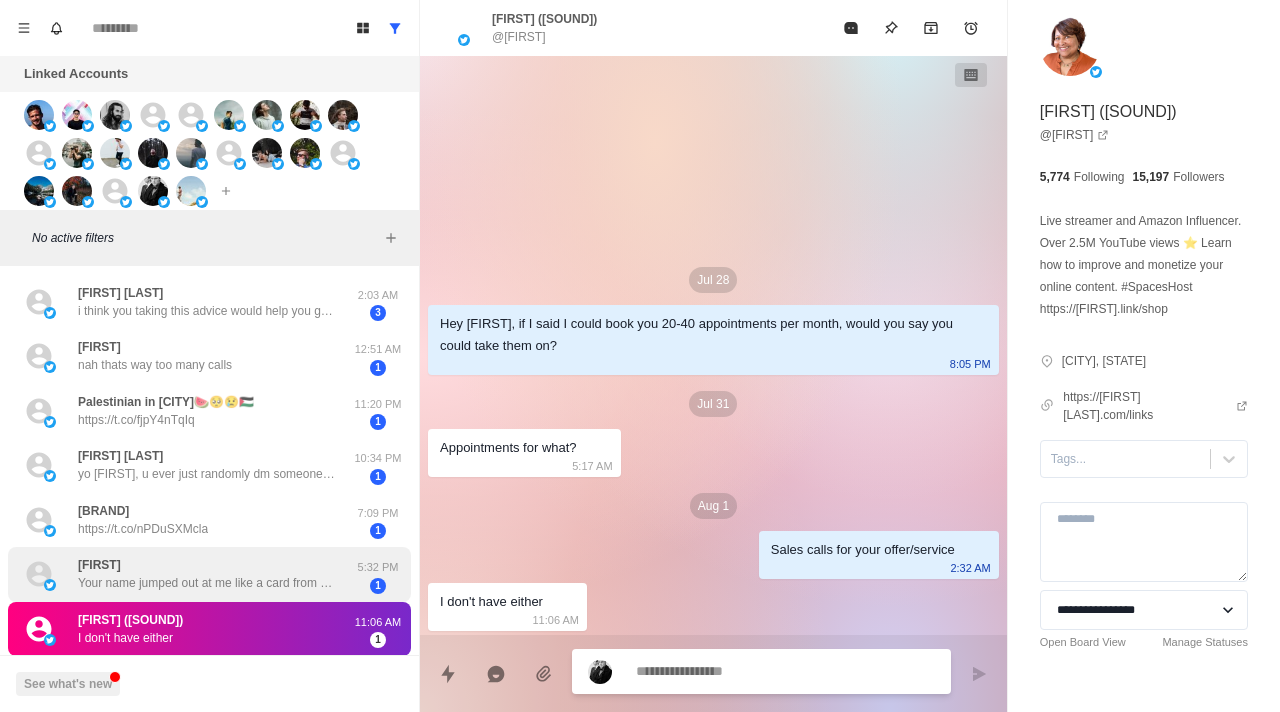click on "[FIRST] Your name jumped out at me like a card from a shuffled deck — coincidence or cosmic message? 👁✨ I do tarot, so naturally… I have to investigate 😌🔮" at bounding box center [188, 574] 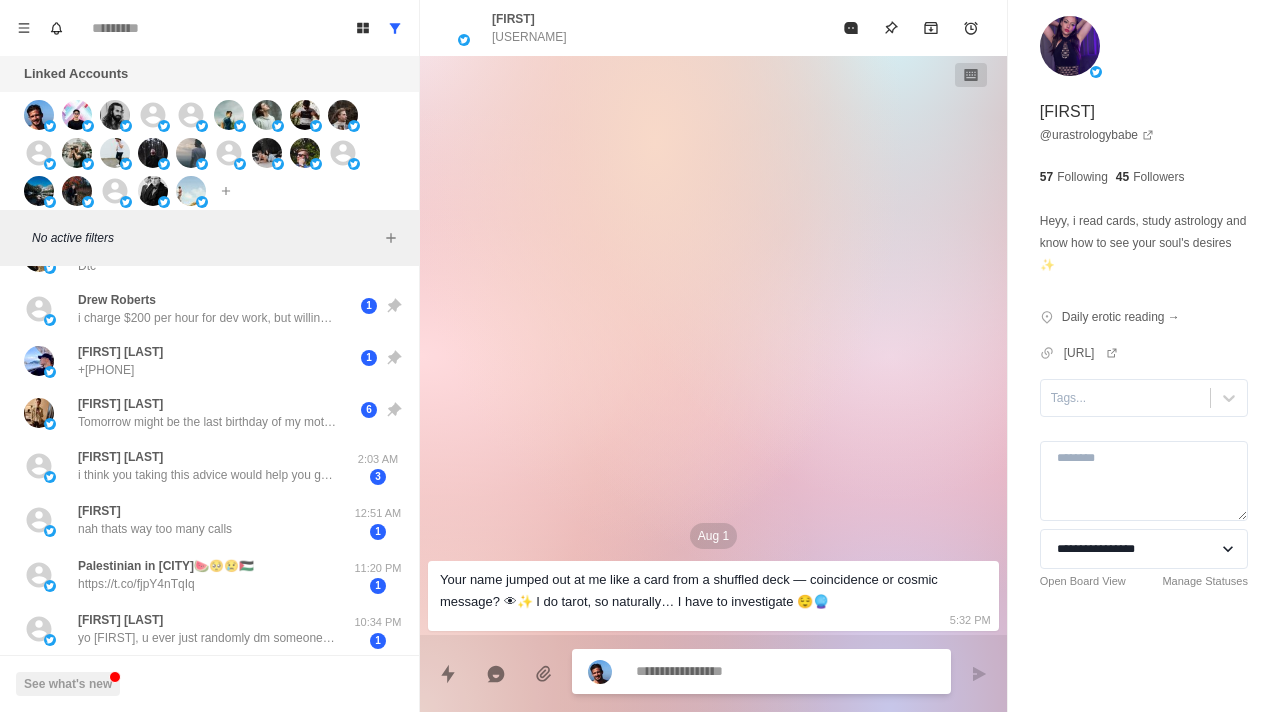 scroll, scrollTop: 222, scrollLeft: 0, axis: vertical 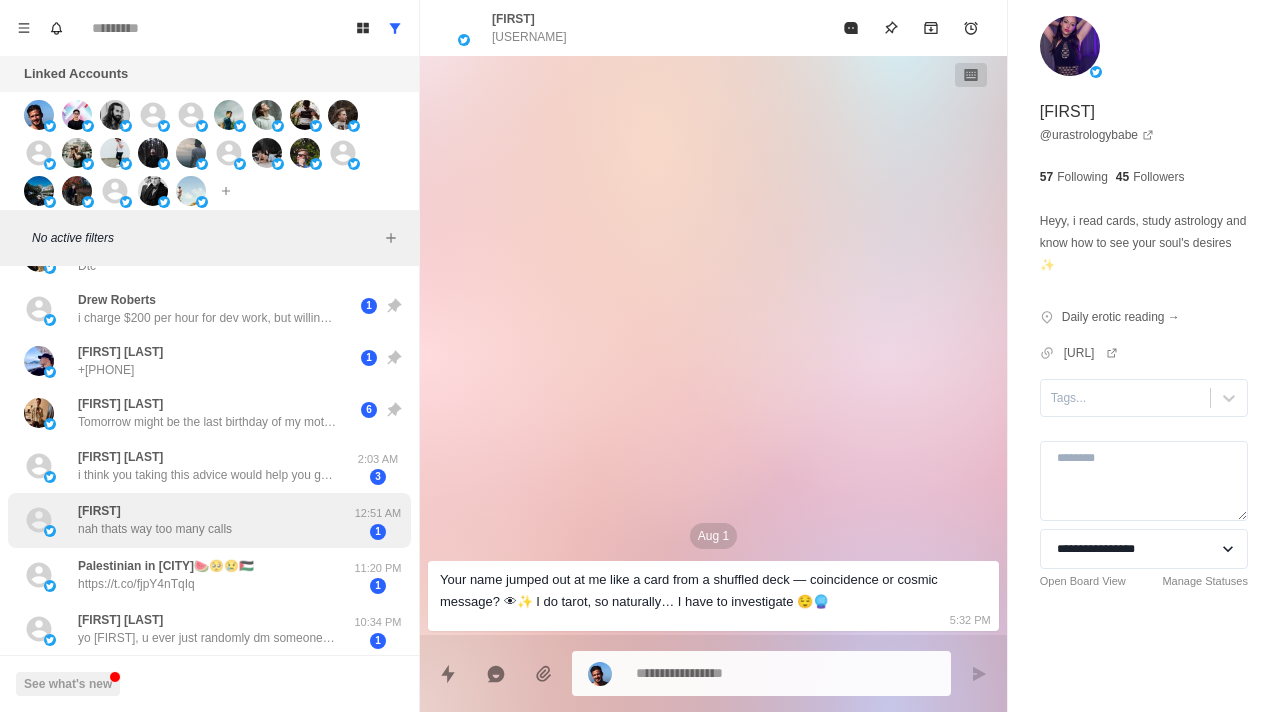 click on "Ivan nah thats way too many calls 12:51 AM 1" at bounding box center [209, 520] 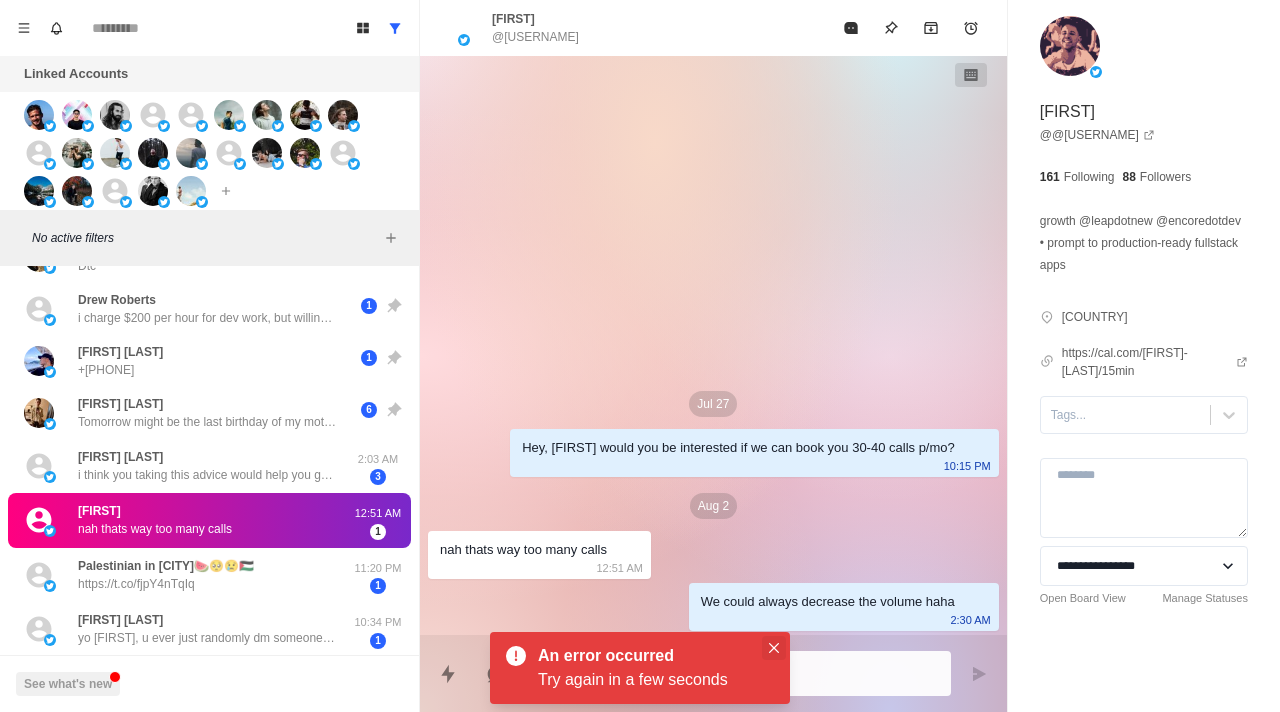 click 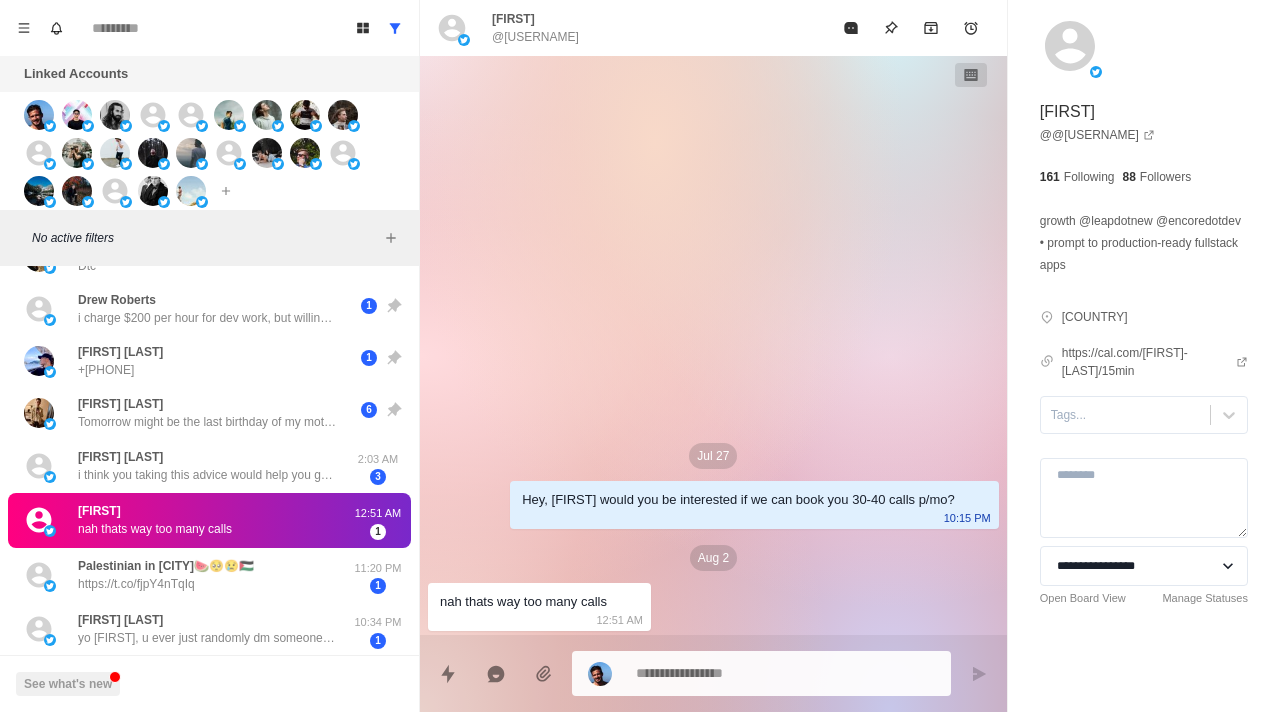 click at bounding box center [761, 673] 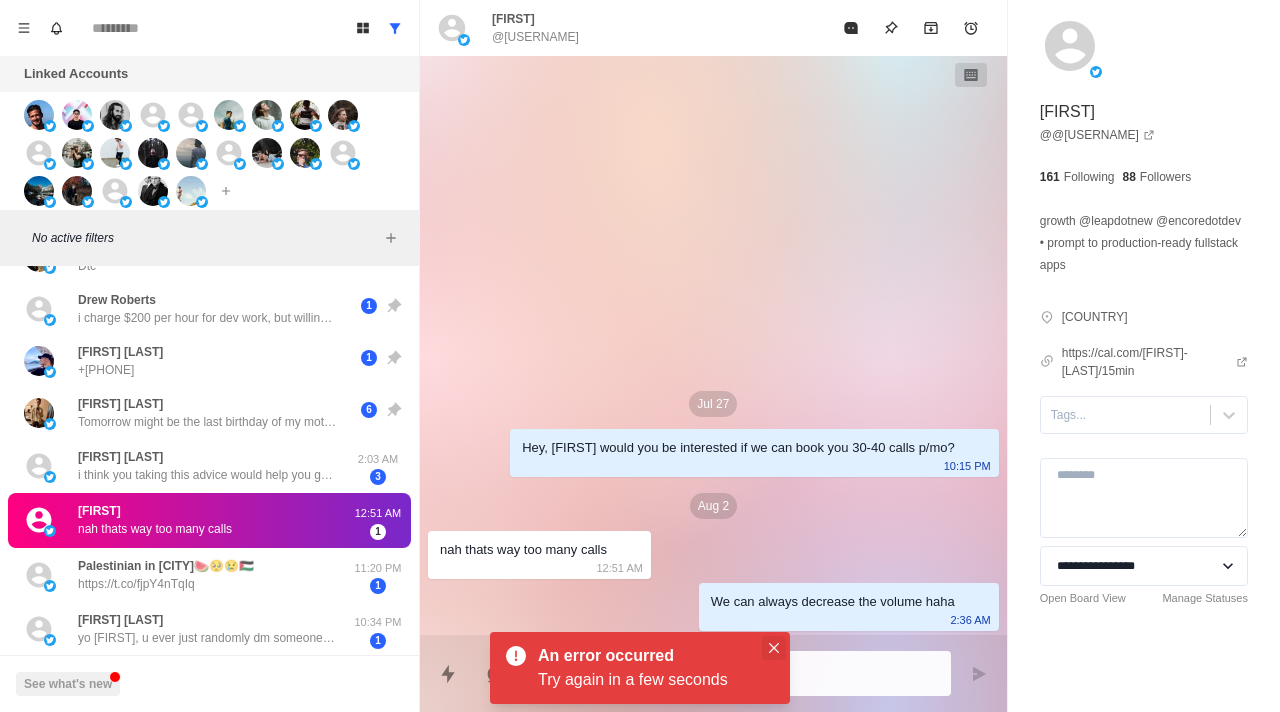 click 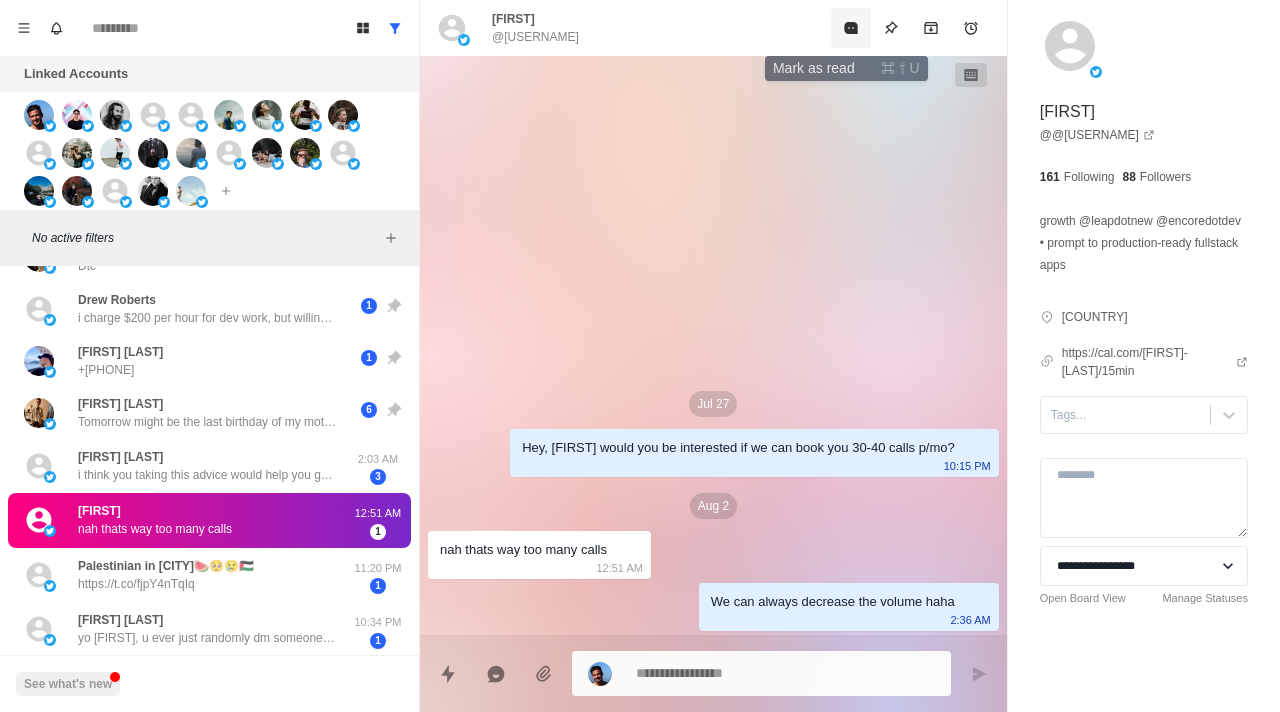 click at bounding box center (851, 28) 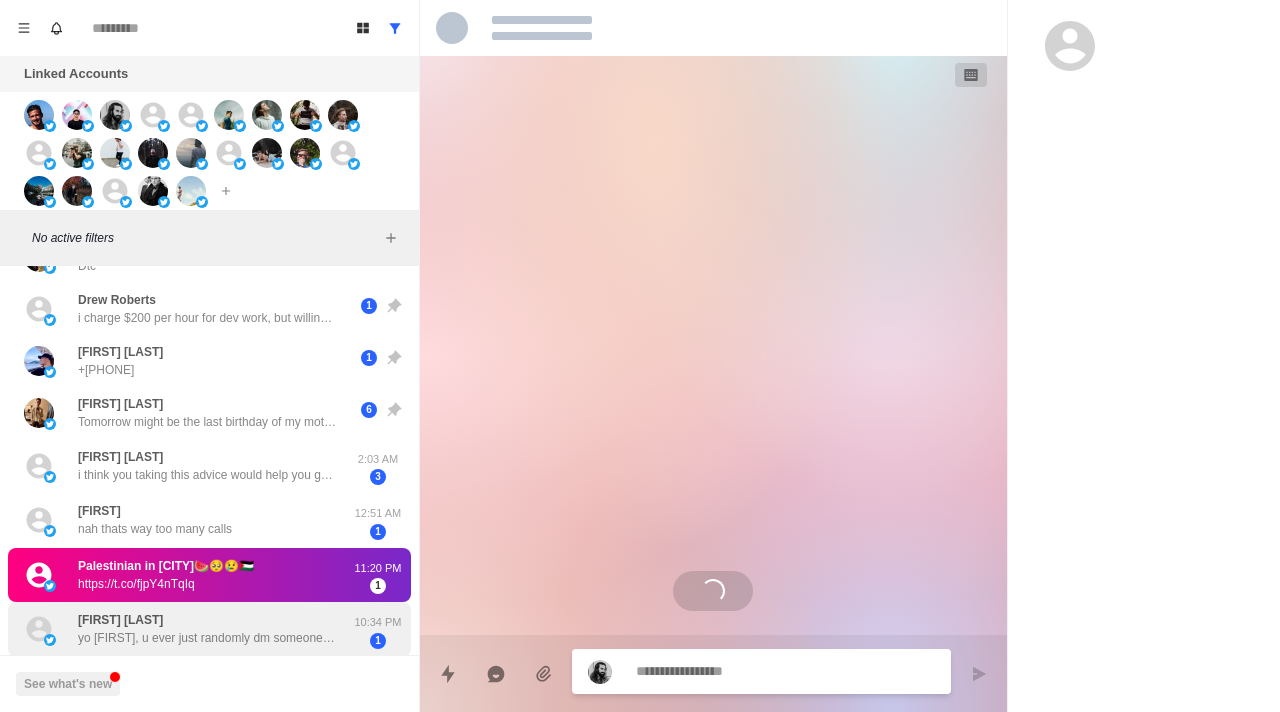 scroll, scrollTop: 223, scrollLeft: 0, axis: vertical 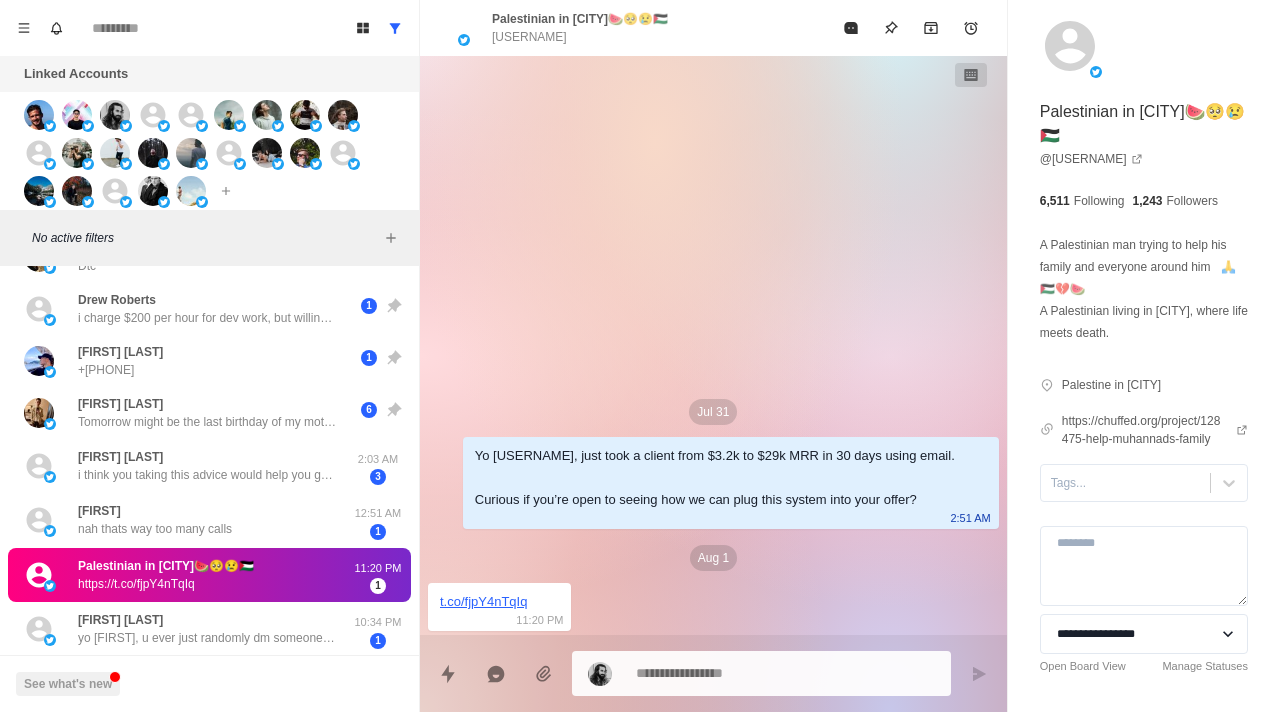 click on "t.co/fjpY4nTqIq" at bounding box center (483, 602) 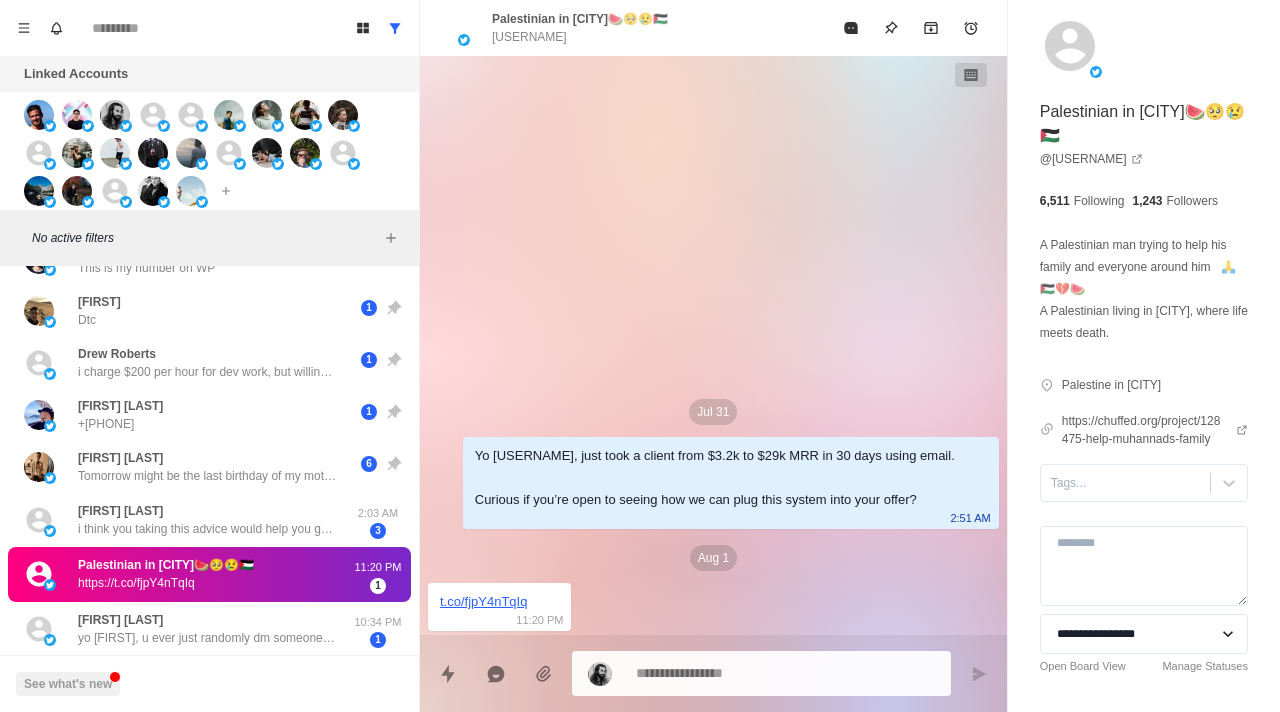 scroll, scrollTop: 169, scrollLeft: 0, axis: vertical 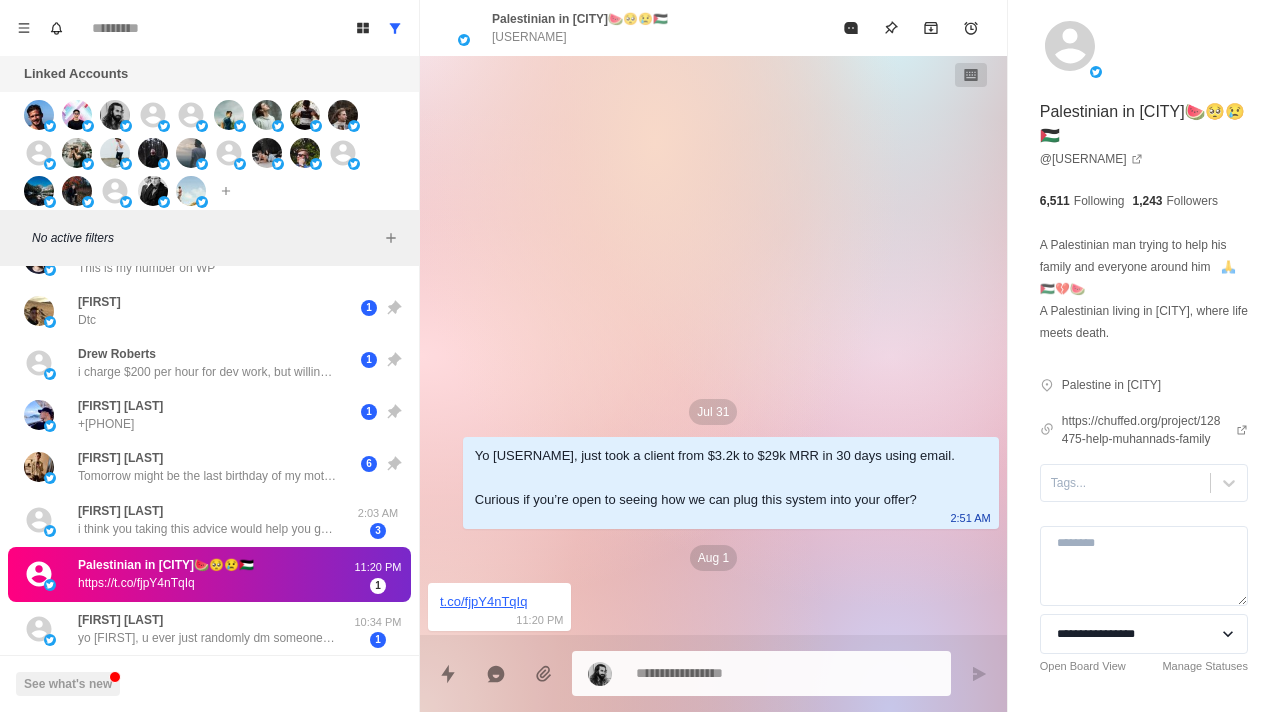 click on "[MONTH] [DAY] Yo [USERNAME], just took a client from $3.2k to $29k MRR in 30 days using email.
Curious if you’re open to seeing how we can plug this system into your offer? [TIME] [MONTH] [DAY] [URL] [TIME]" at bounding box center [713, 345] 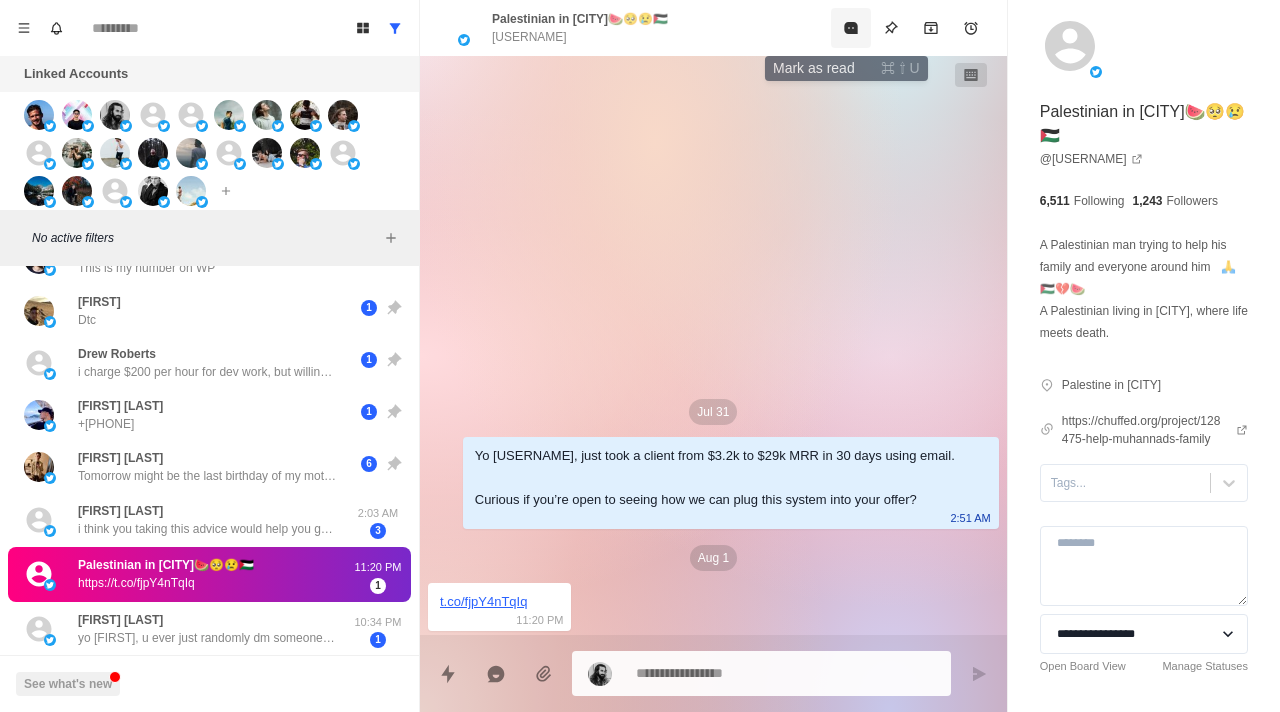 click 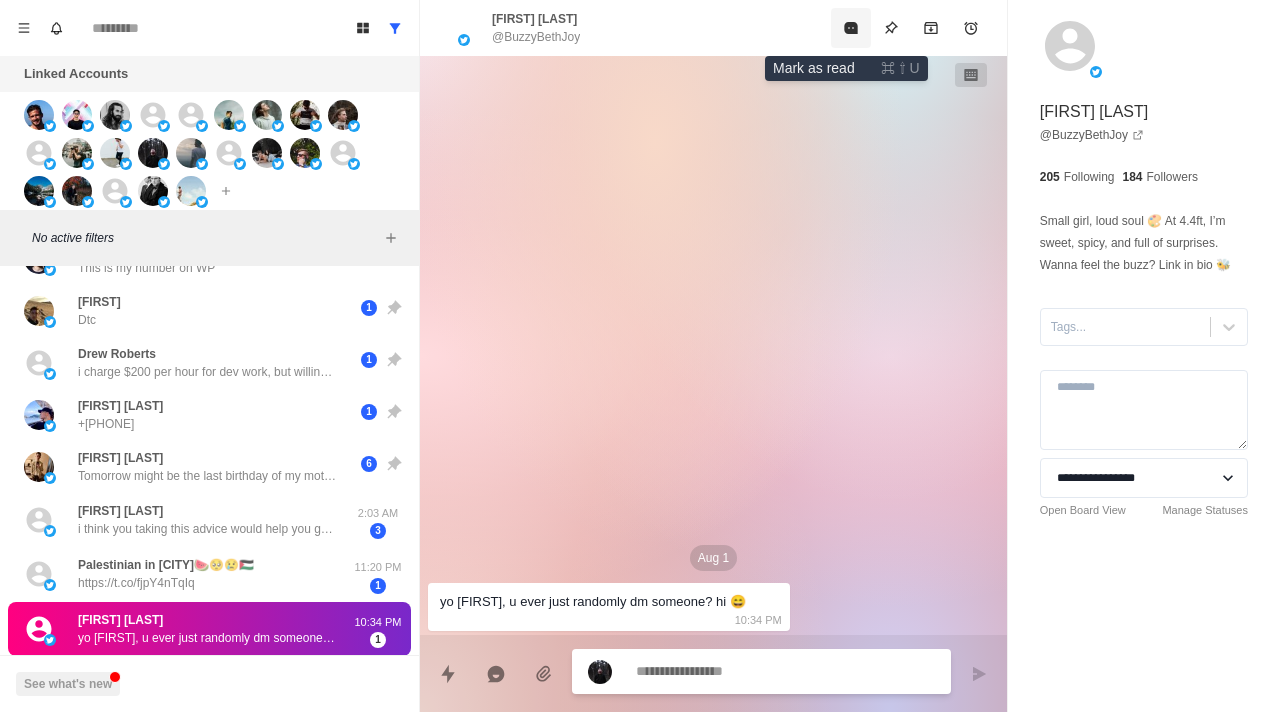 click 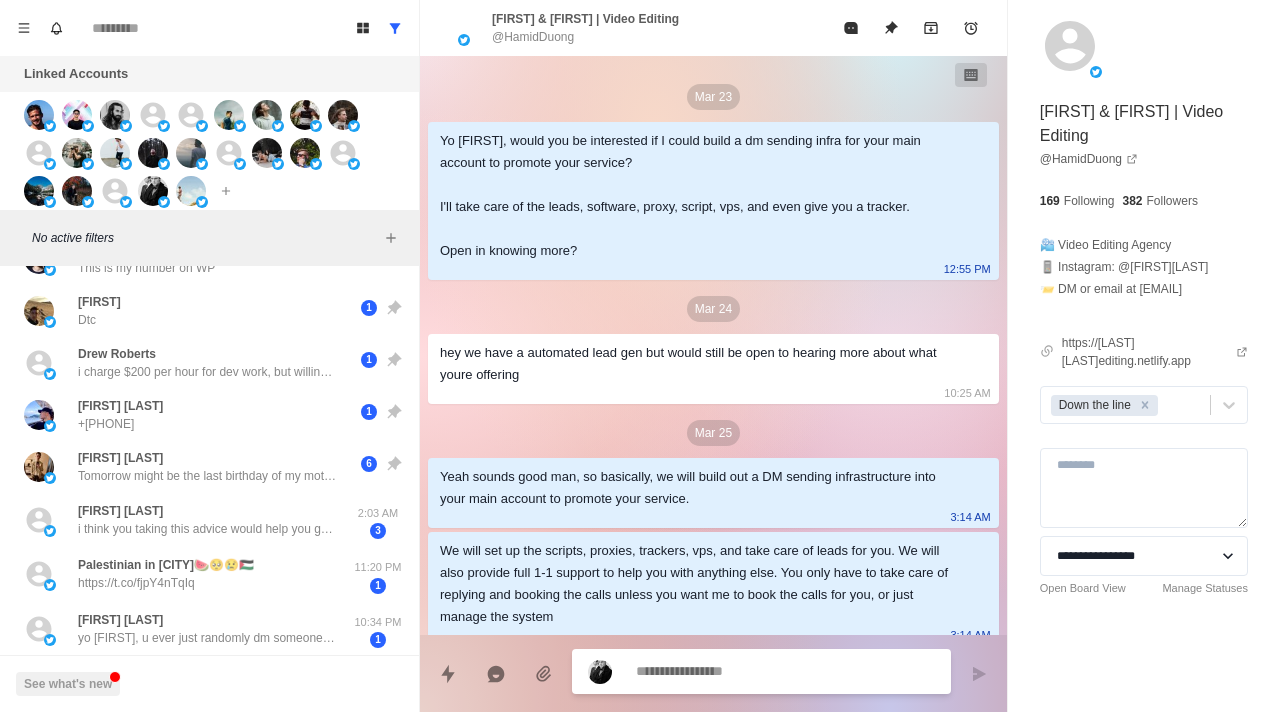 scroll, scrollTop: 1987, scrollLeft: 0, axis: vertical 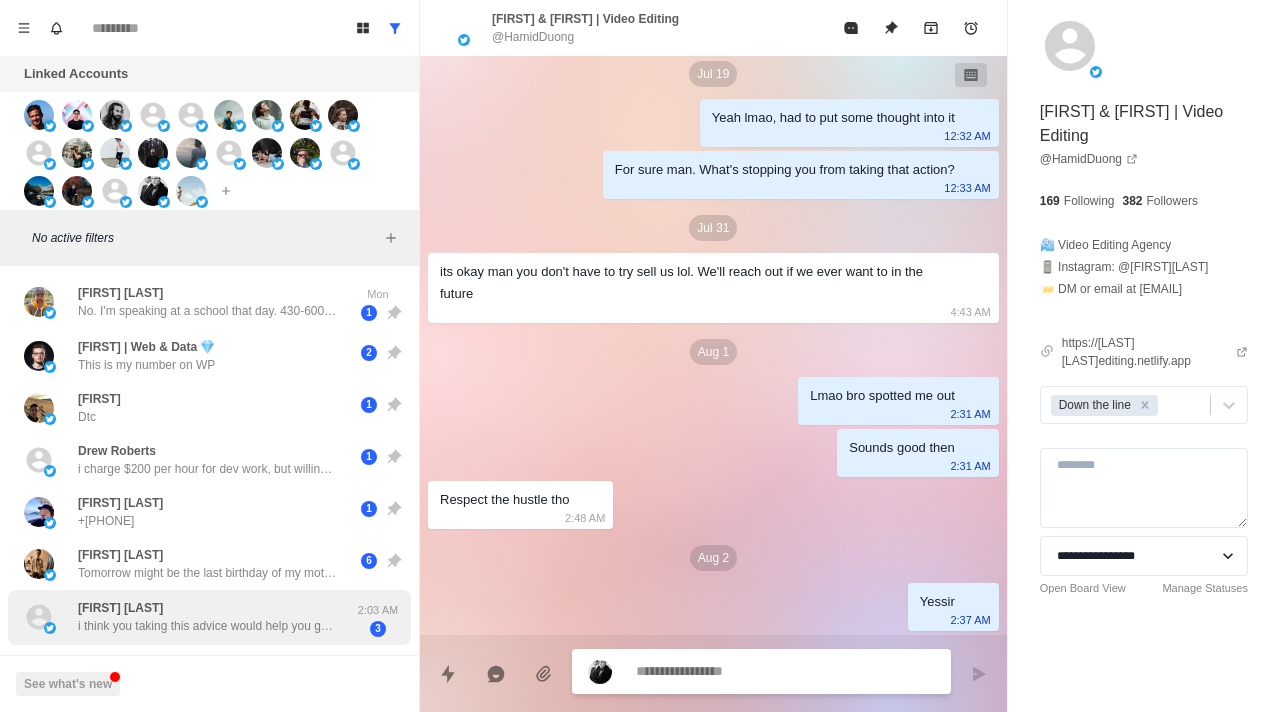click on "[FIRST] [LAST] i think you taking this advice would help you get more clients" at bounding box center [208, 617] 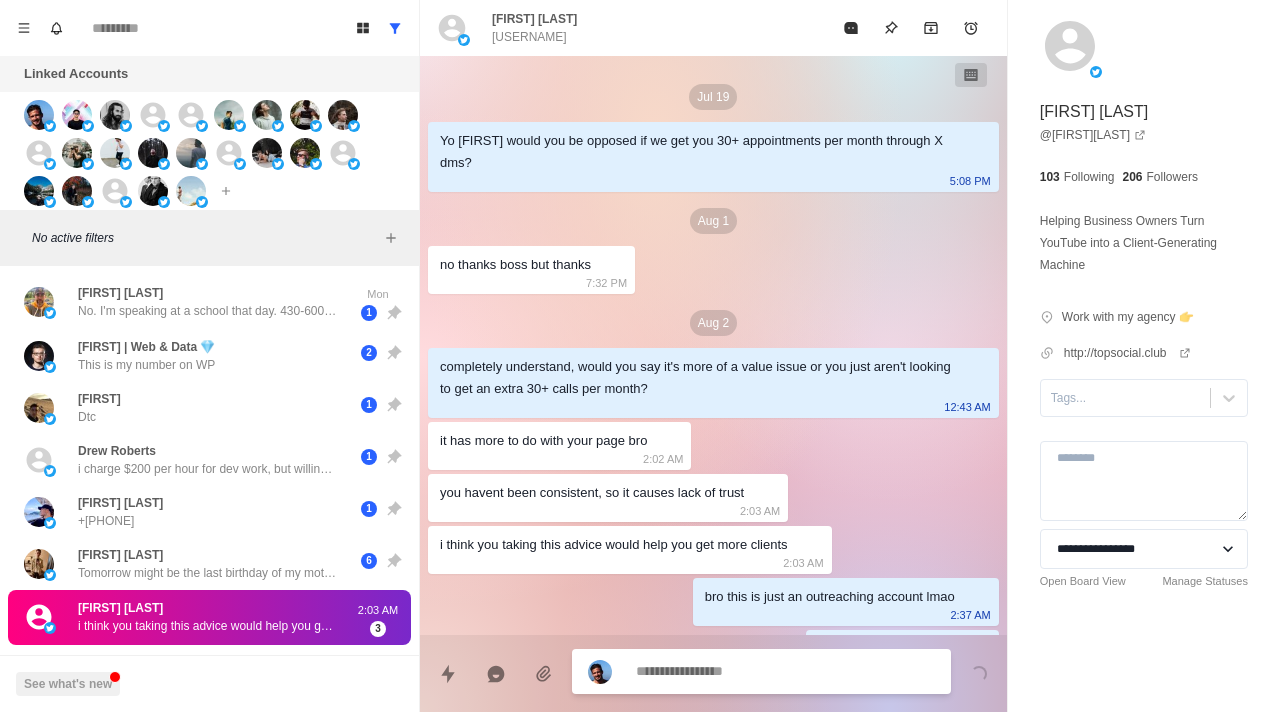 scroll, scrollTop: 47, scrollLeft: 0, axis: vertical 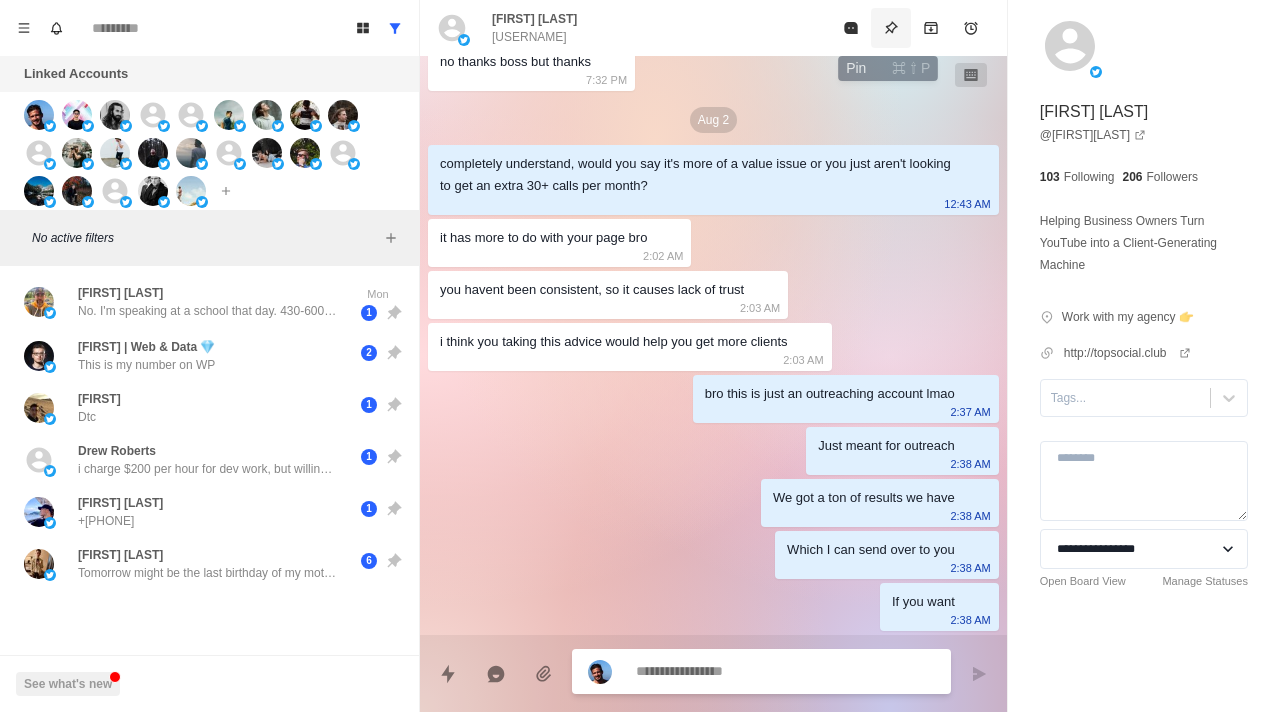 click 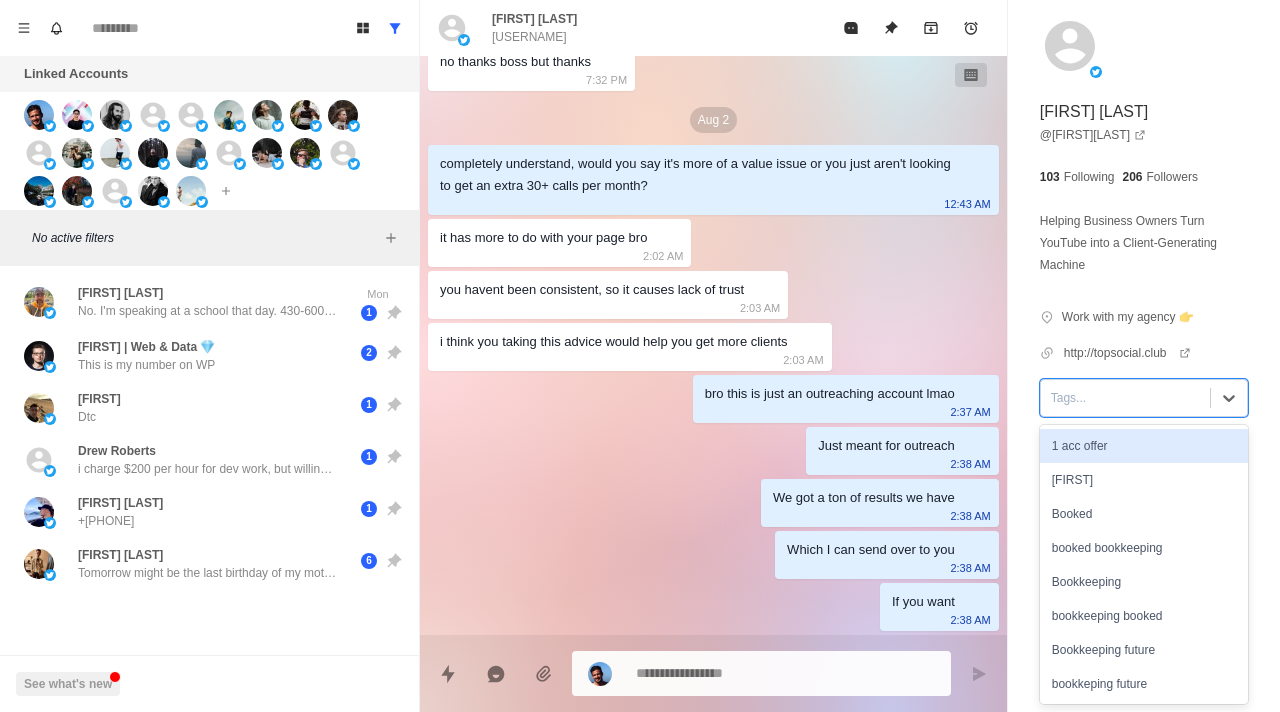 click at bounding box center [1125, 398] 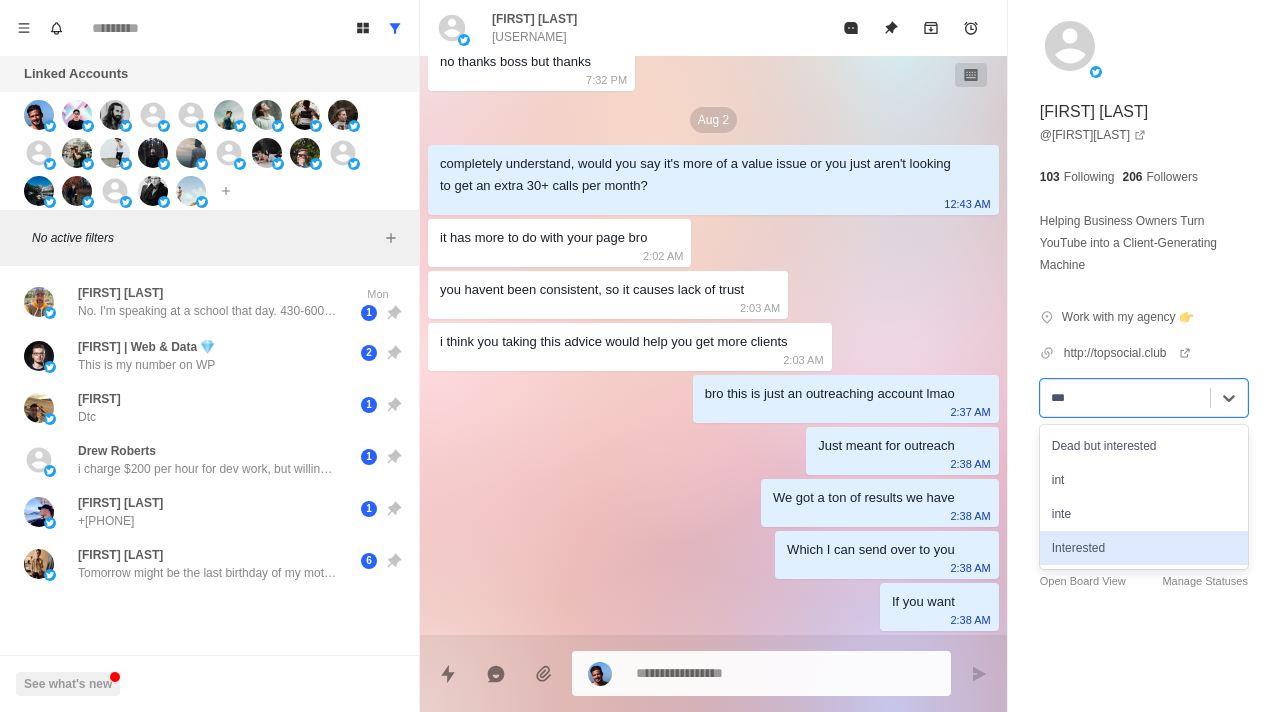 click on "Interested" at bounding box center (1144, 548) 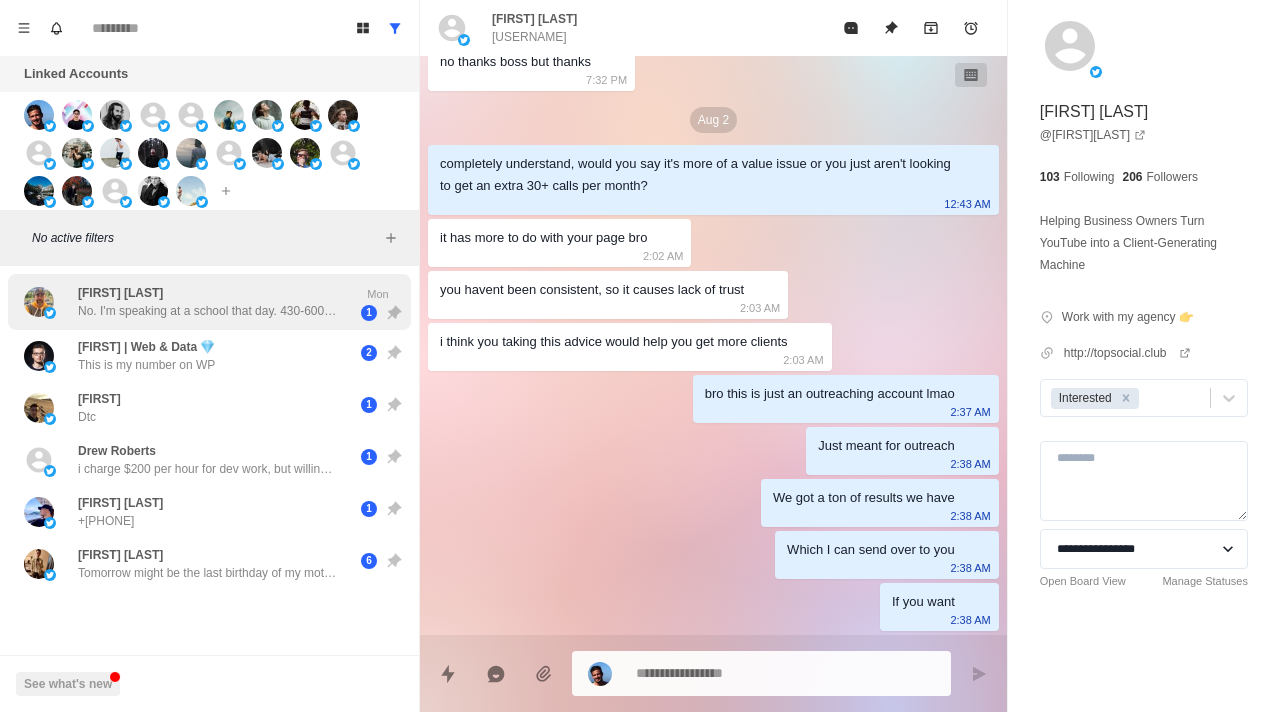 click on "[FIRST] [LAST] No. I'm speaking at a school that day. [TIME] [DAY] [MONTH] [DAY]" at bounding box center [209, 302] 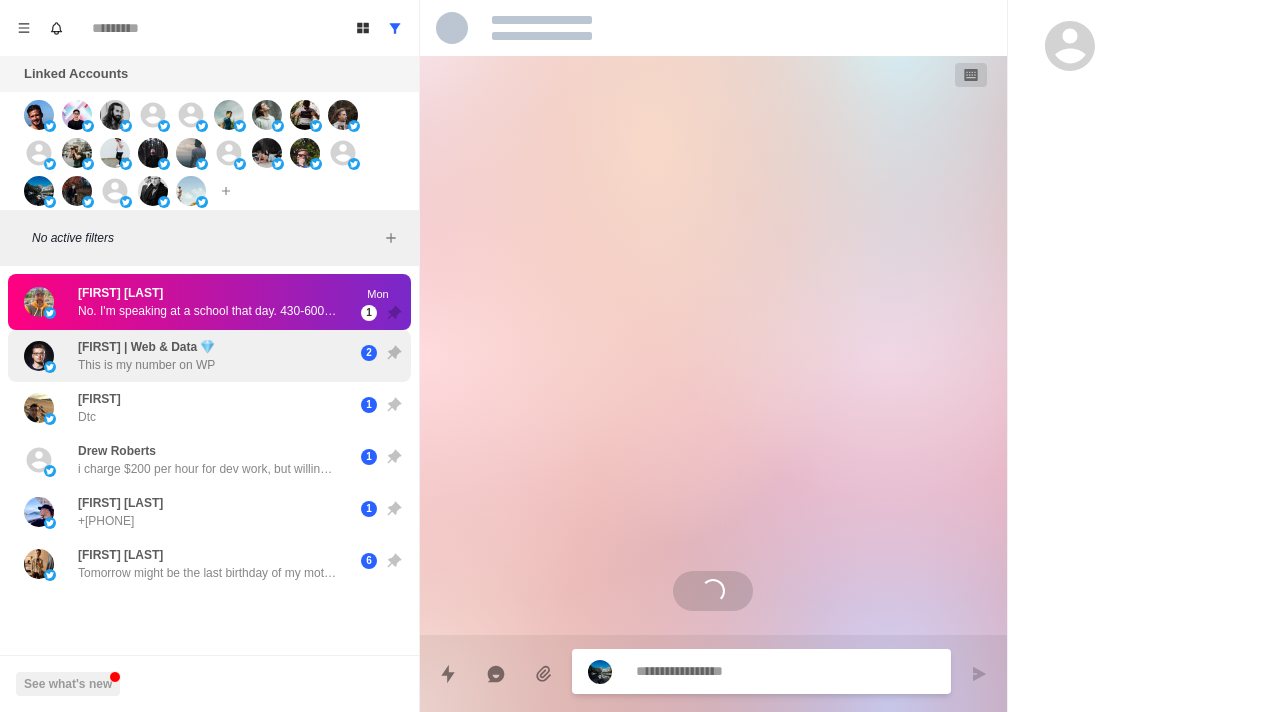 click on "[FIRST] | Web & Data 💎 This is my number on WP" at bounding box center [188, 356] 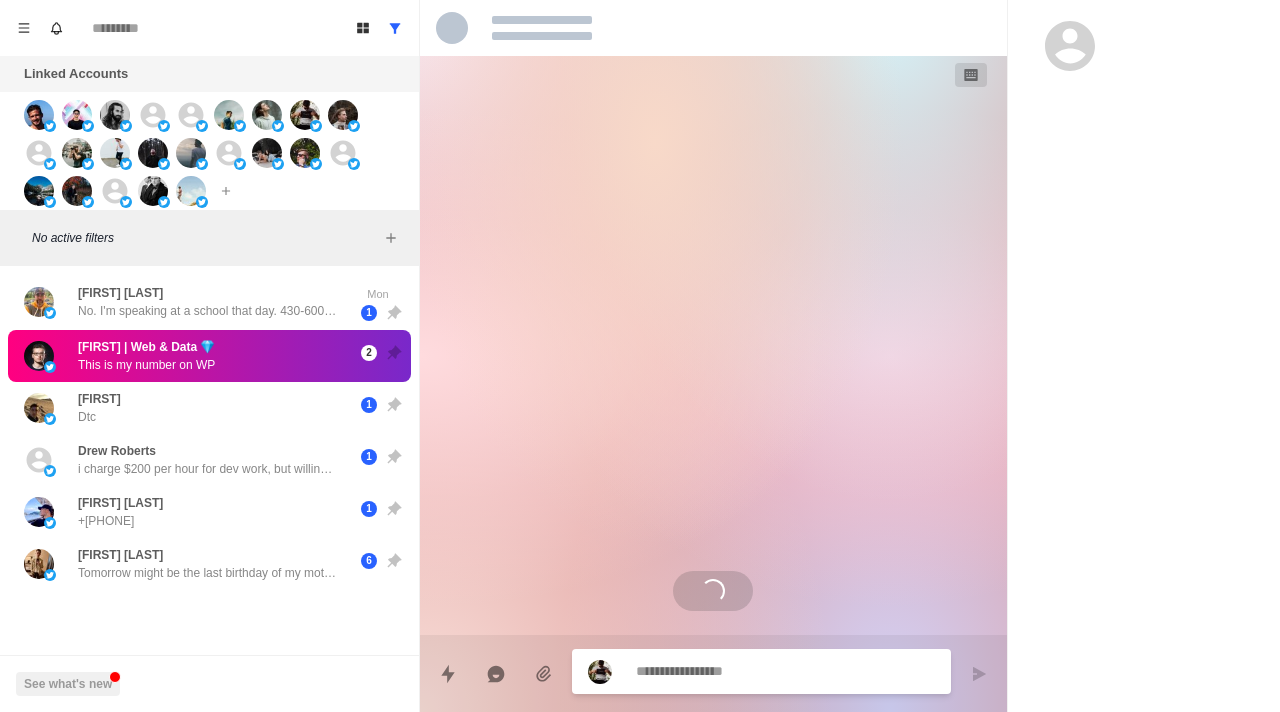 scroll, scrollTop: 0, scrollLeft: 0, axis: both 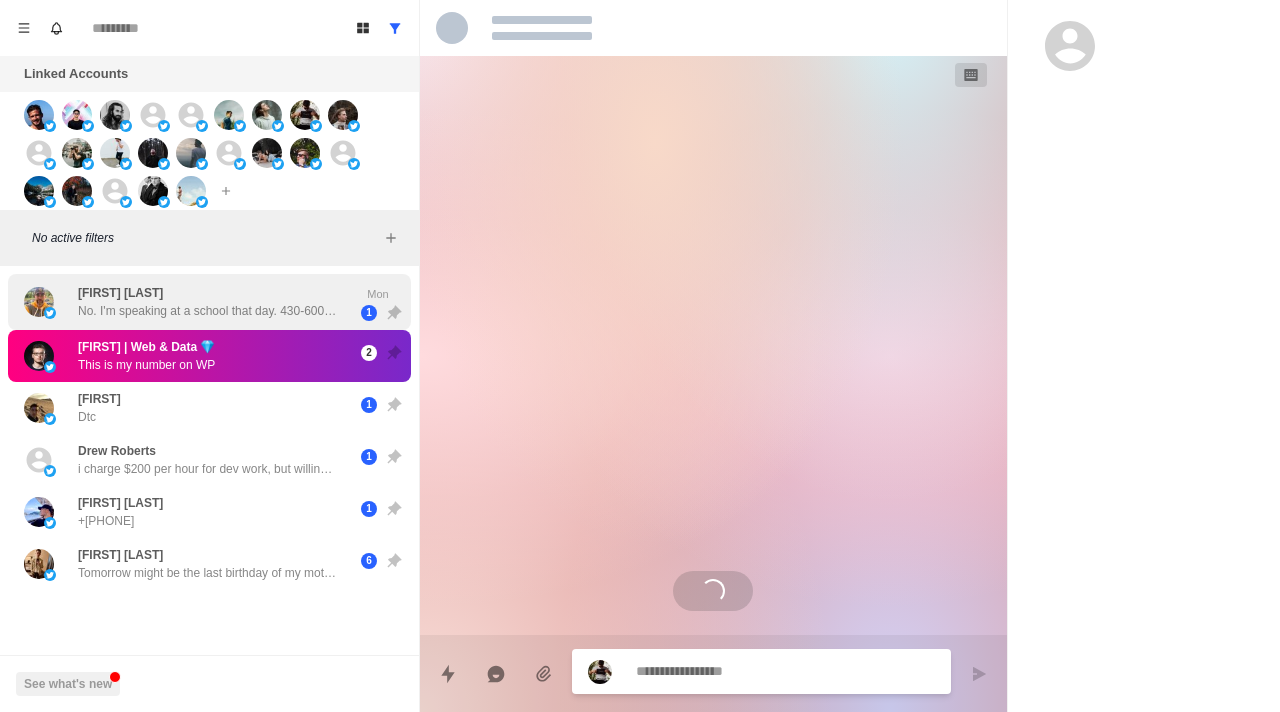 click on "[FIRST] [LAST] No. I'm speaking at a school that day. [TIME] [DAY] [MONTH] [DAY]" at bounding box center [209, 302] 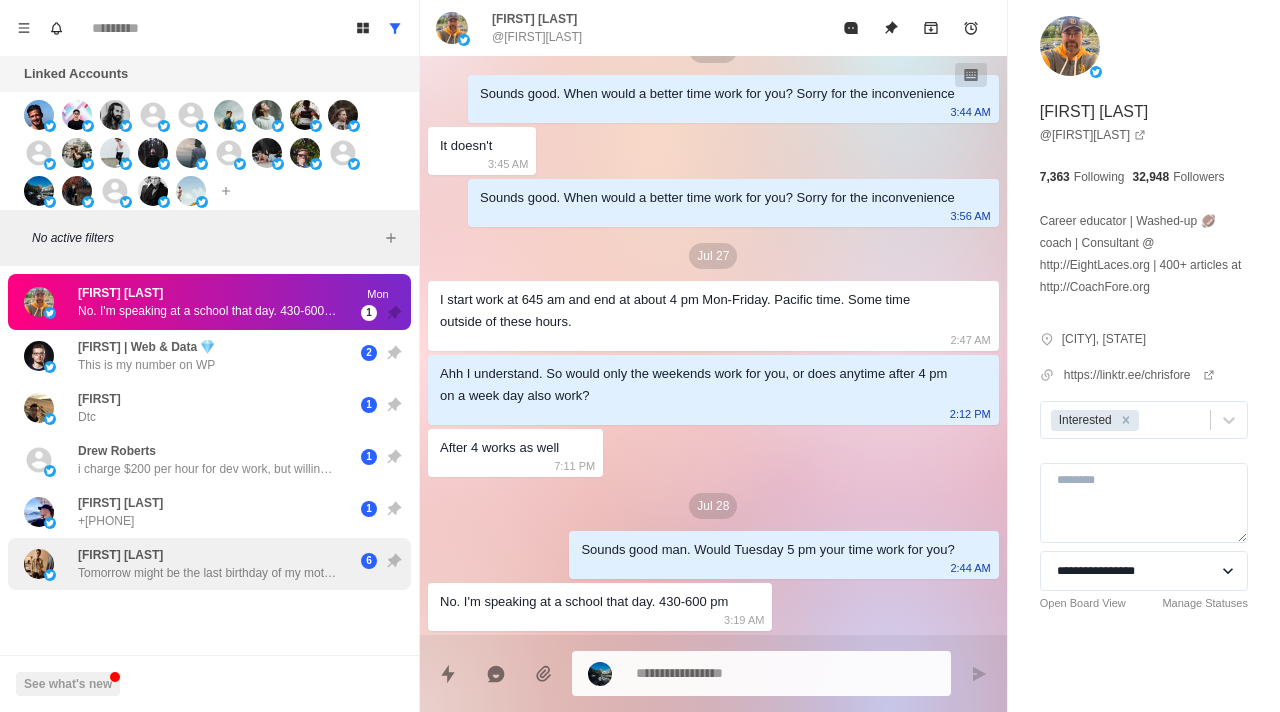click on "Tomorrow might be the last birthday of my mother... Things are getting very bad. I don't know how to get out of this hell... We have to appear in a bunch of court trials while having major health issues. I was hoping you'll do what you said you were gonna do..." at bounding box center [208, 573] 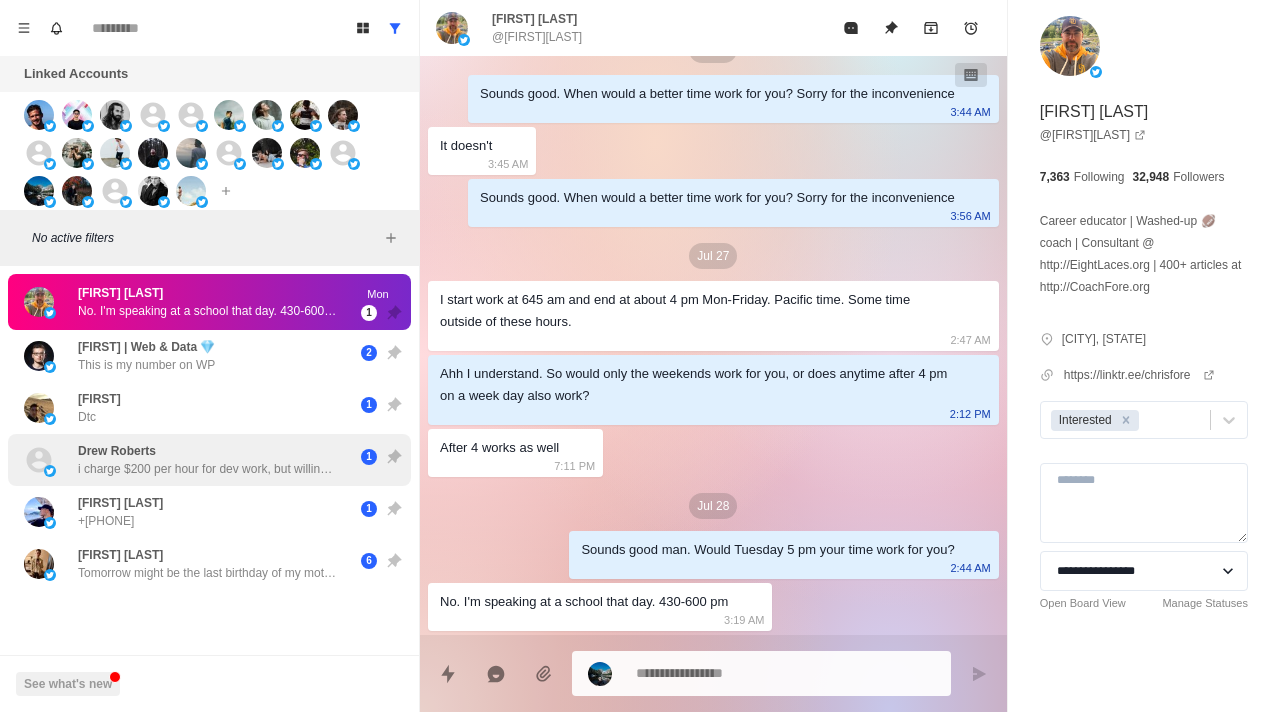 scroll, scrollTop: 0, scrollLeft: 0, axis: both 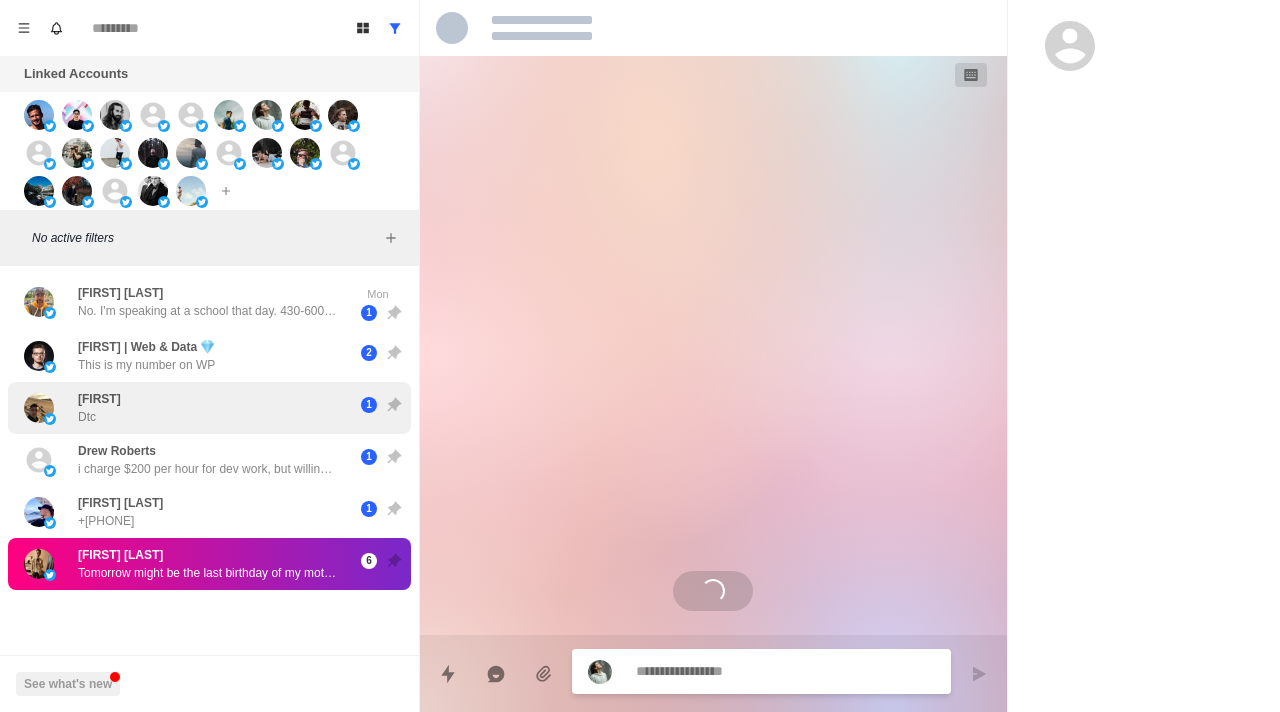 click on "[FIRST] [LAST]" at bounding box center (188, 408) 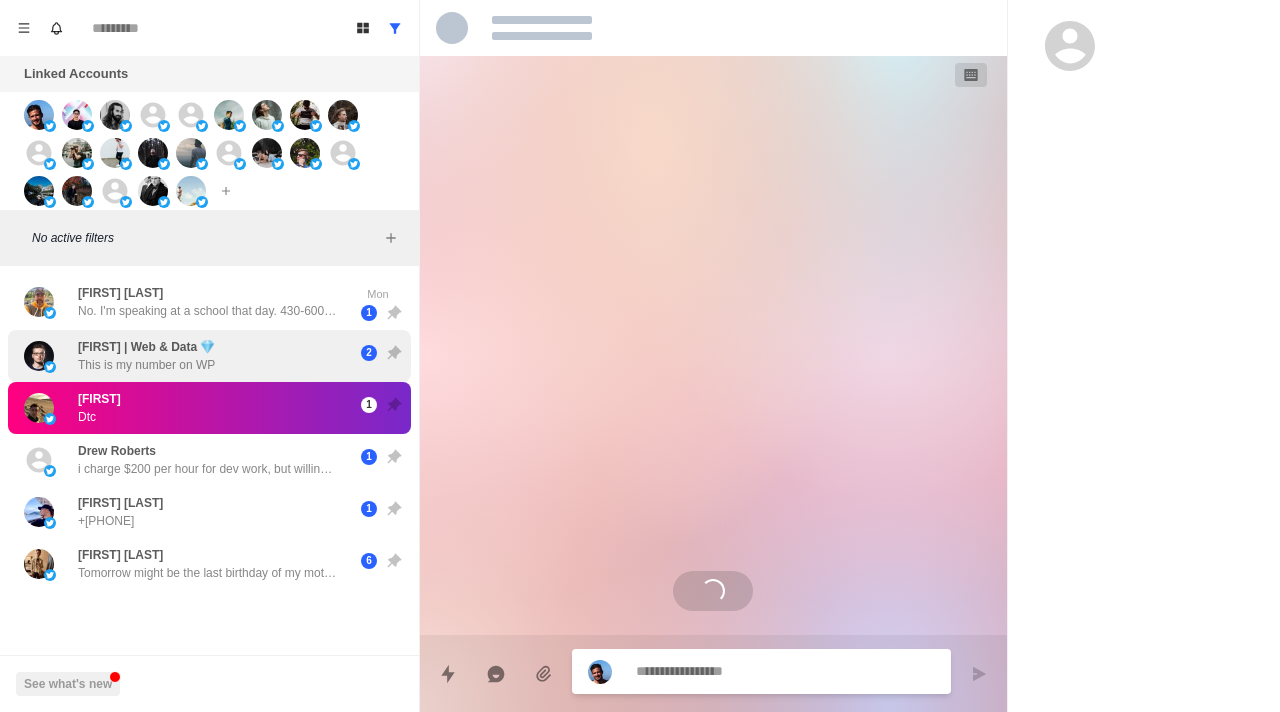 click on "[FIRST] | Web & Data 💎 This is my number on WP 2" at bounding box center [209, 356] 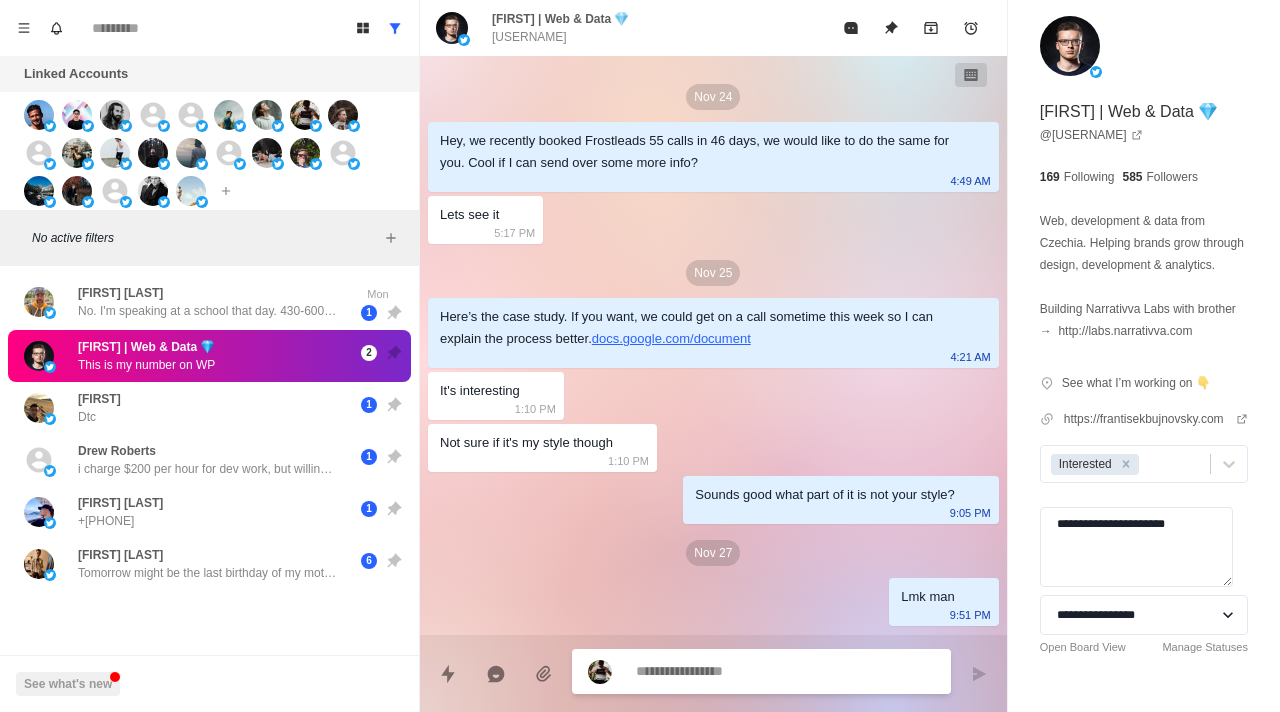 scroll, scrollTop: 2683, scrollLeft: 0, axis: vertical 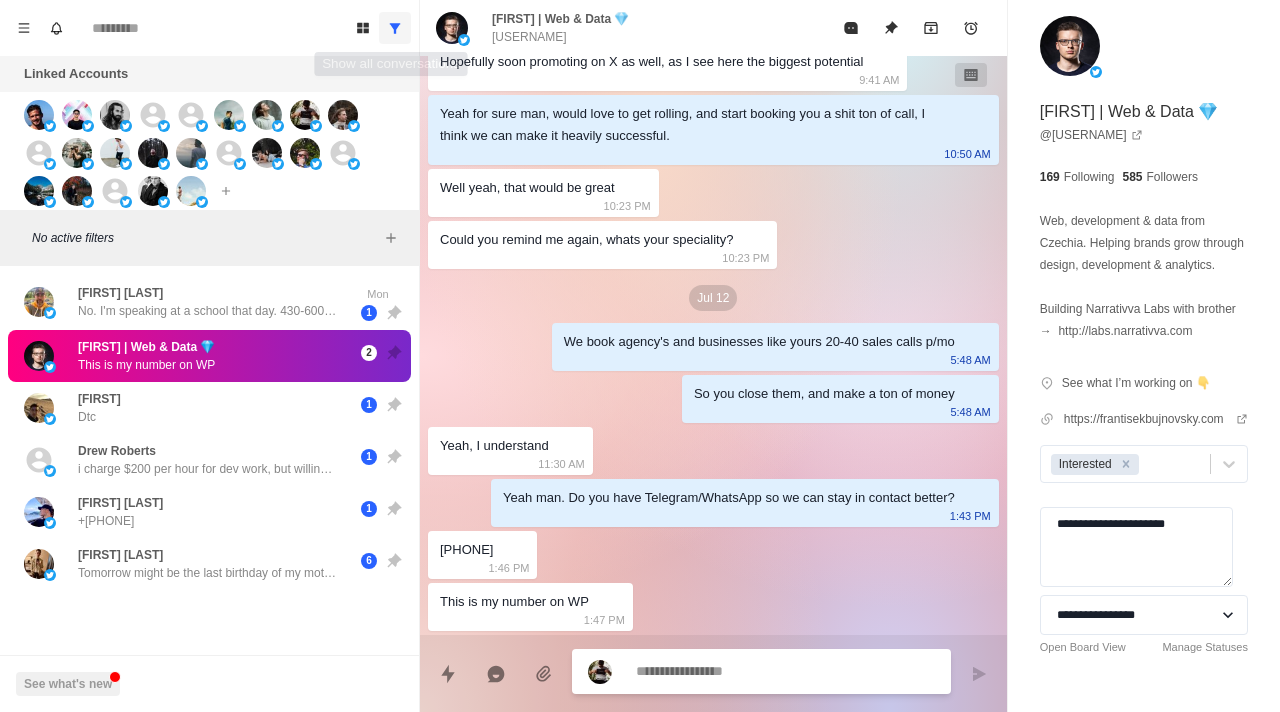click 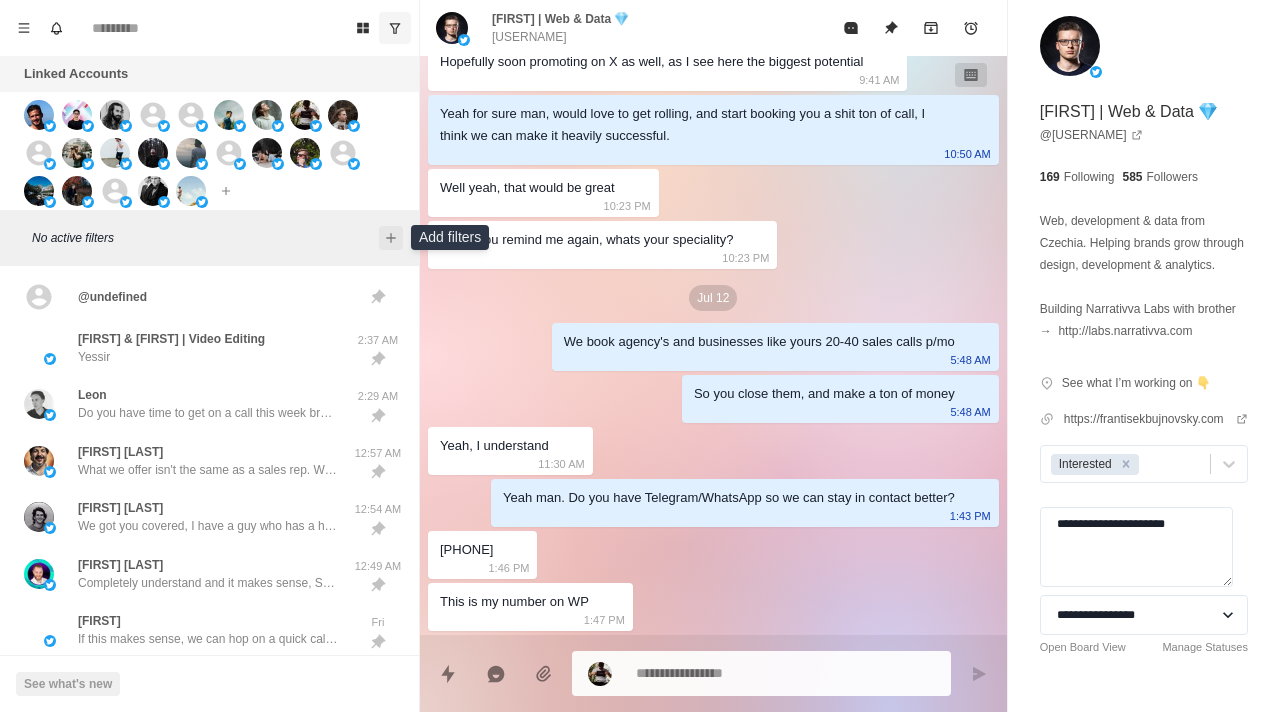 click at bounding box center (391, 238) 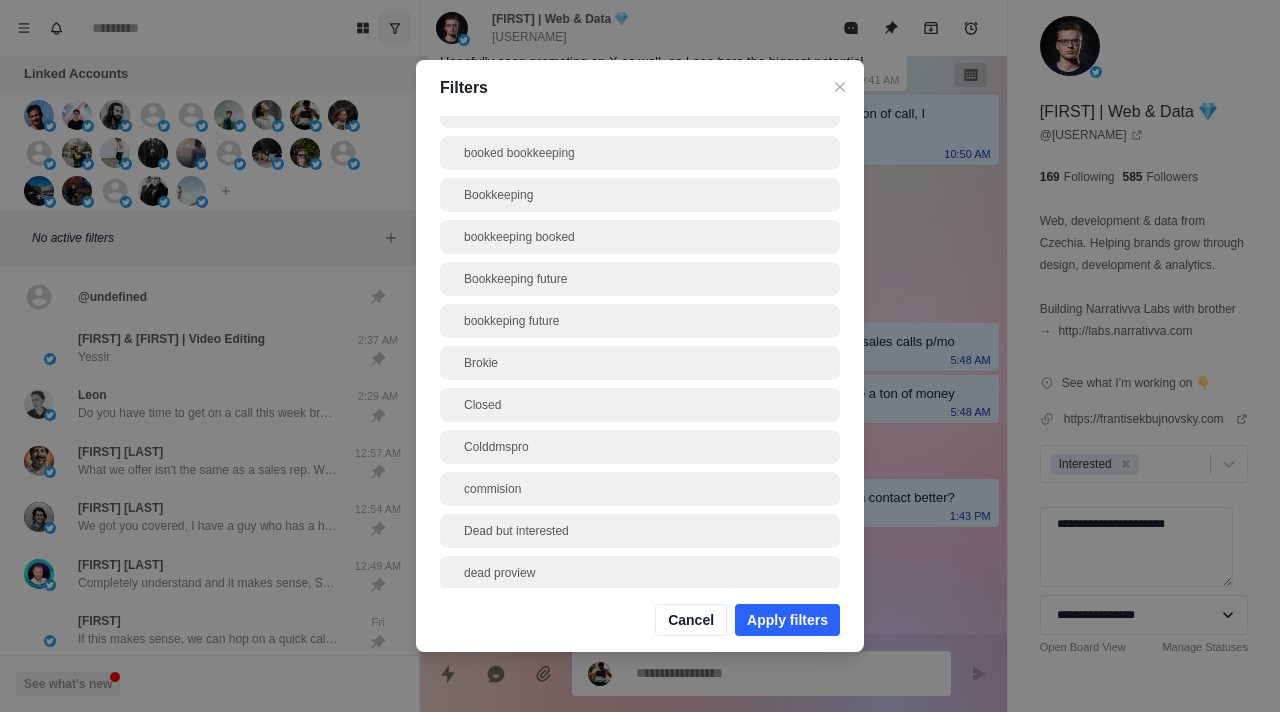 scroll, scrollTop: 179, scrollLeft: 0, axis: vertical 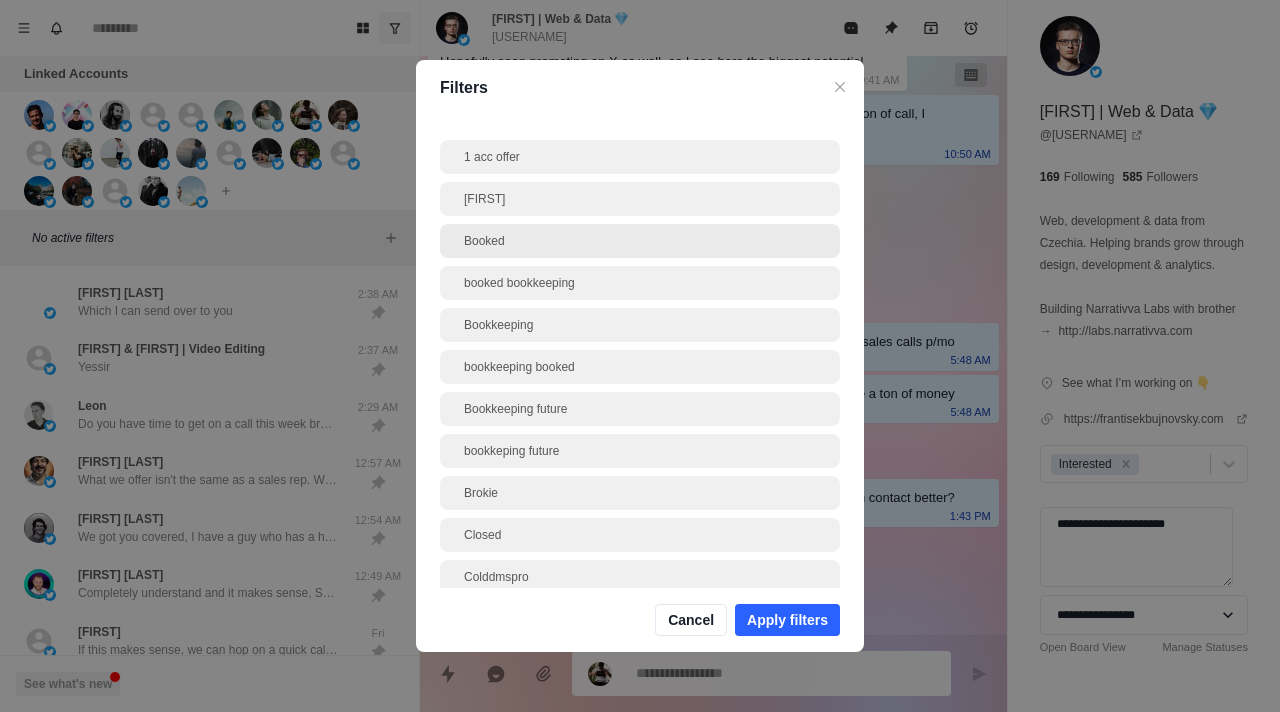click on "Booked" at bounding box center [640, 241] 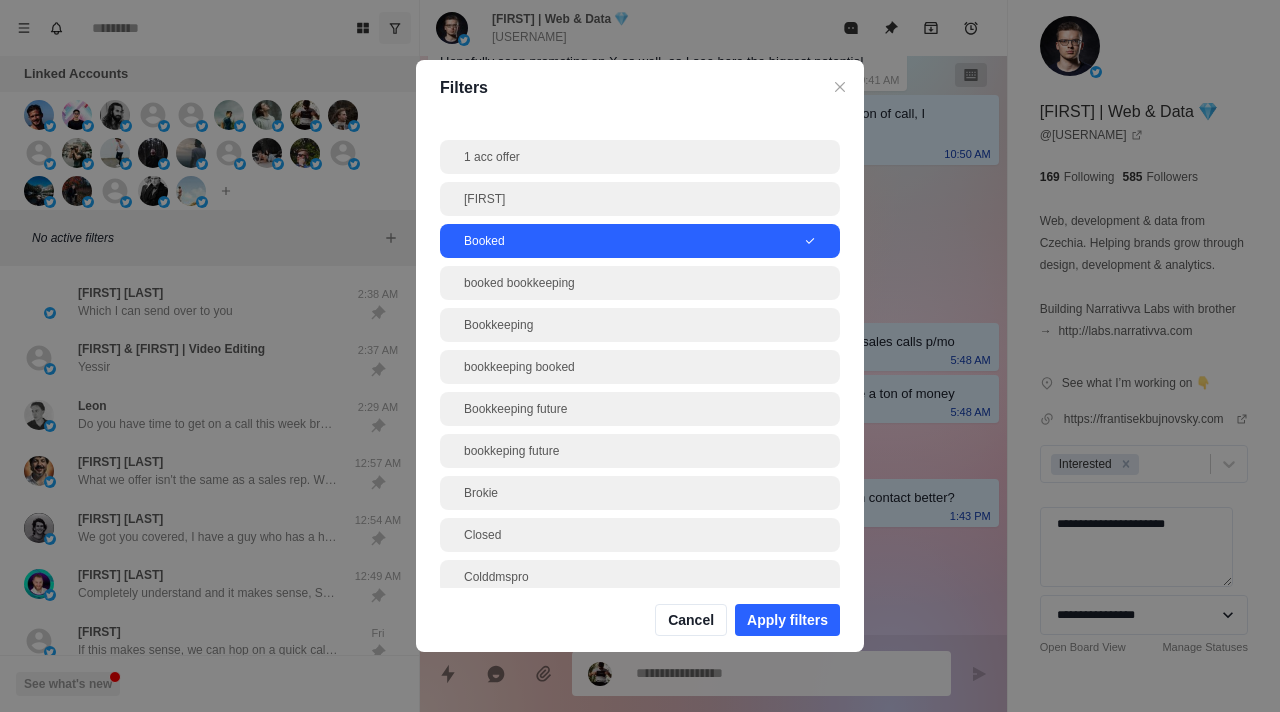 click on "Booked" at bounding box center [634, 241] 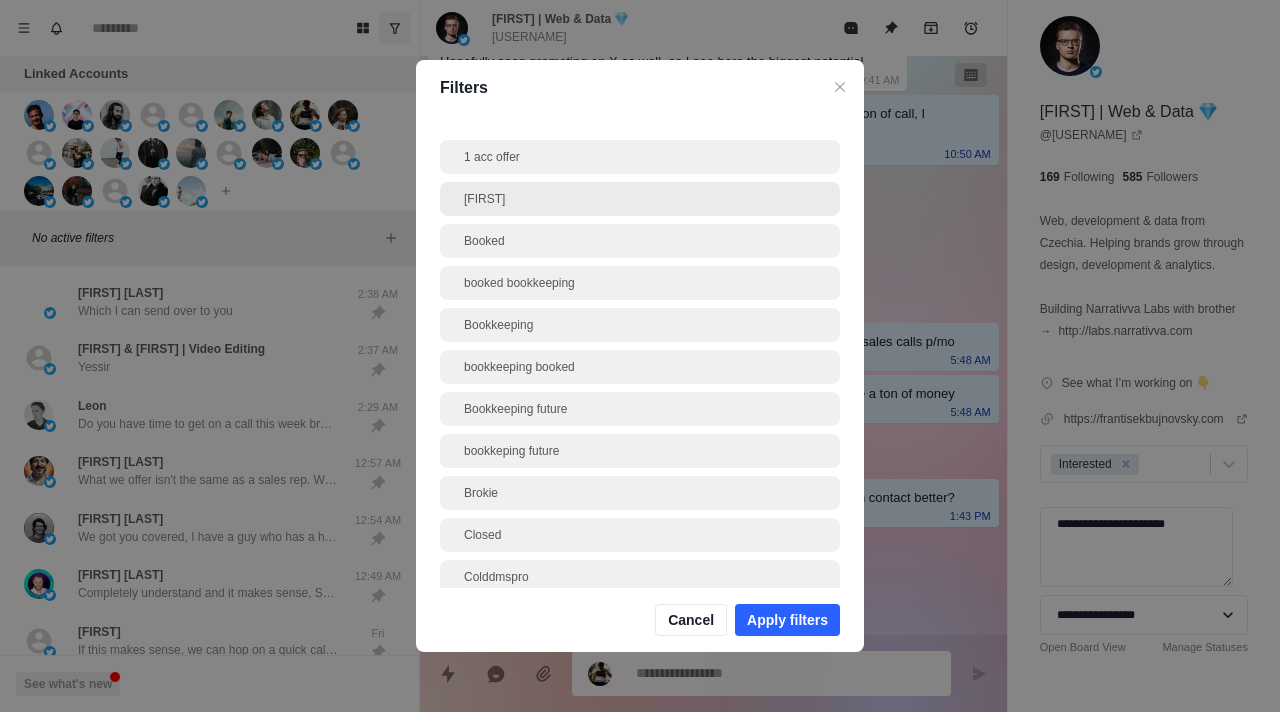 click on "[FIRST]" at bounding box center (640, 199) 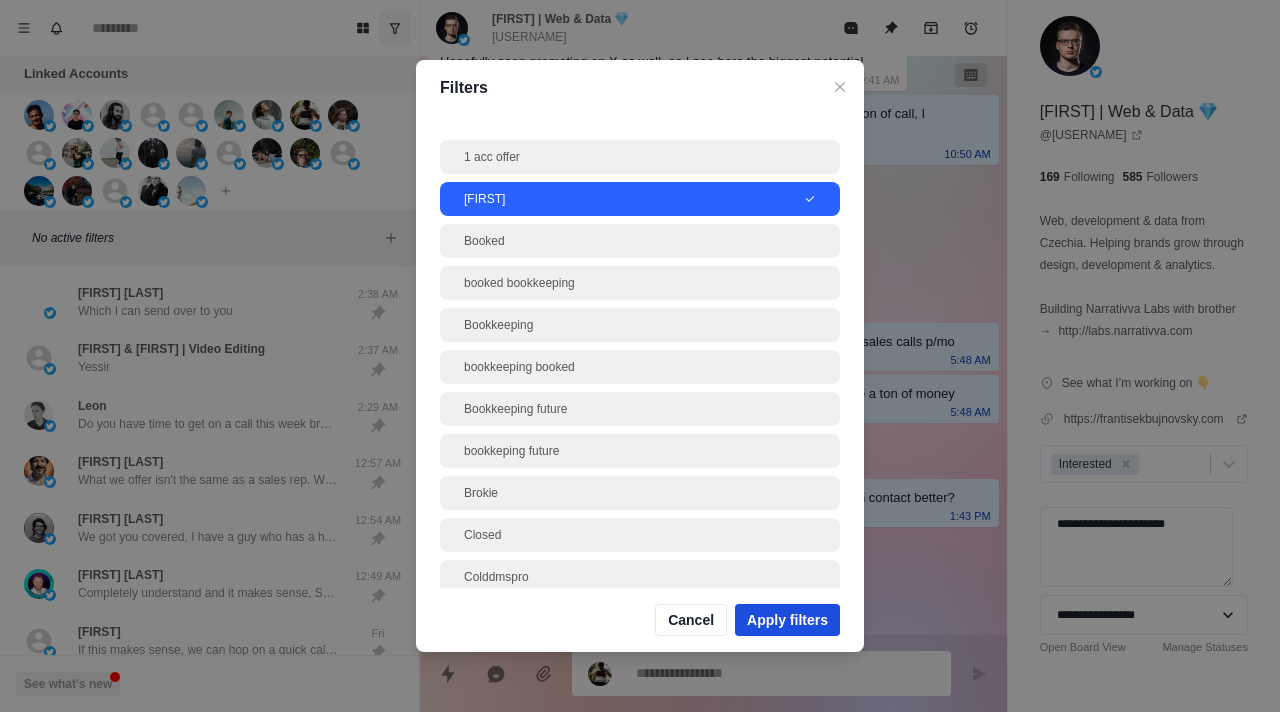 click on "Apply filters" at bounding box center [787, 620] 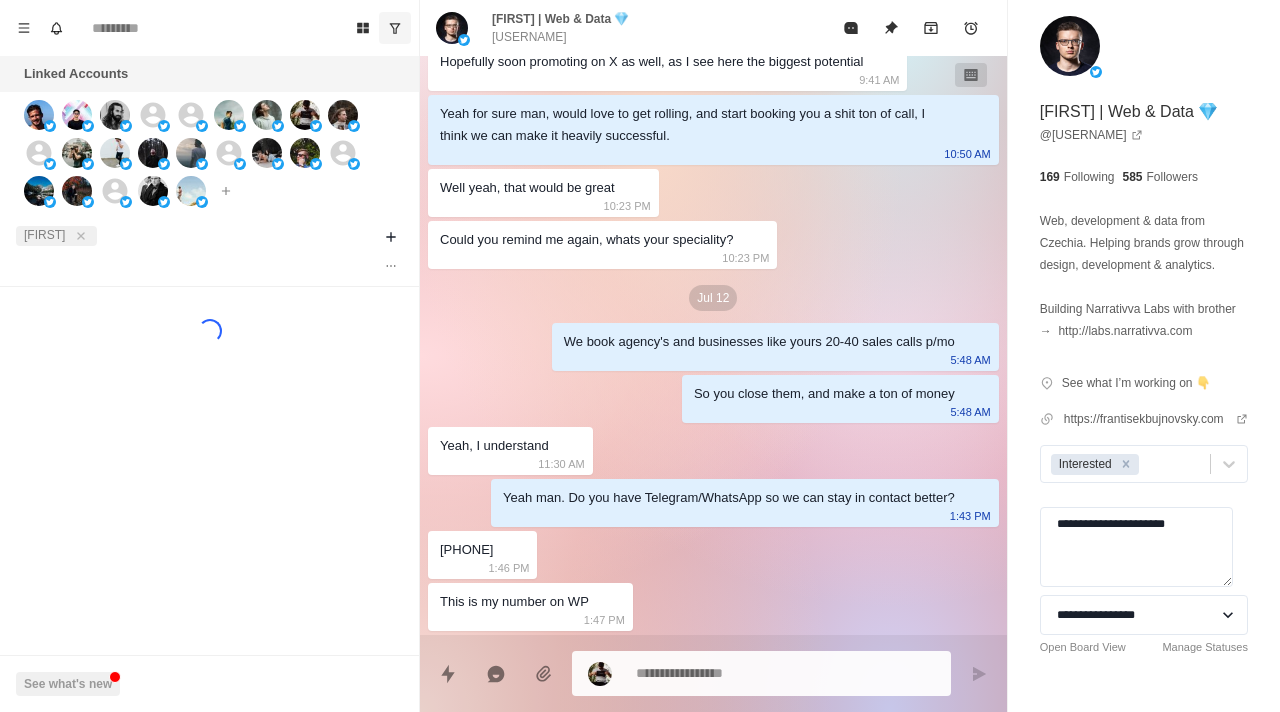 click on "[FIRST]" at bounding box center (189, 236) 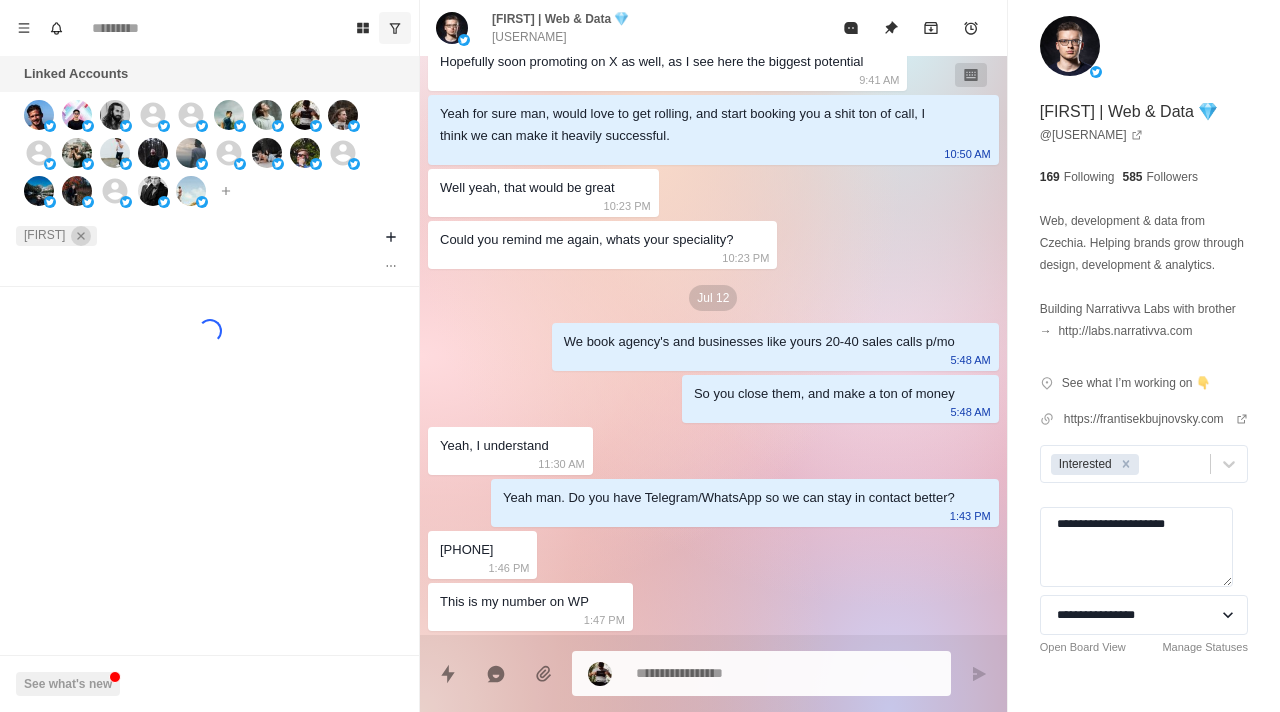 click at bounding box center (81, 236) 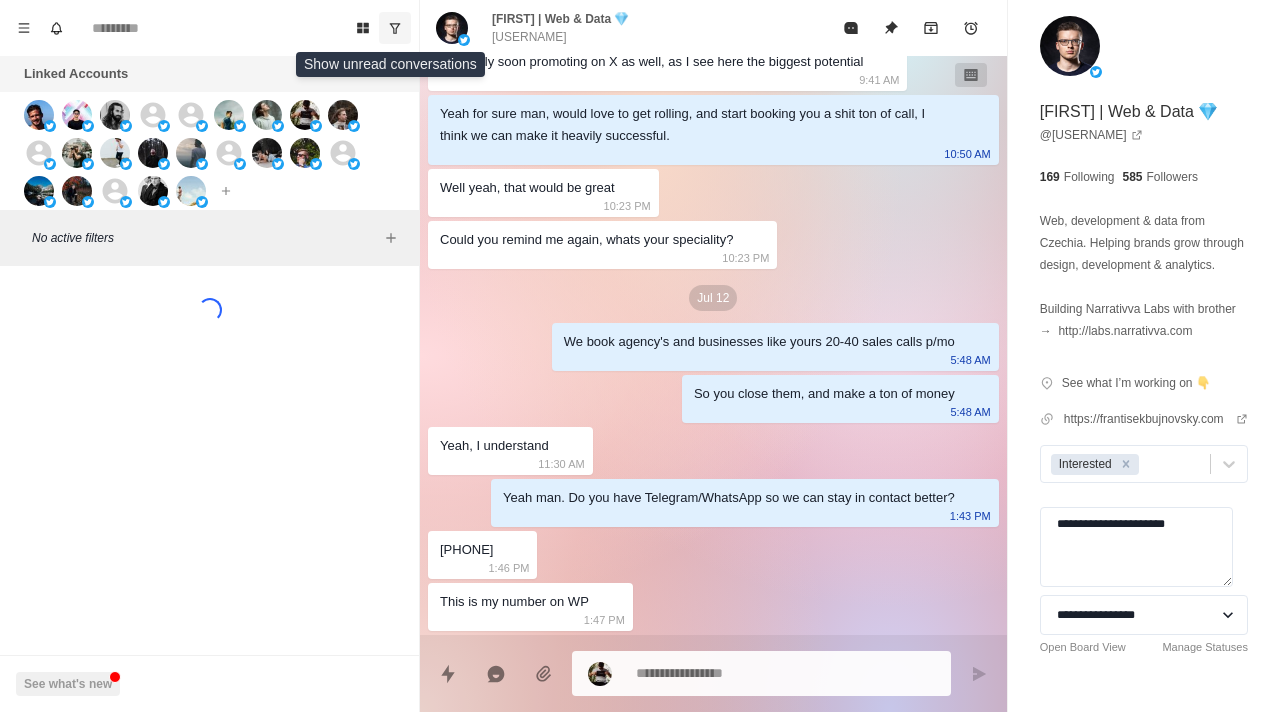 click 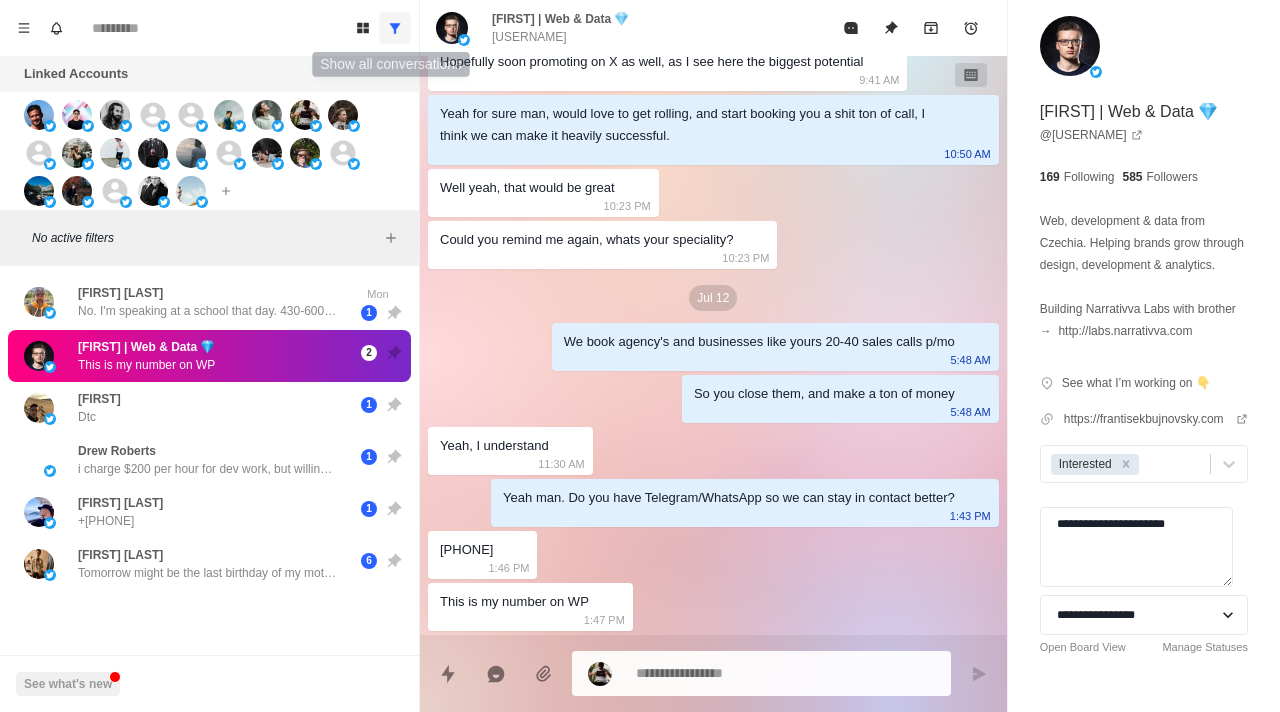 click on "Board View Tools Archived Chats Mark many as read Keyboard shortcuts Team Settings Upgrade Log out Past reminders No notifications Create a reminder in a conversation  to be notified" at bounding box center [209, 28] 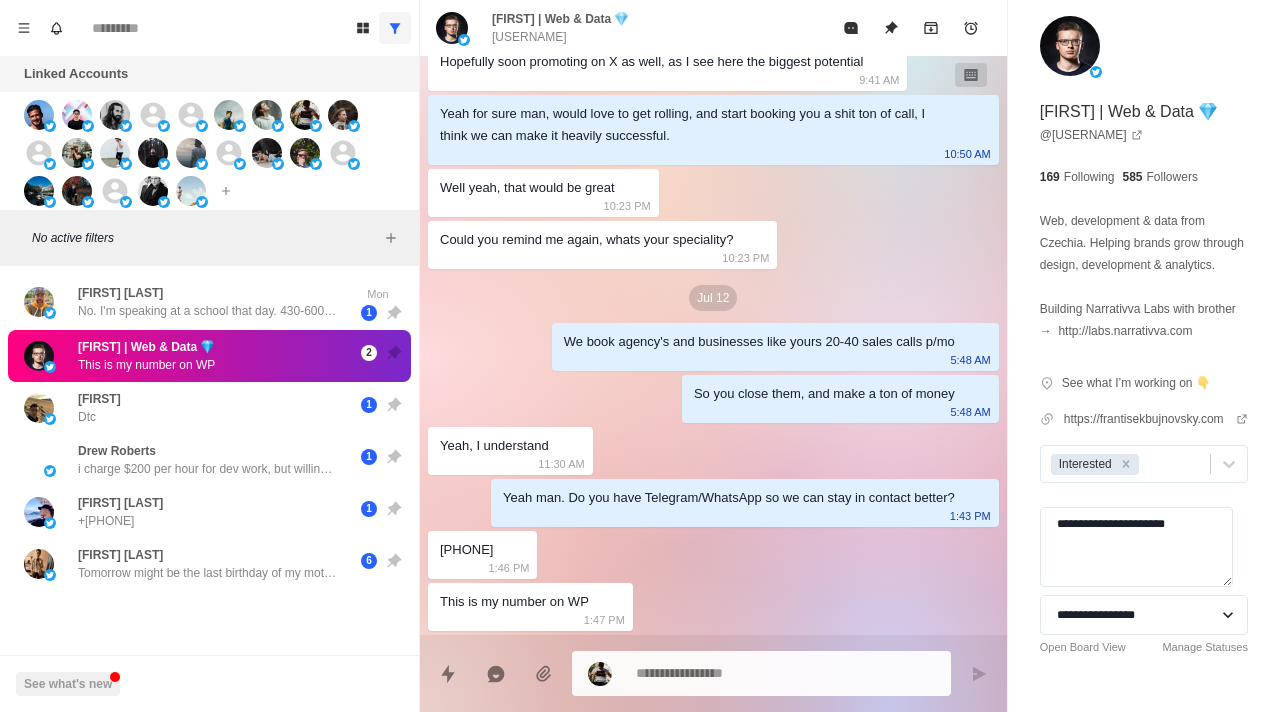click 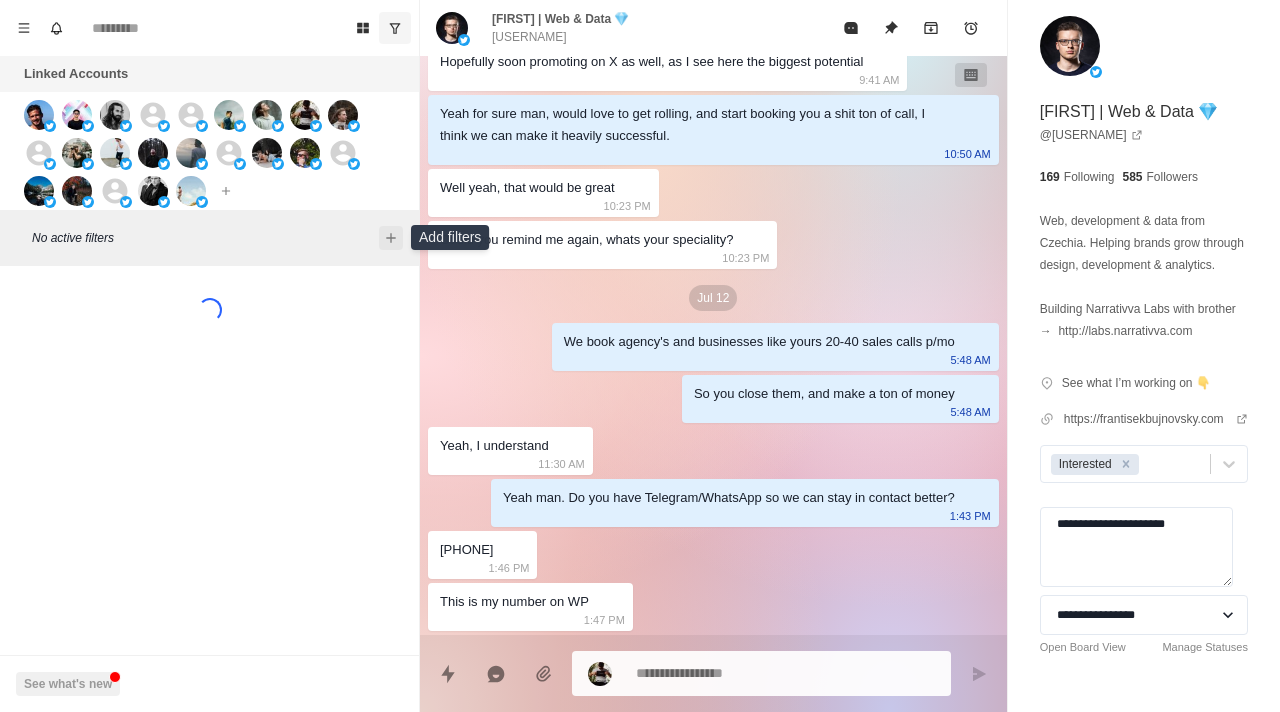 click 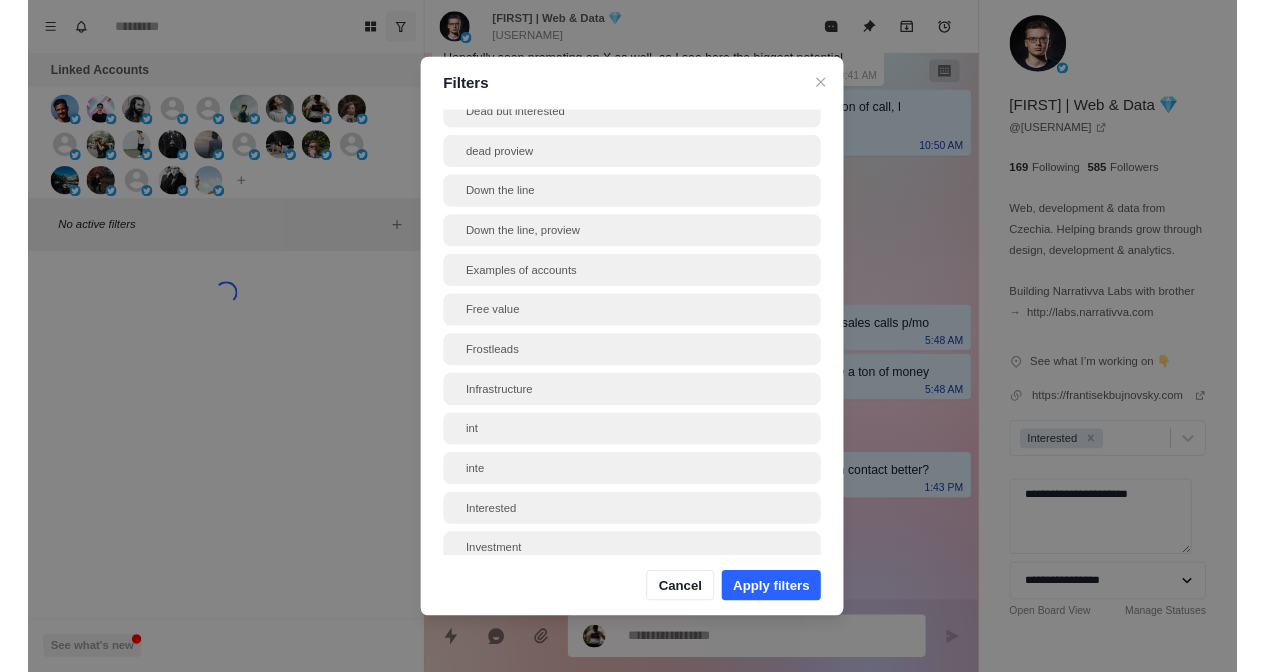 scroll, scrollTop: 552, scrollLeft: 0, axis: vertical 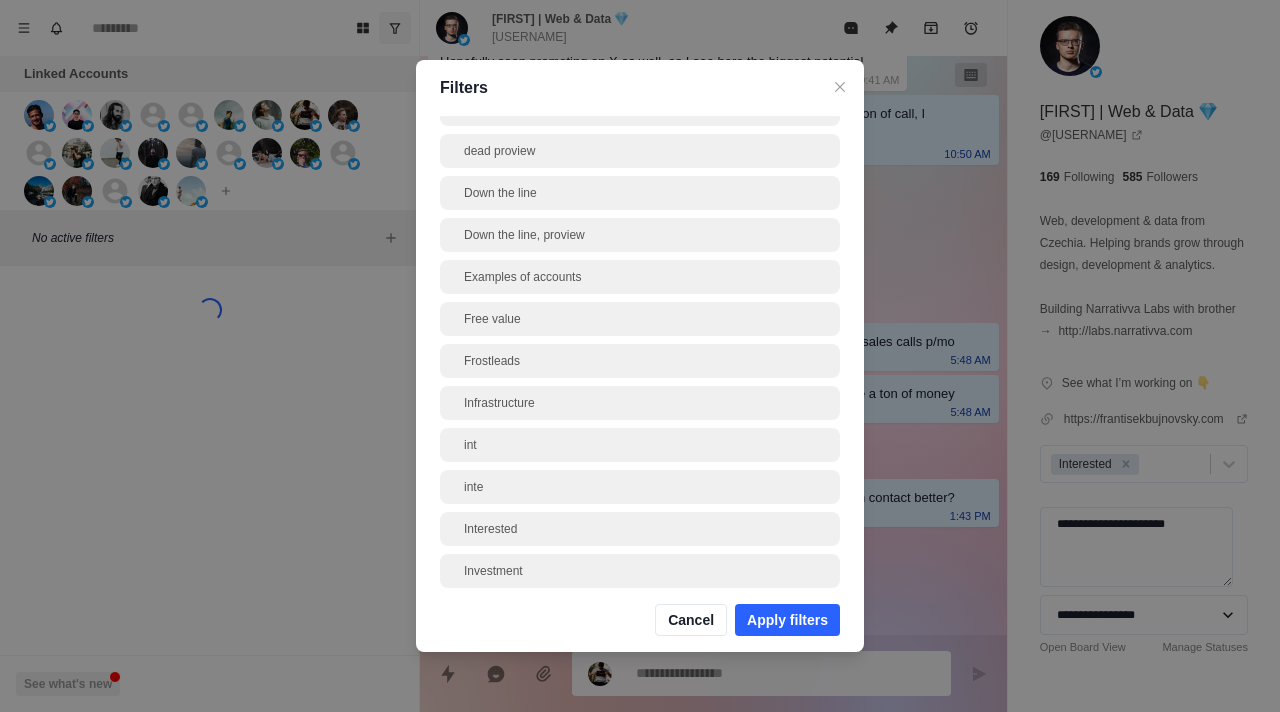 click on "Filters 1 acc offer [FIRST] booked booked bookkeeping Bookkeeping bookkeeping booked Bookkeeping future bookkeping future Brokie Closed Colddmspro commision Dead but interested dead proview Down the line Down the line, proview Examples of accounts Free value Frostleads Infrastructure int inte Interested Investment [FIRST] [LAST] Messaged on other platform Phone number Phone number given Potential booking Potential team member ProviewCFO refferal refferal possible setting Cancel Apply filters" at bounding box center [640, 356] 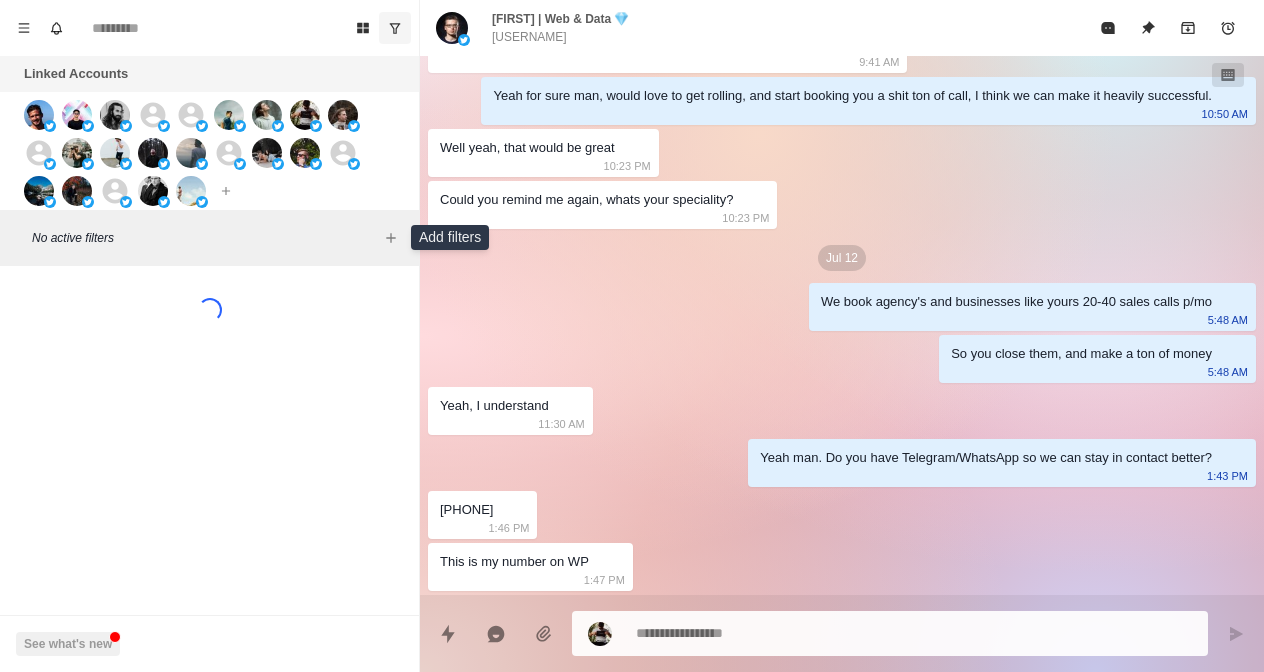 scroll, scrollTop: 2639, scrollLeft: 0, axis: vertical 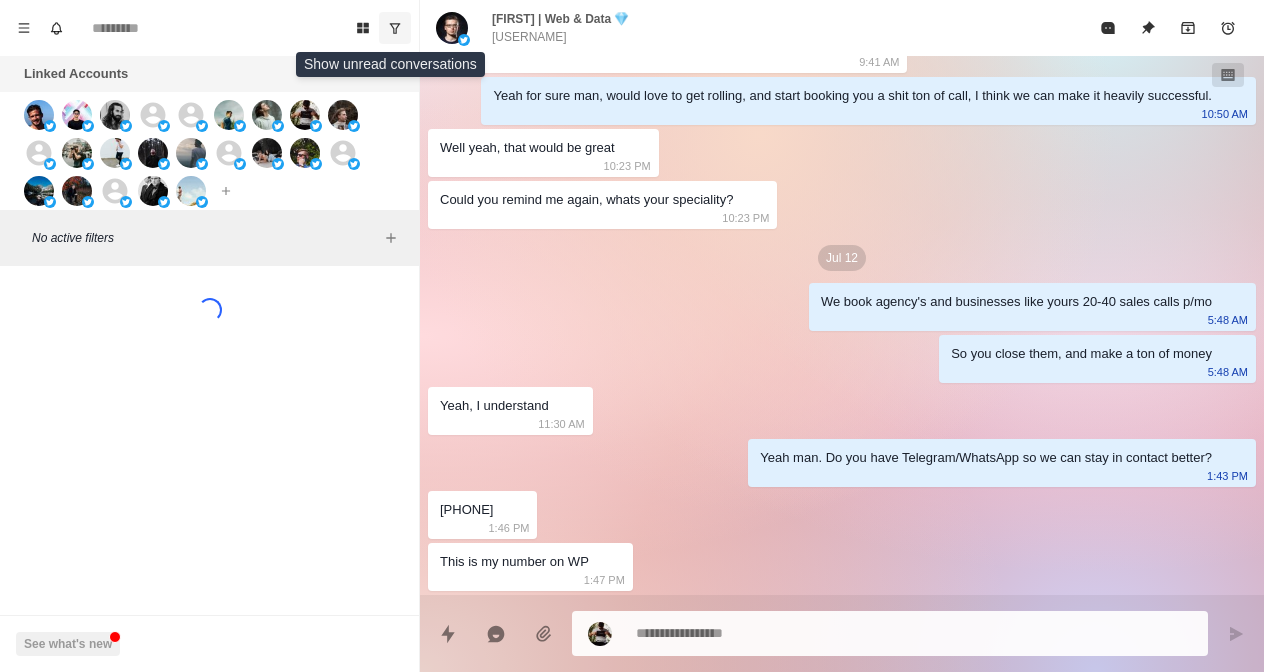 click at bounding box center [395, 28] 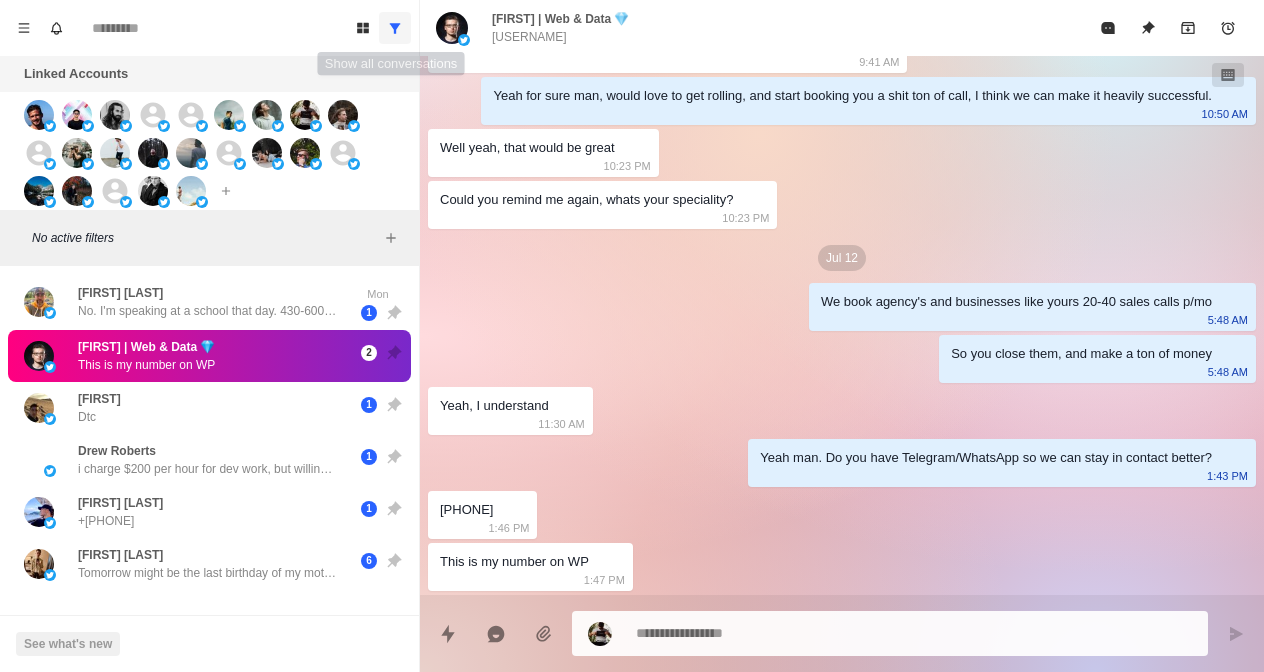 click at bounding box center [395, 28] 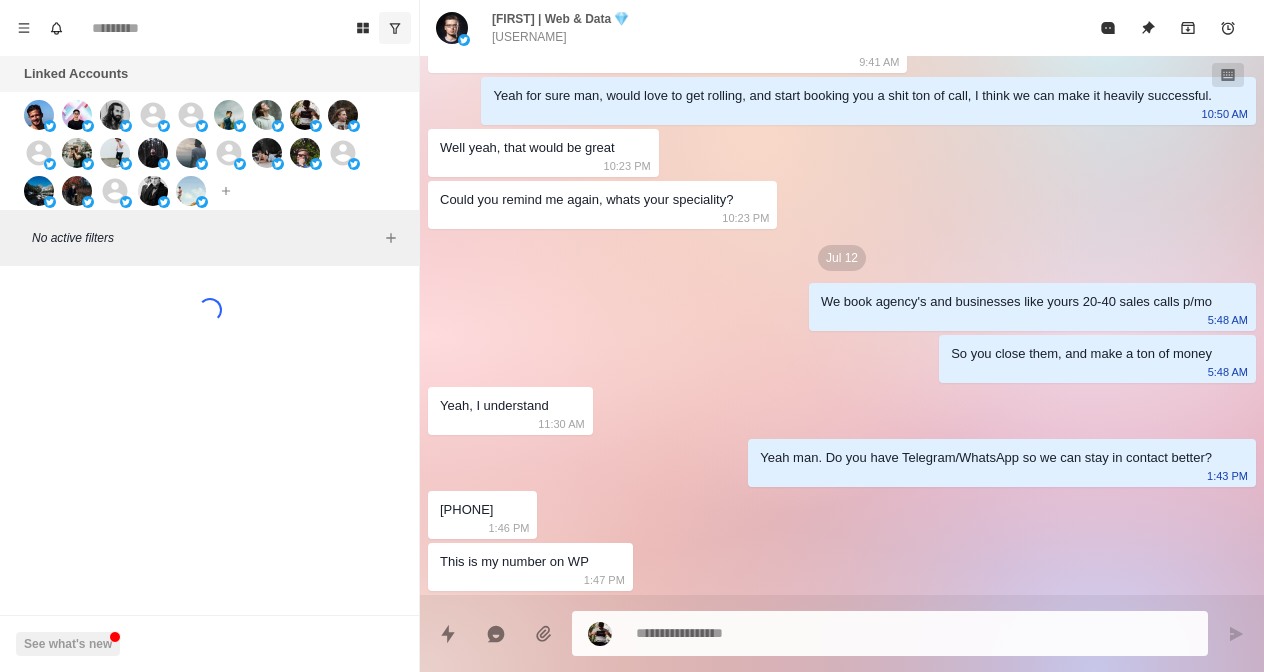 click at bounding box center (395, 28) 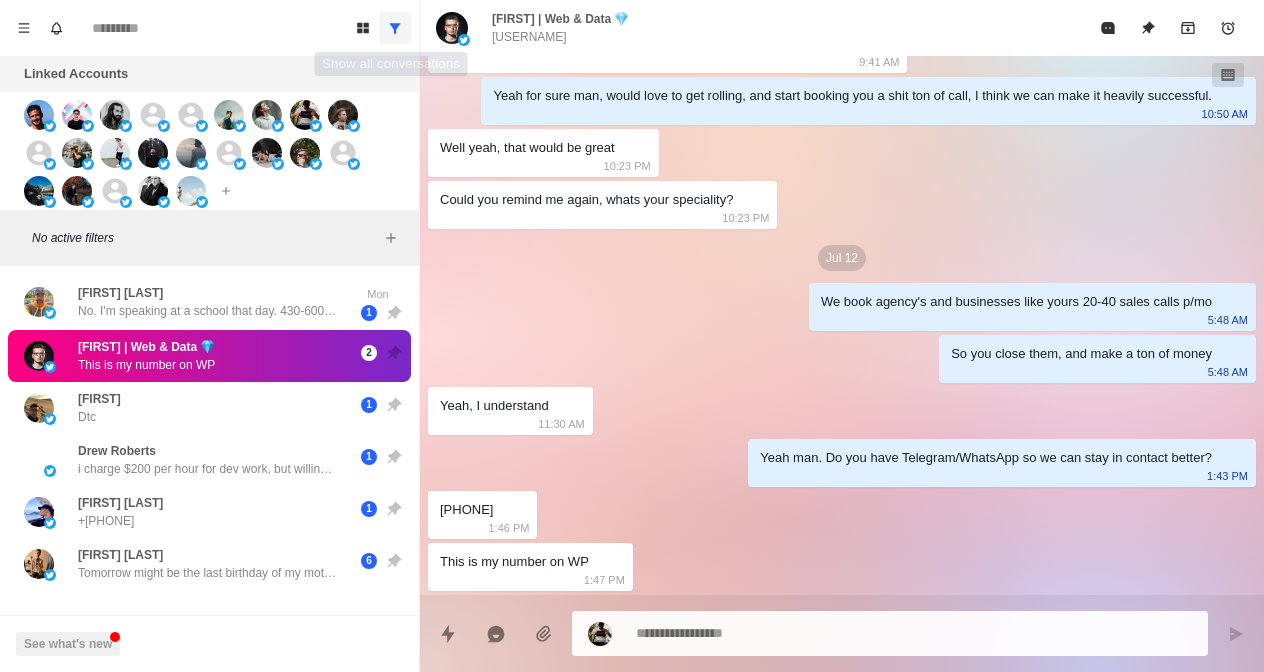 click 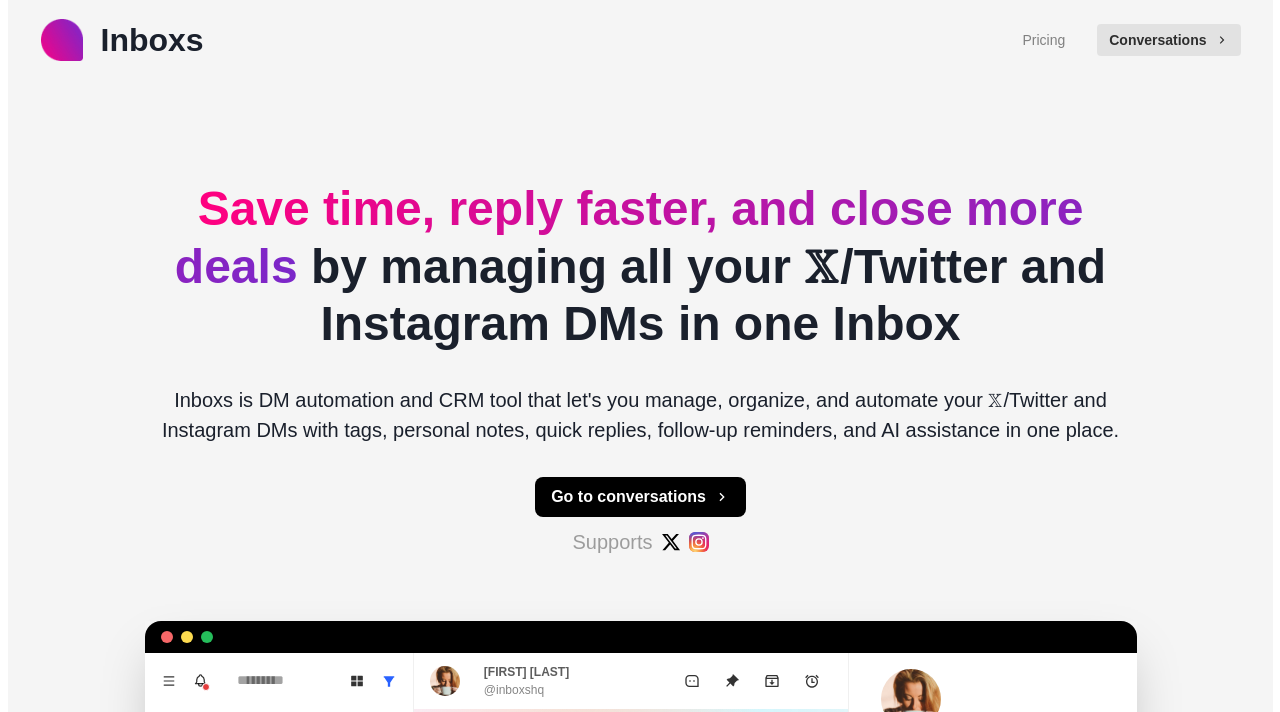 scroll, scrollTop: 0, scrollLeft: 0, axis: both 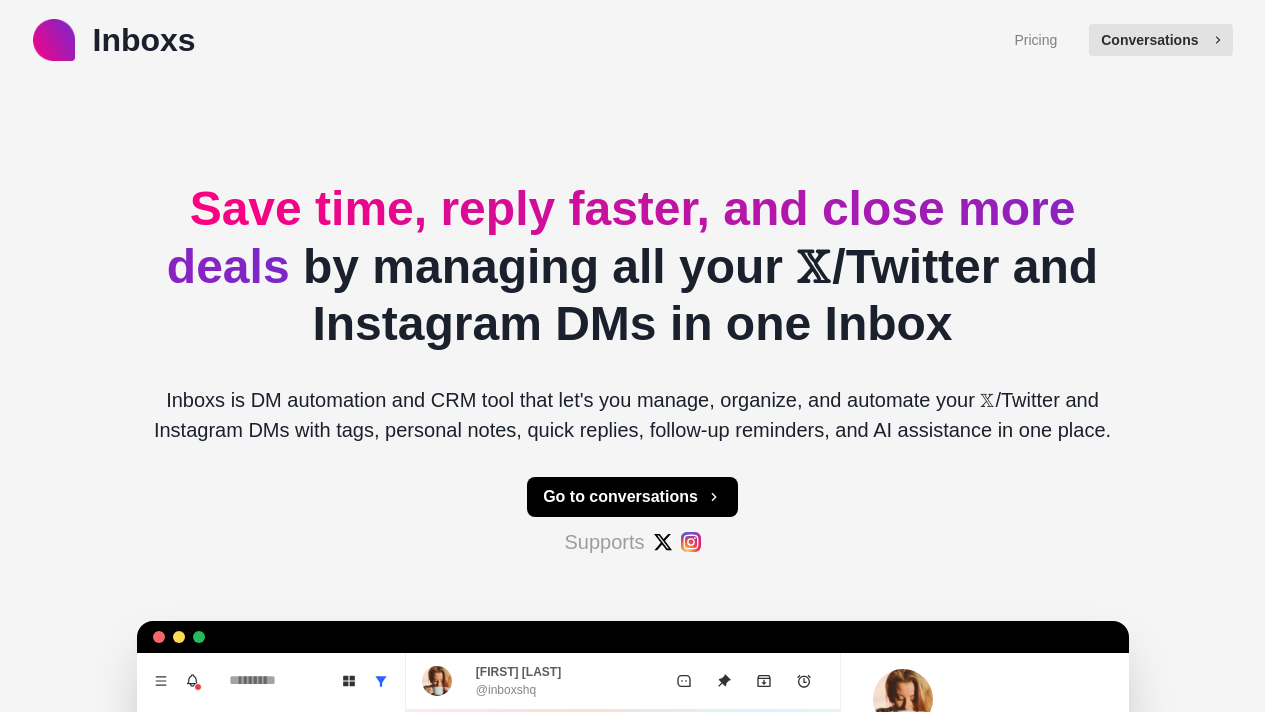 click on "Conversations" at bounding box center [1160, 40] 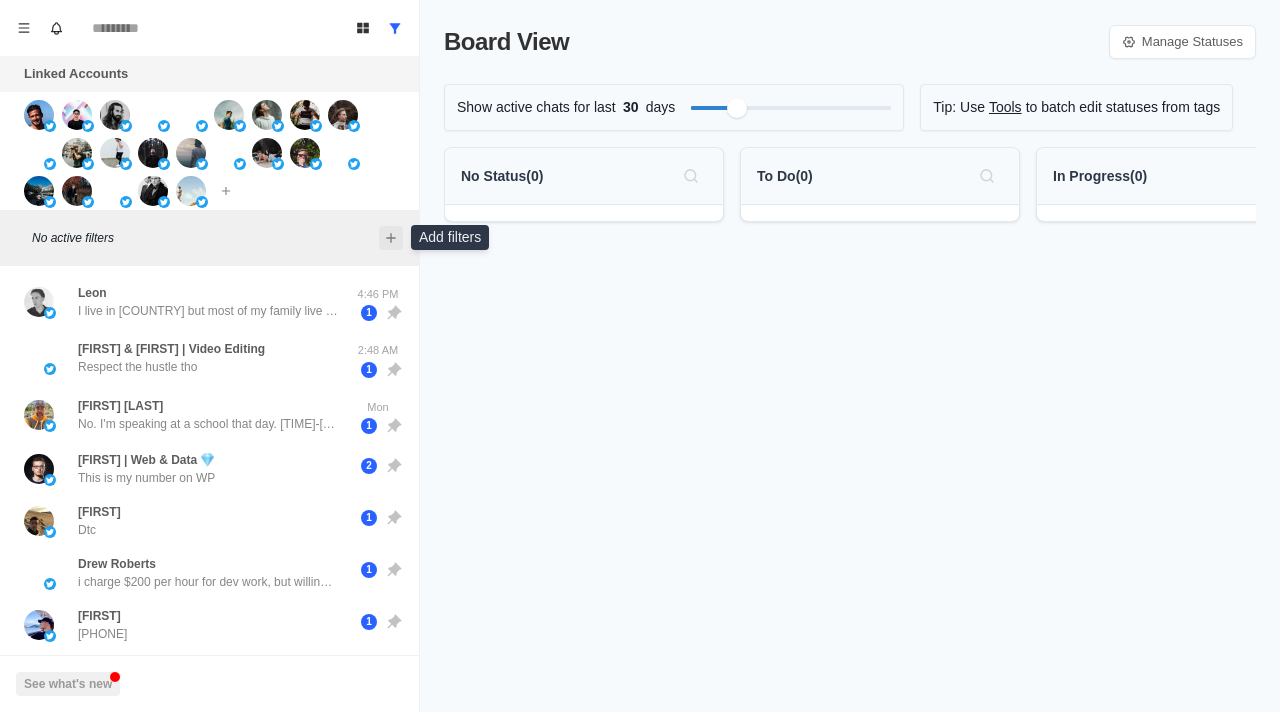 click 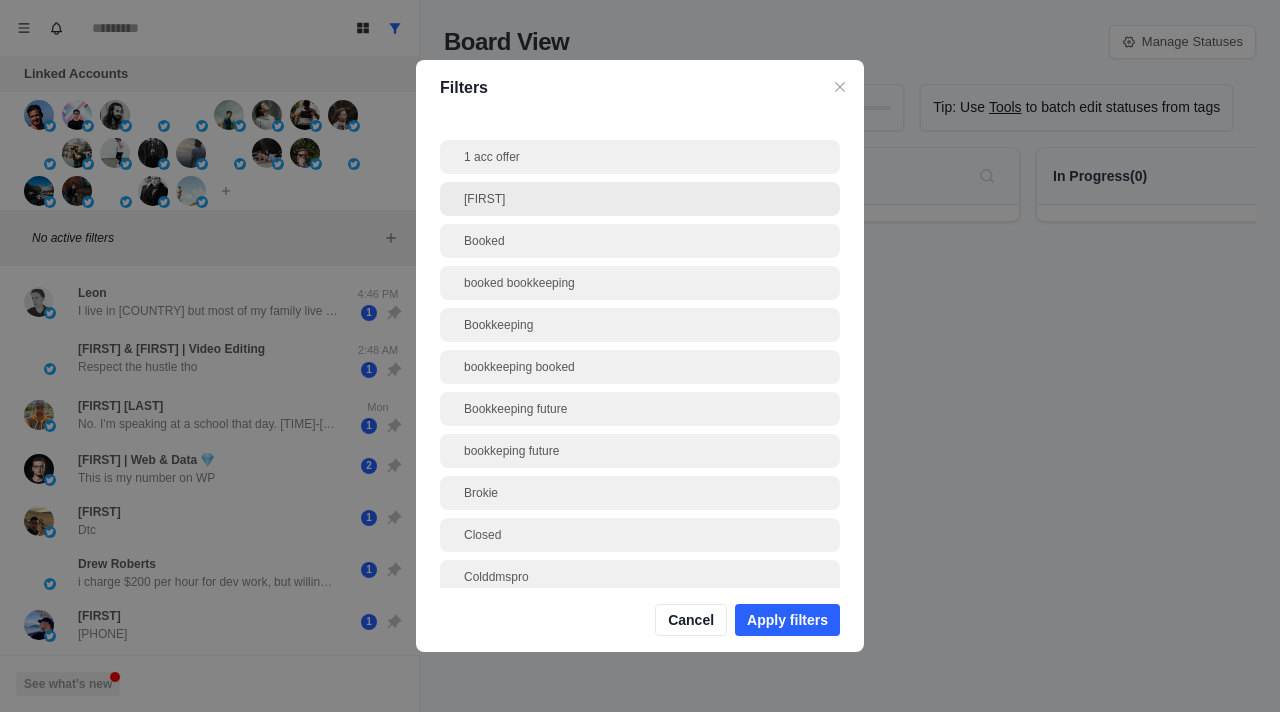 click on "[FIRST]" at bounding box center (640, 199) 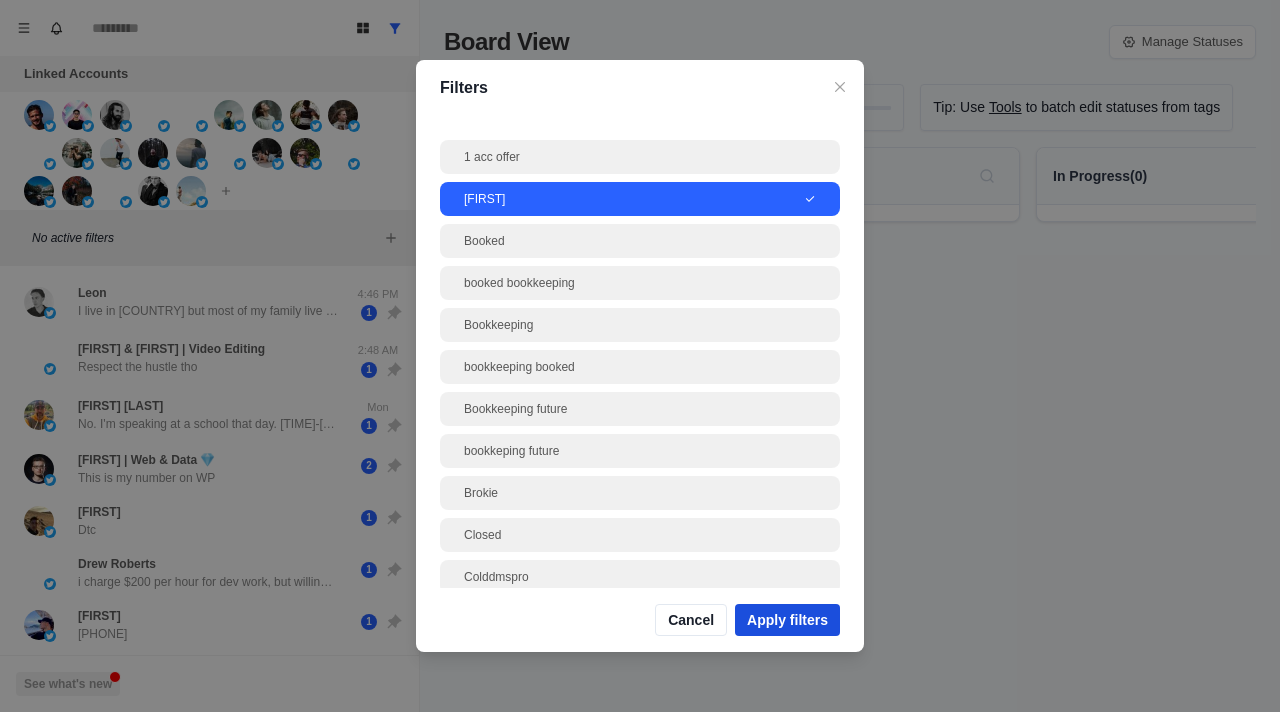 click on "Apply filters" at bounding box center (787, 620) 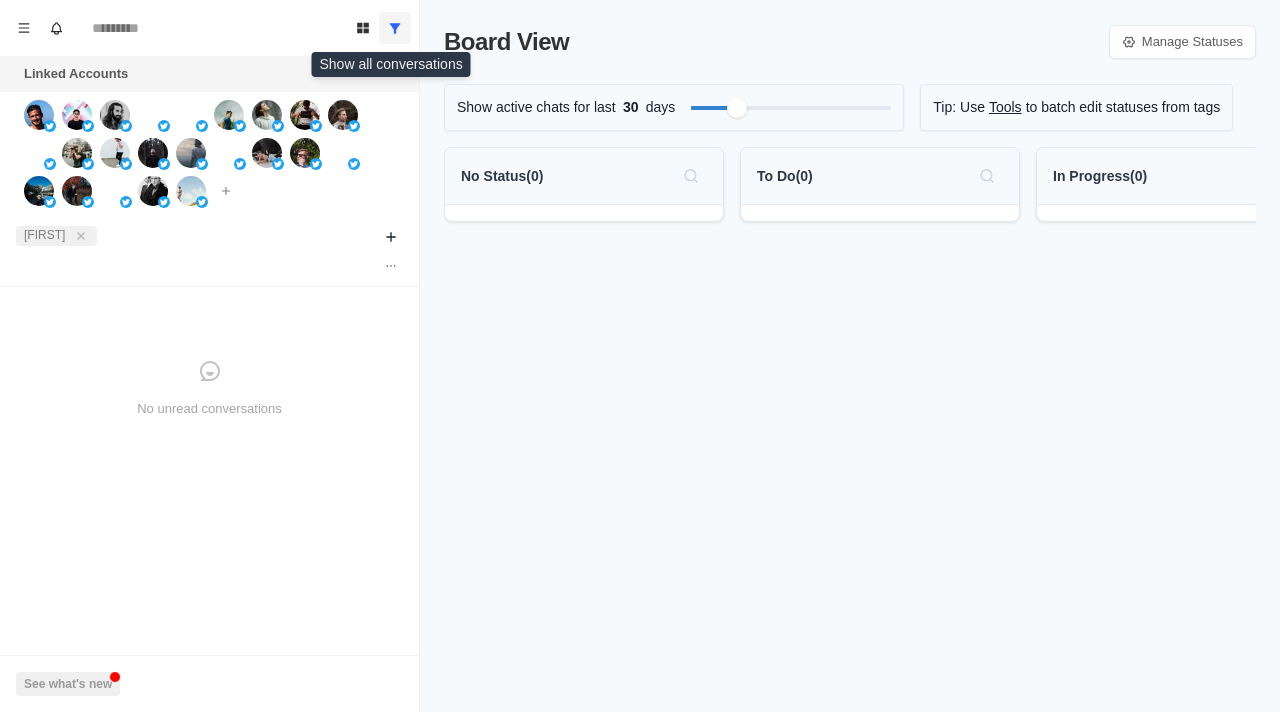 click at bounding box center (395, 28) 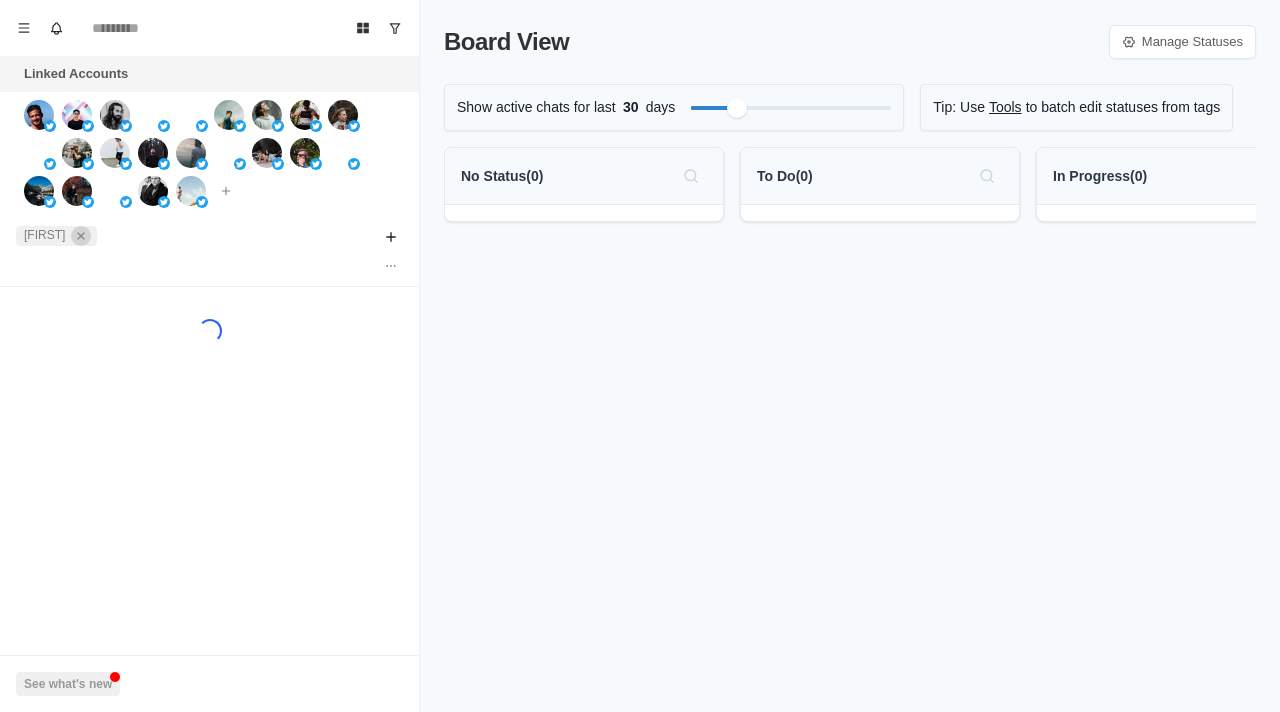 click 